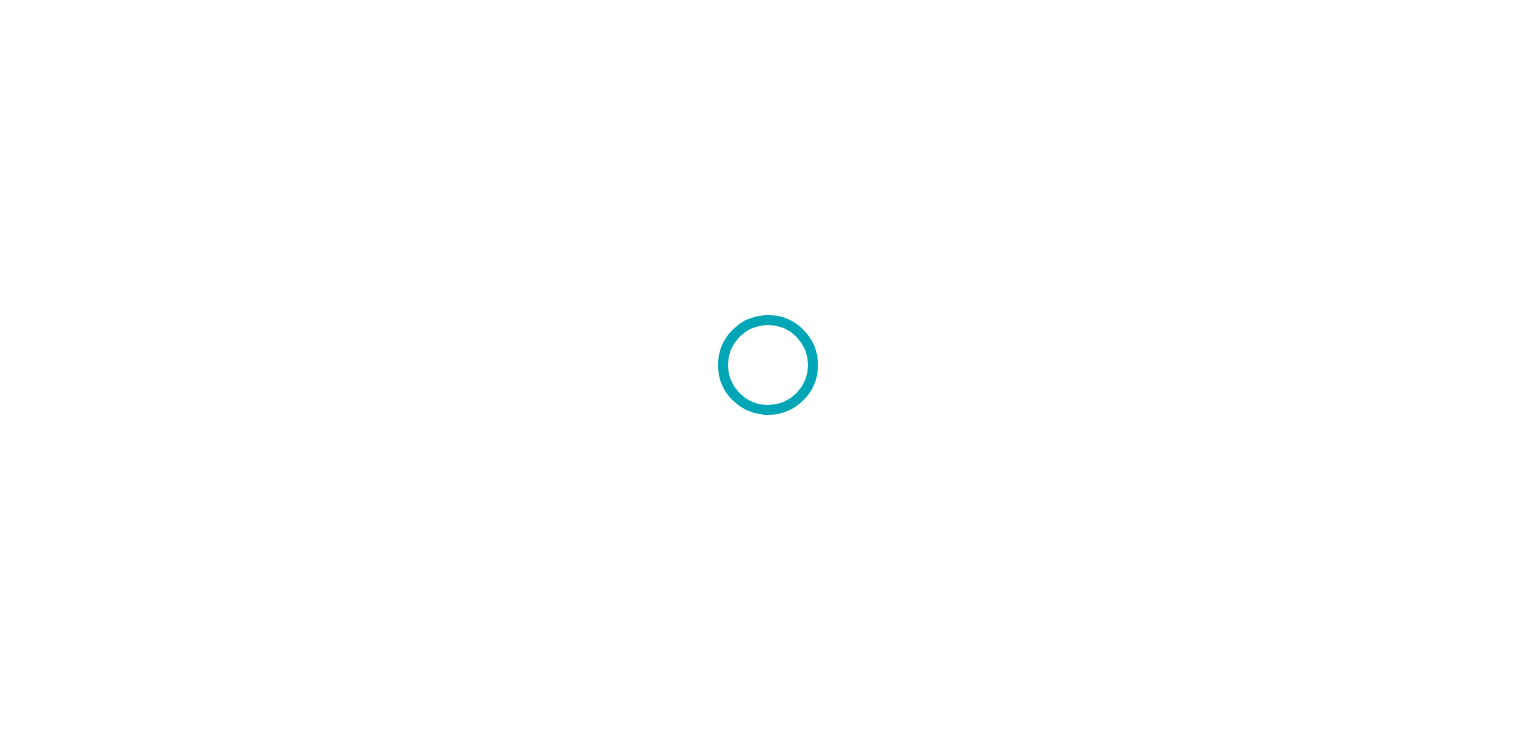scroll, scrollTop: 0, scrollLeft: 0, axis: both 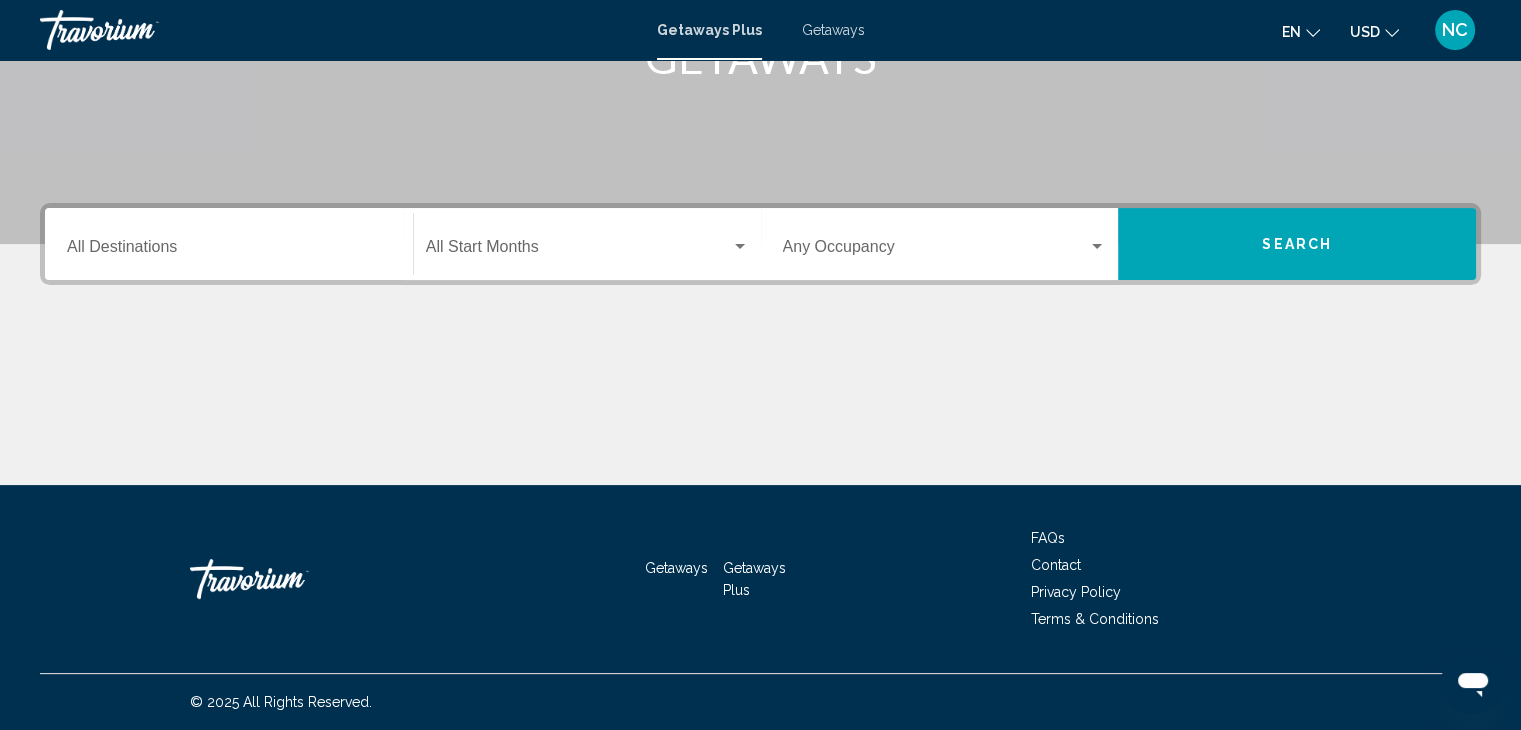 click on "Destination All Destinations" at bounding box center [229, 244] 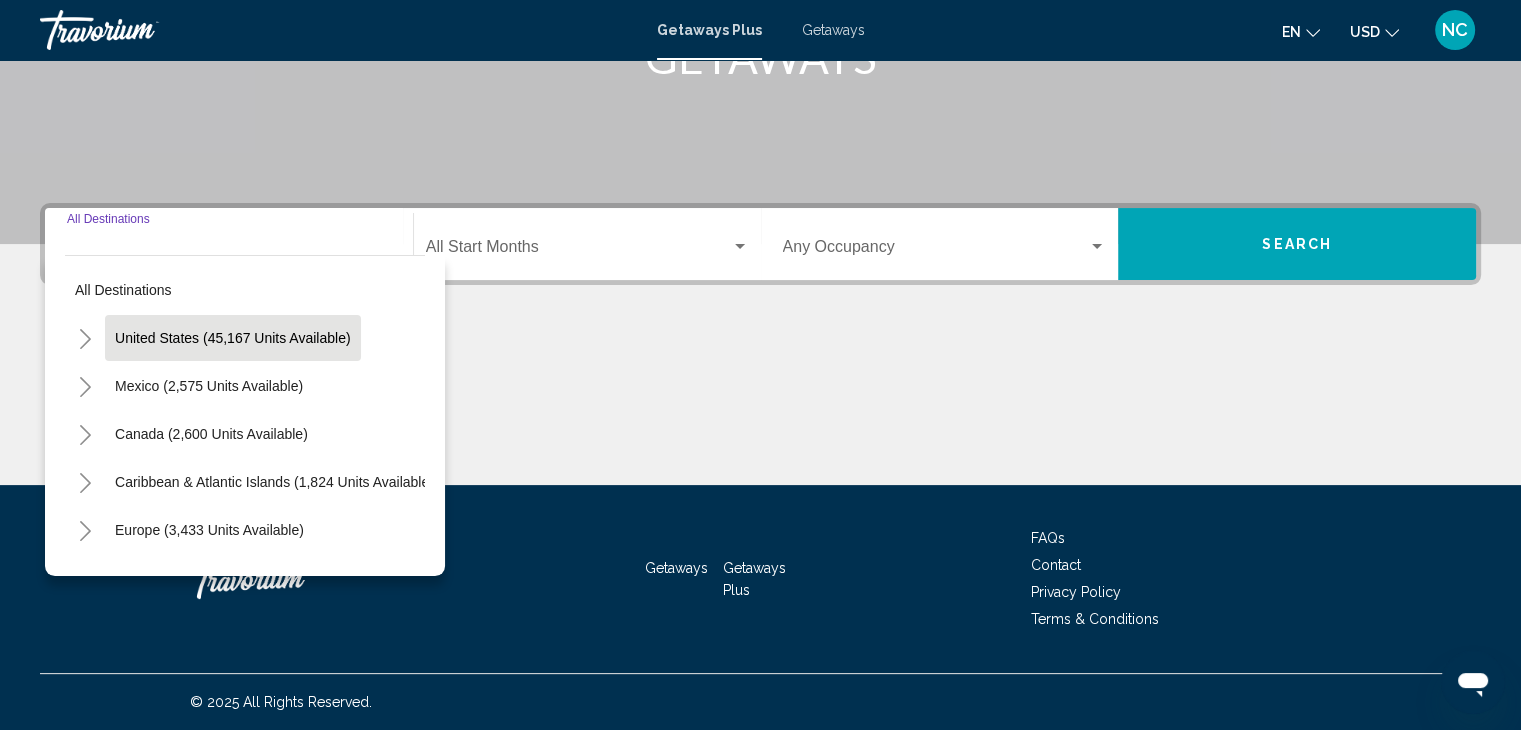 click on "United States (45,167 units available)" at bounding box center (209, 386) 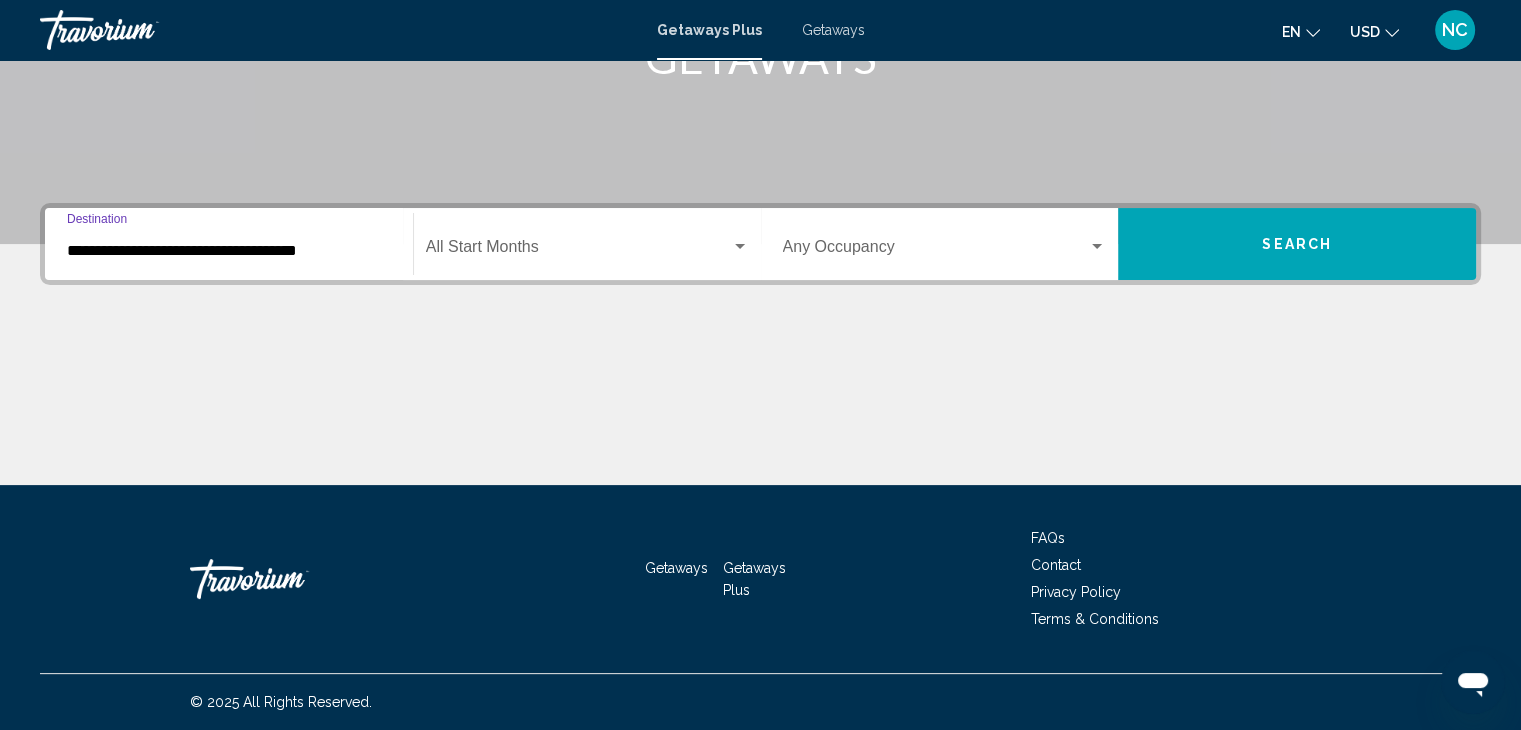 click on "**********" at bounding box center [229, 251] 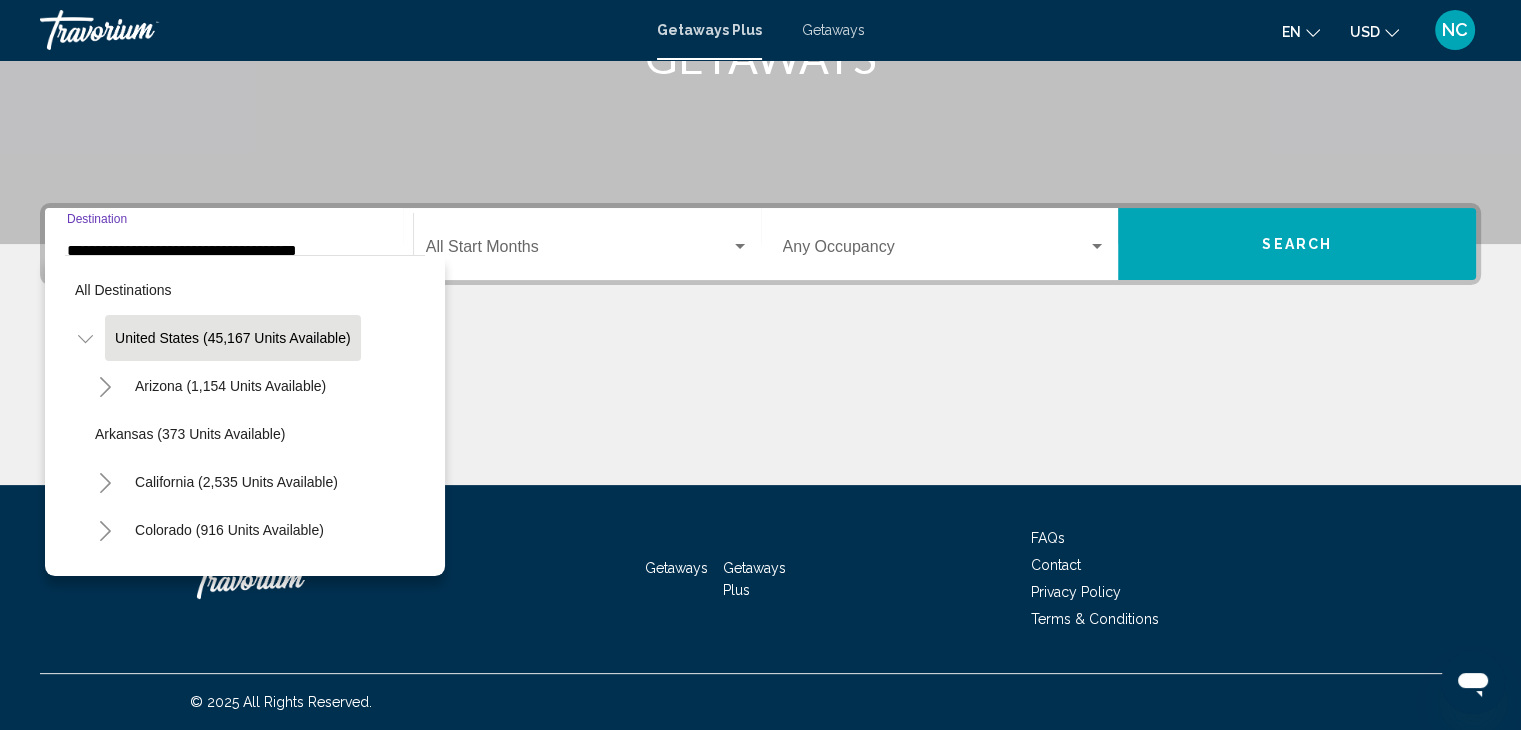 scroll, scrollTop: 328, scrollLeft: 0, axis: vertical 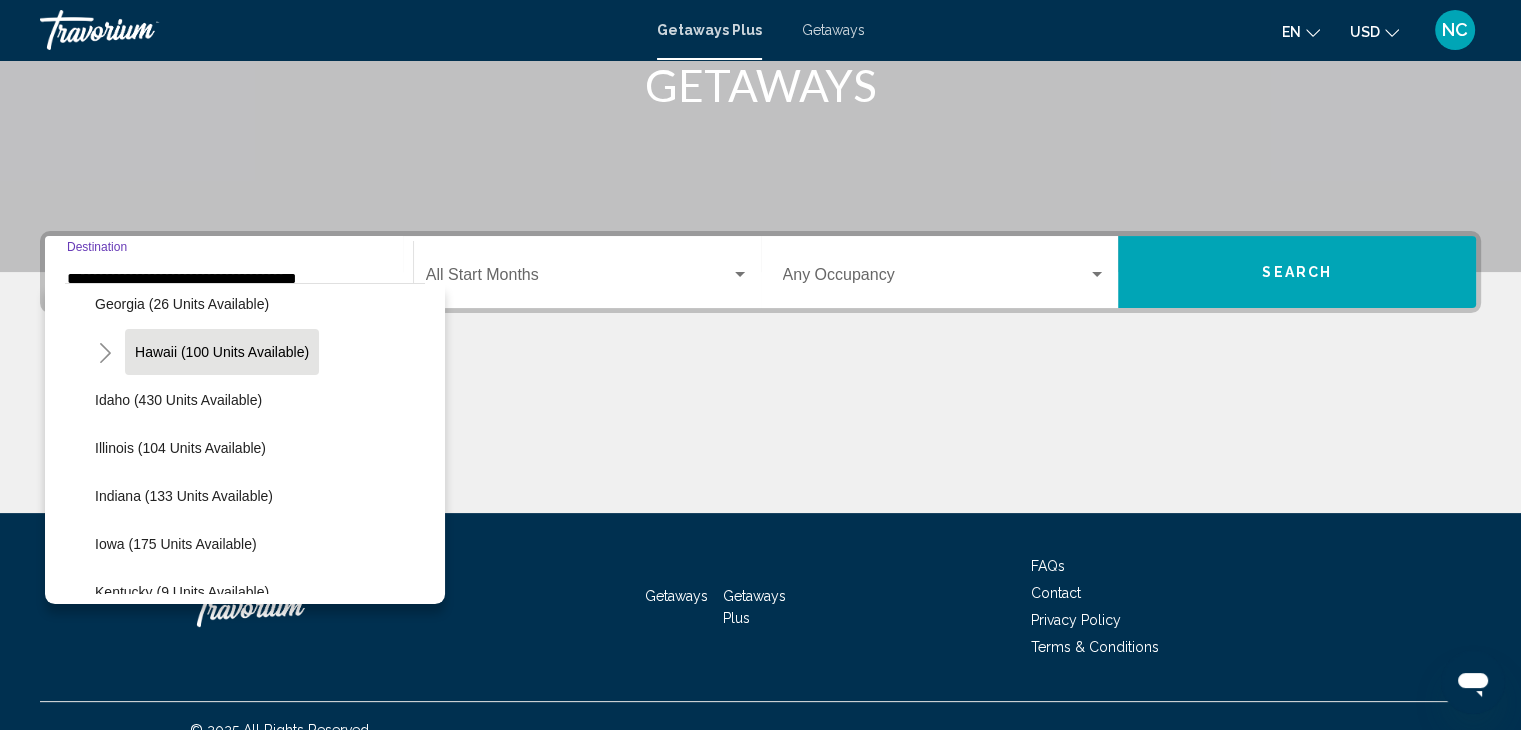 click on "Hawaii (100 units available)" 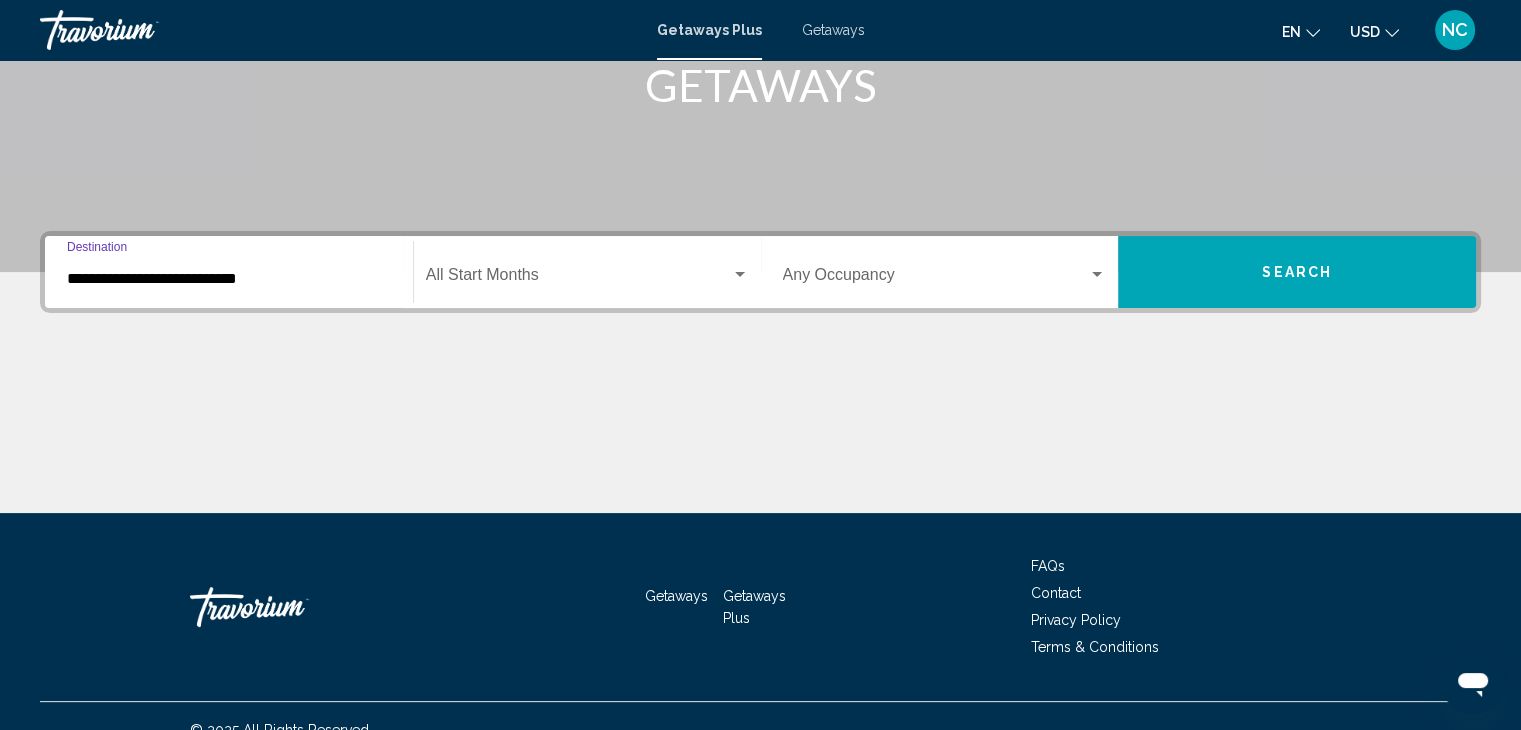 scroll, scrollTop: 356, scrollLeft: 0, axis: vertical 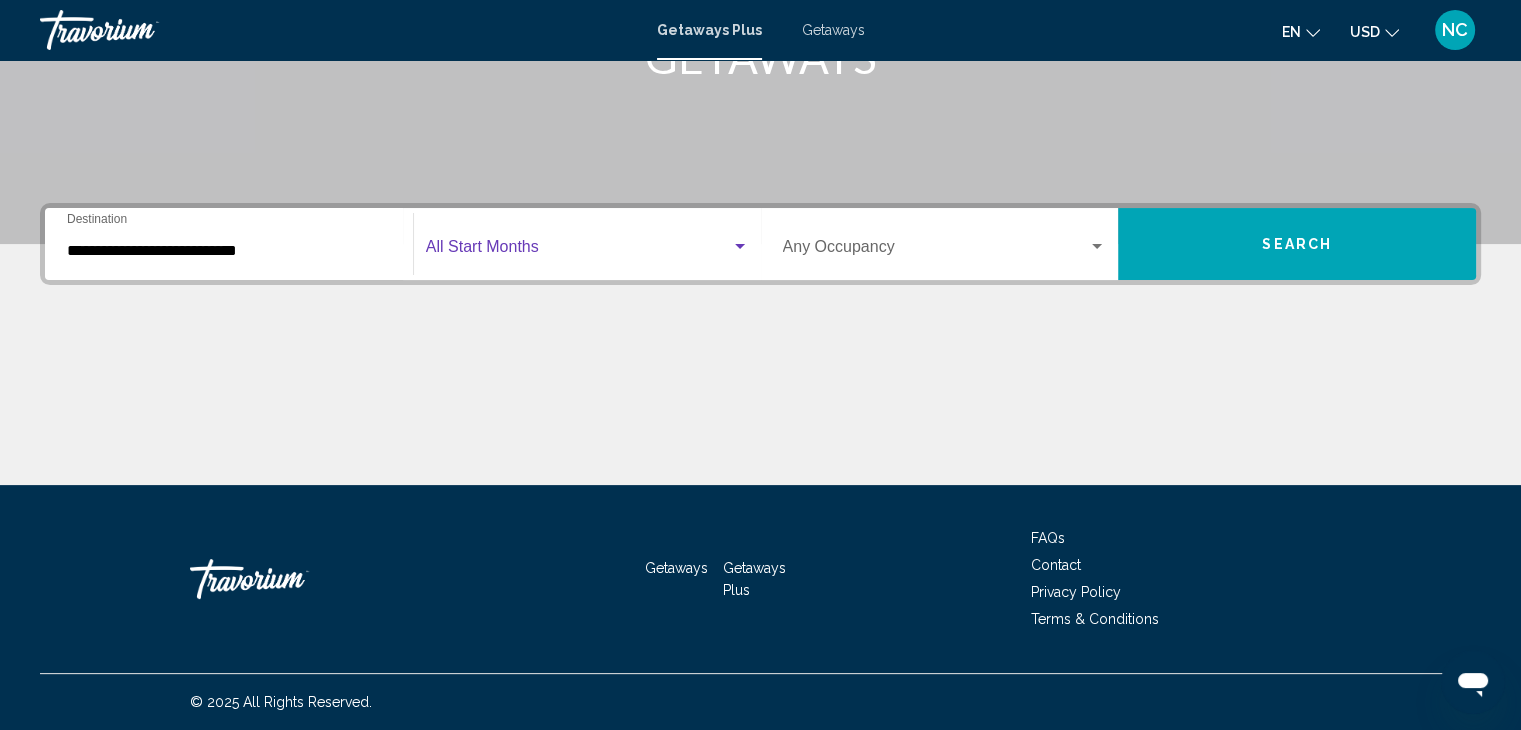 click at bounding box center [578, 251] 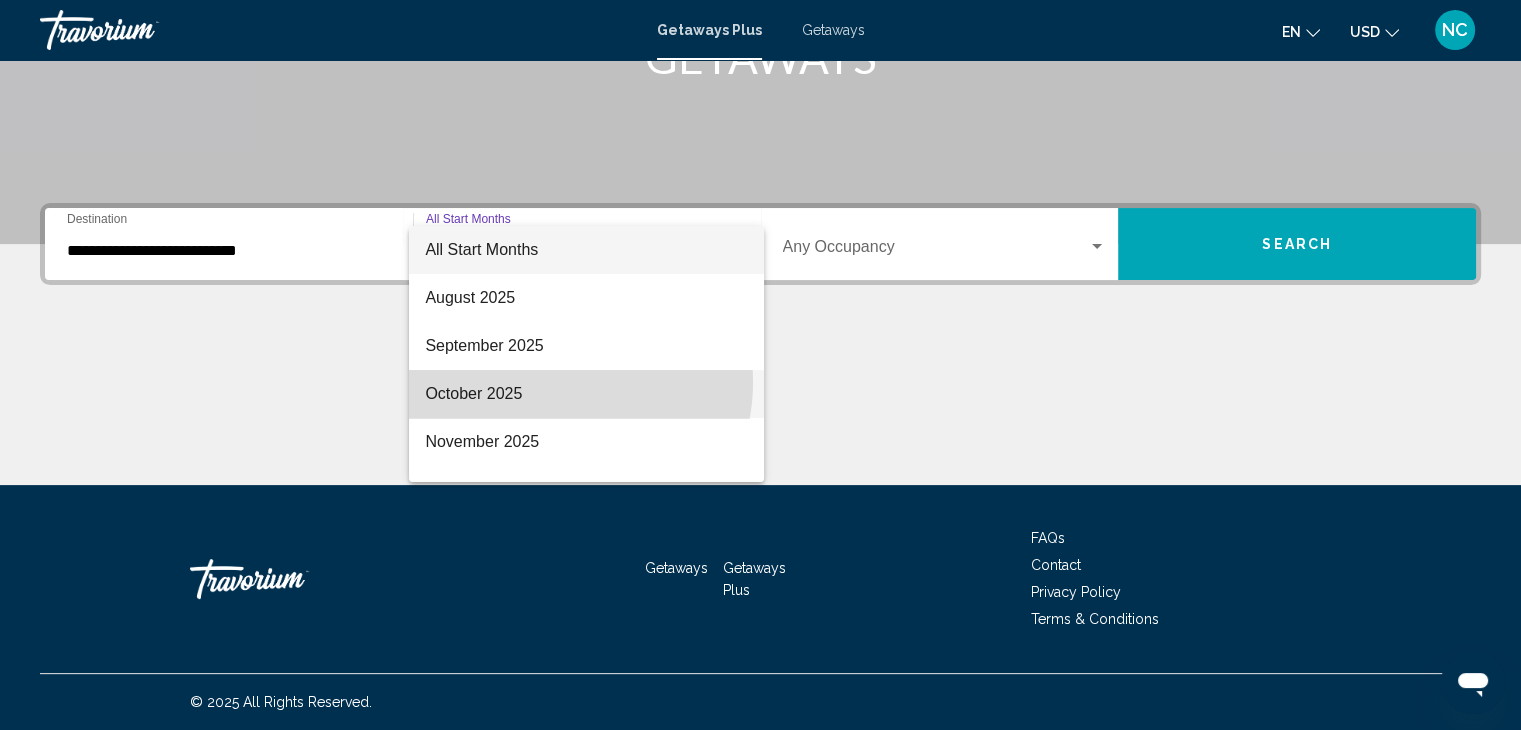 click on "October 2025" at bounding box center [586, 394] 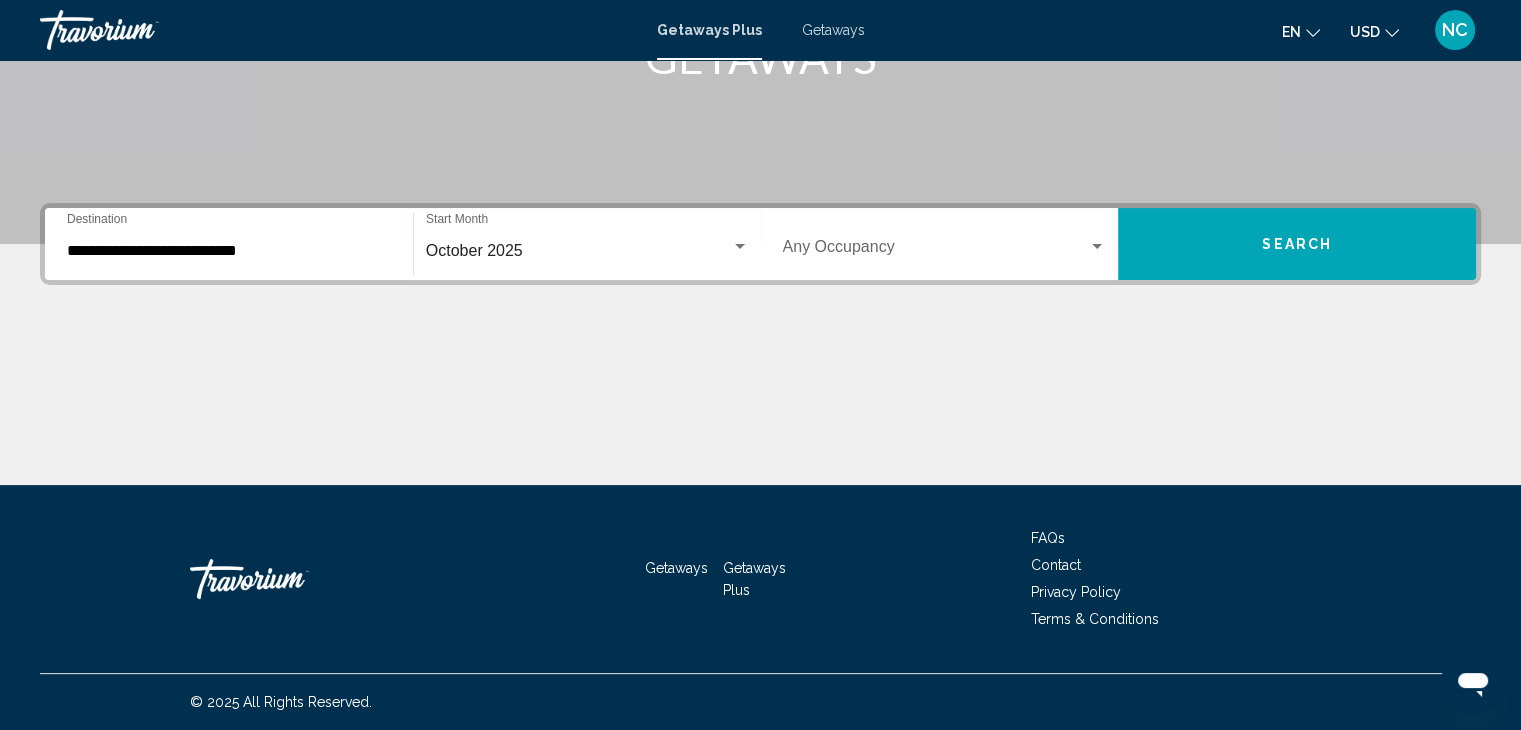 click on "Occupancy Any Occupancy" at bounding box center (945, 244) 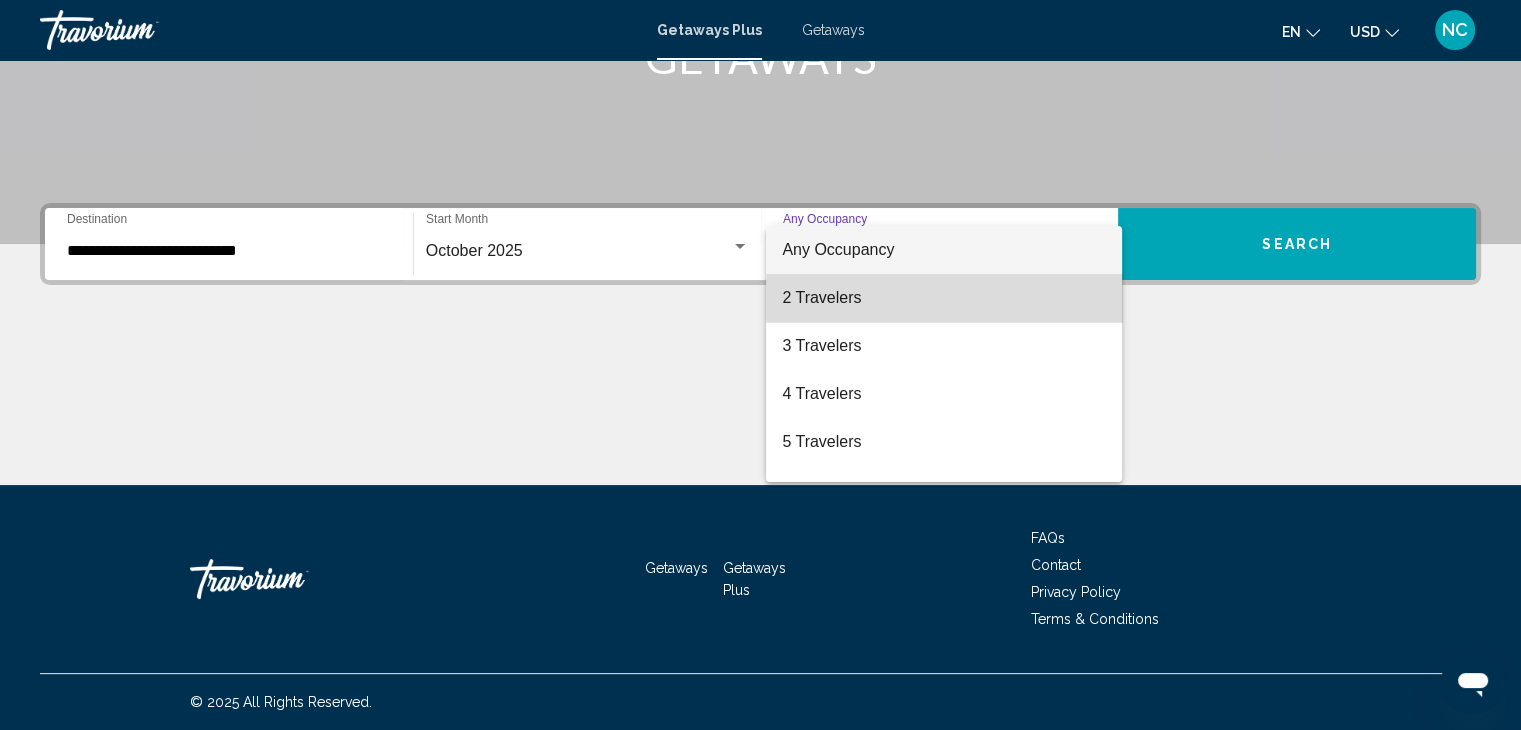 click on "2 Travelers" at bounding box center [944, 298] 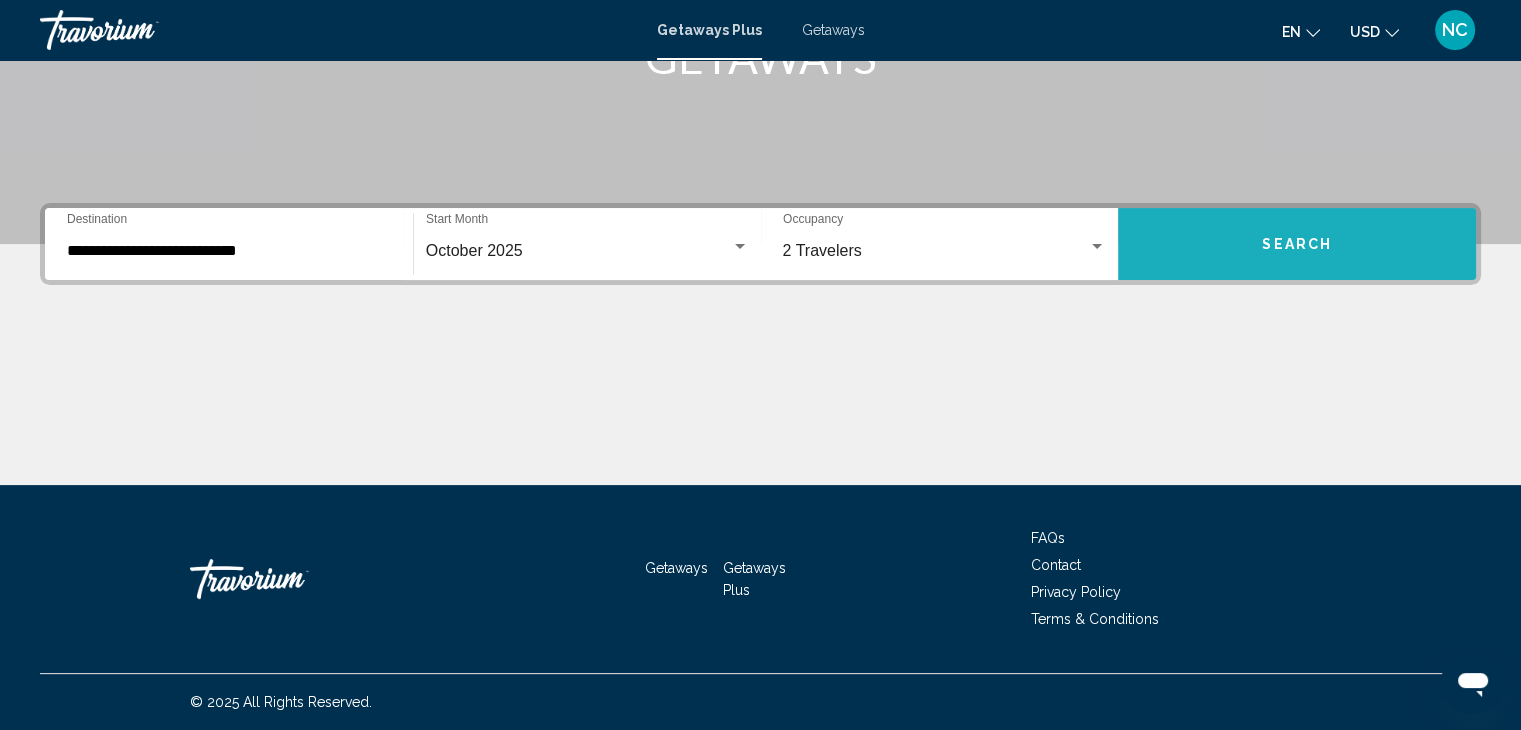 click on "Search" at bounding box center (1297, 244) 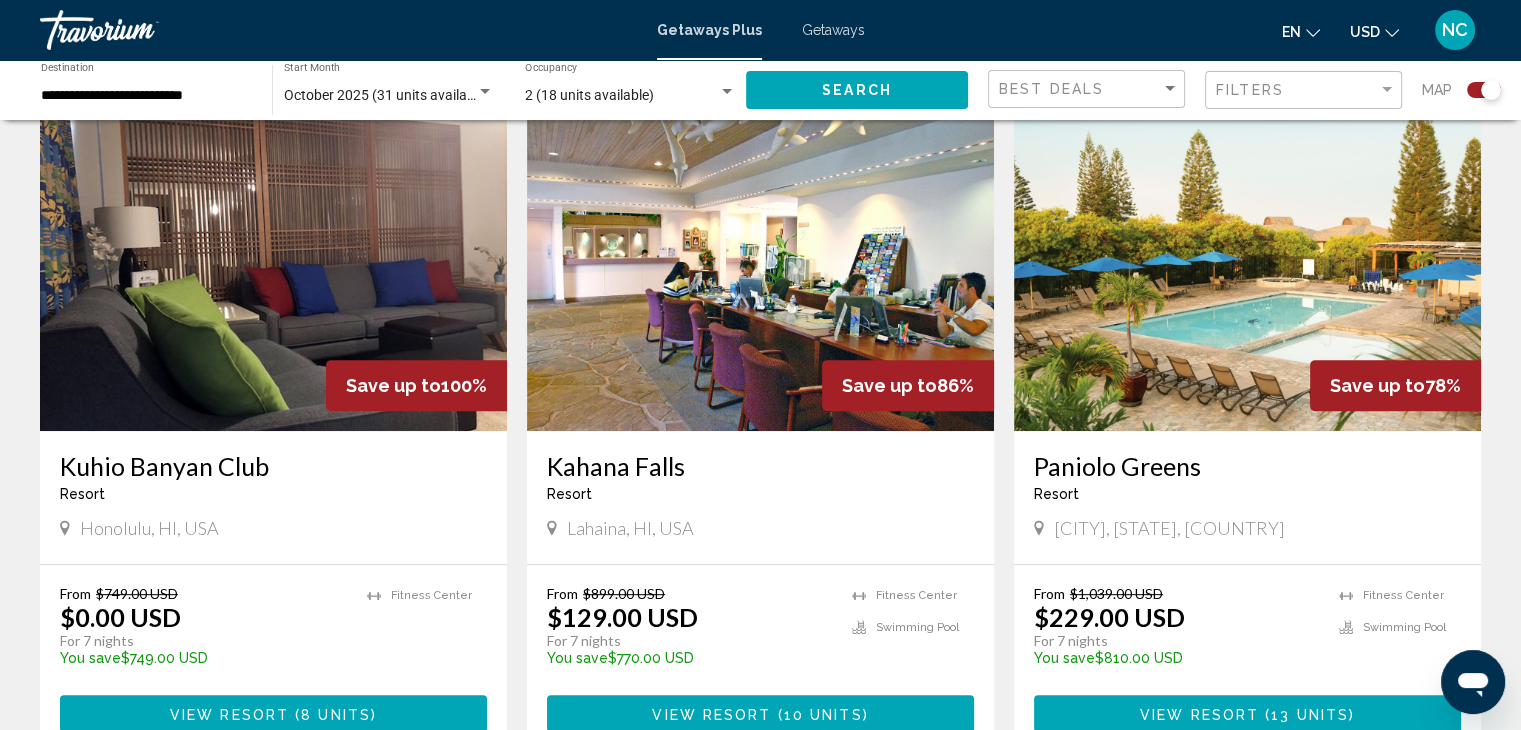scroll, scrollTop: 717, scrollLeft: 0, axis: vertical 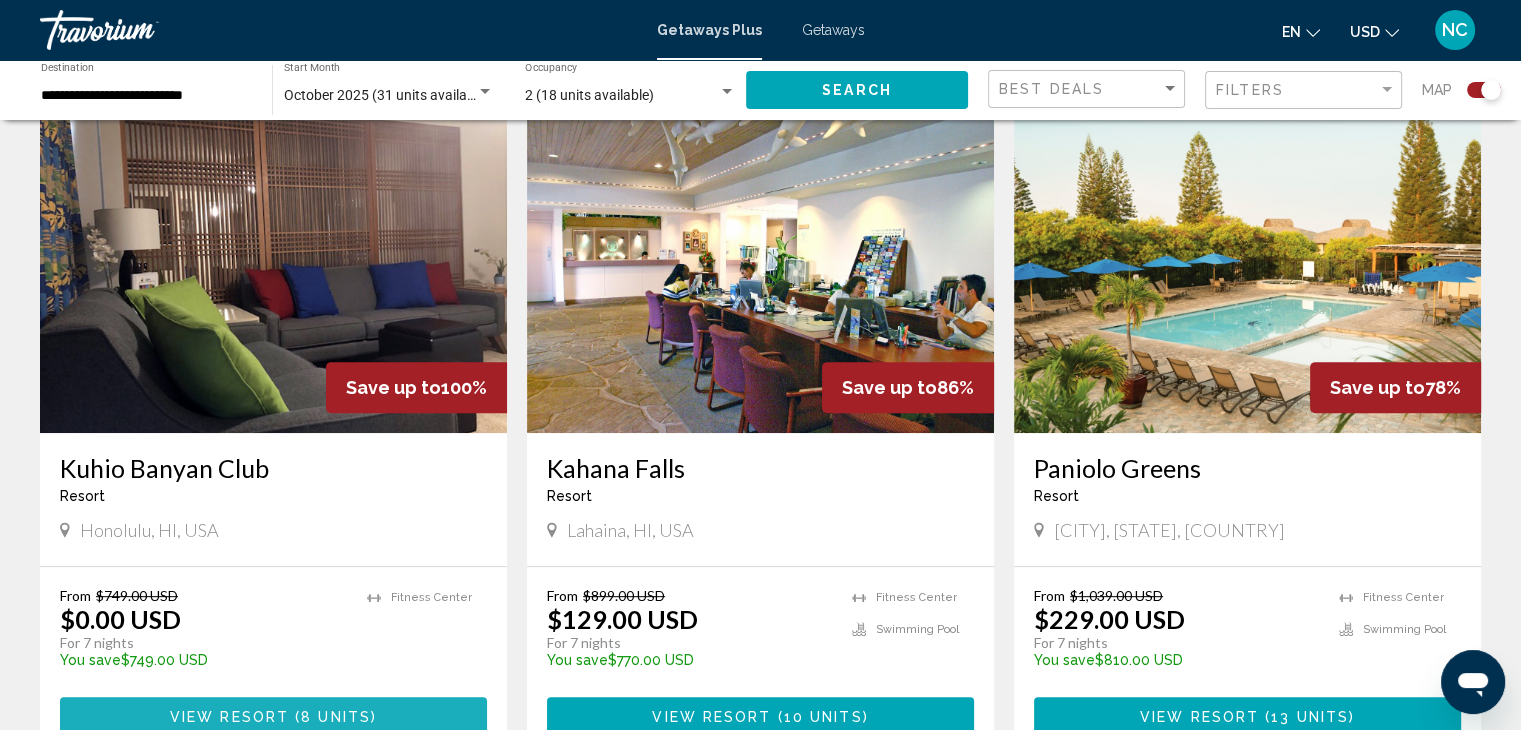 click on "View Resort" at bounding box center [229, 716] 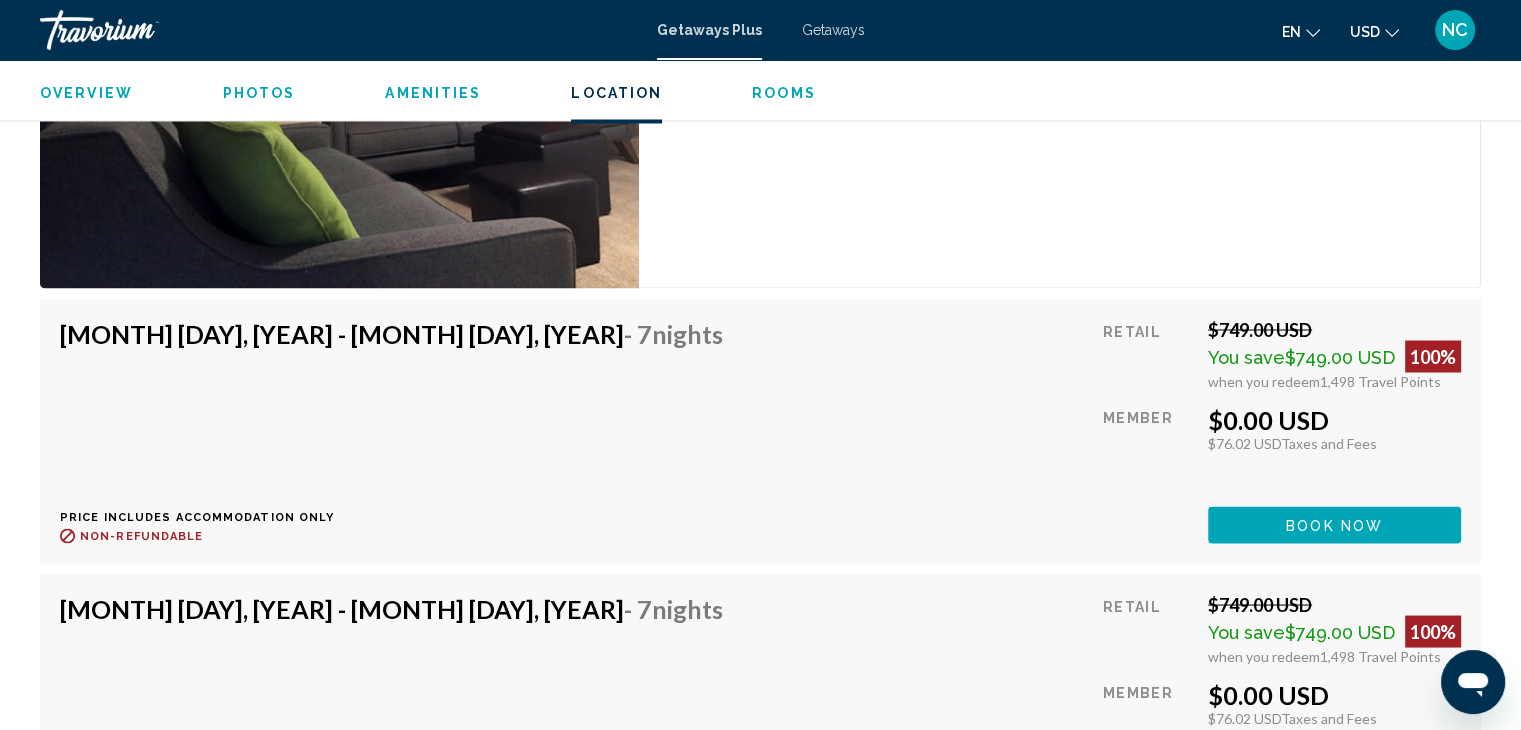 scroll, scrollTop: 3603, scrollLeft: 0, axis: vertical 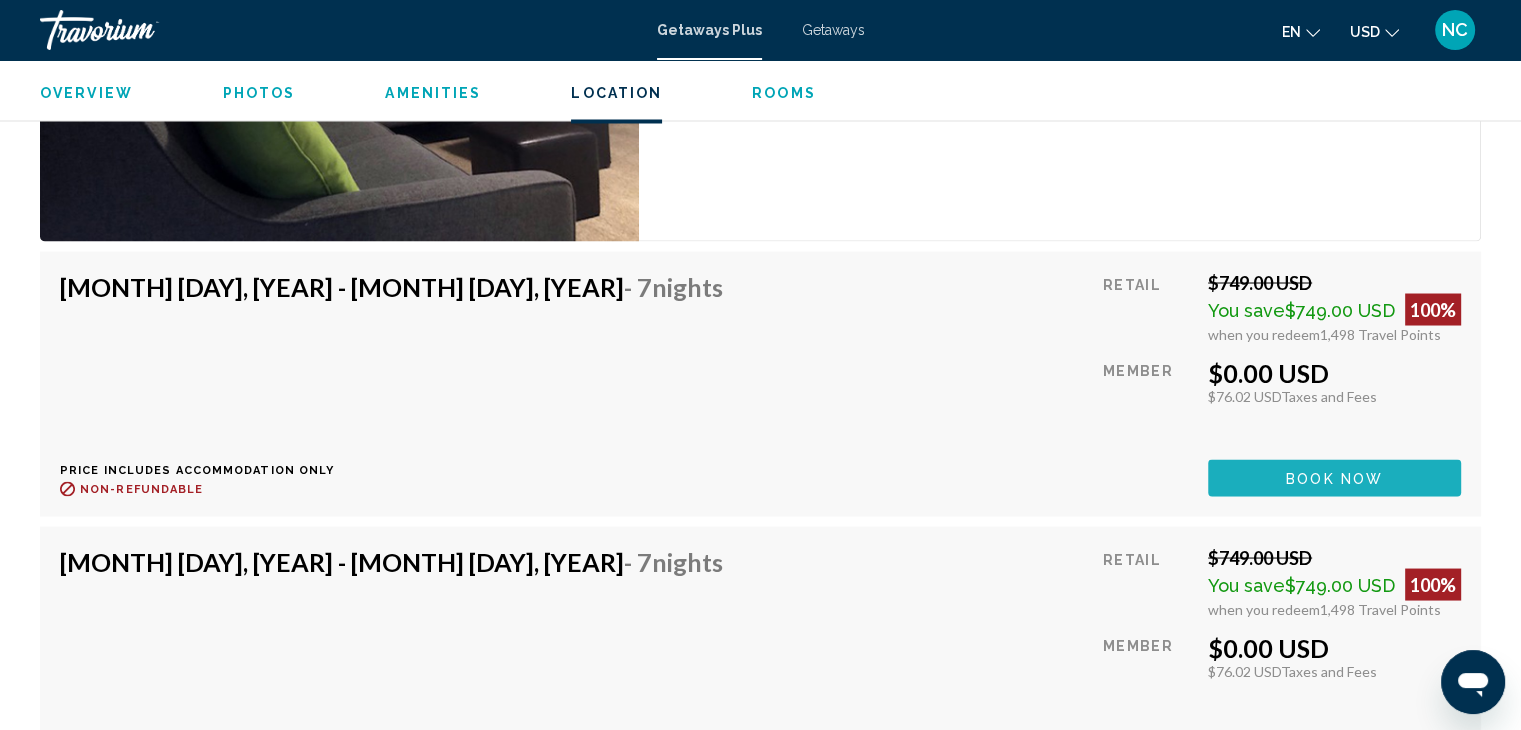 click on "Book now" at bounding box center [1334, 477] 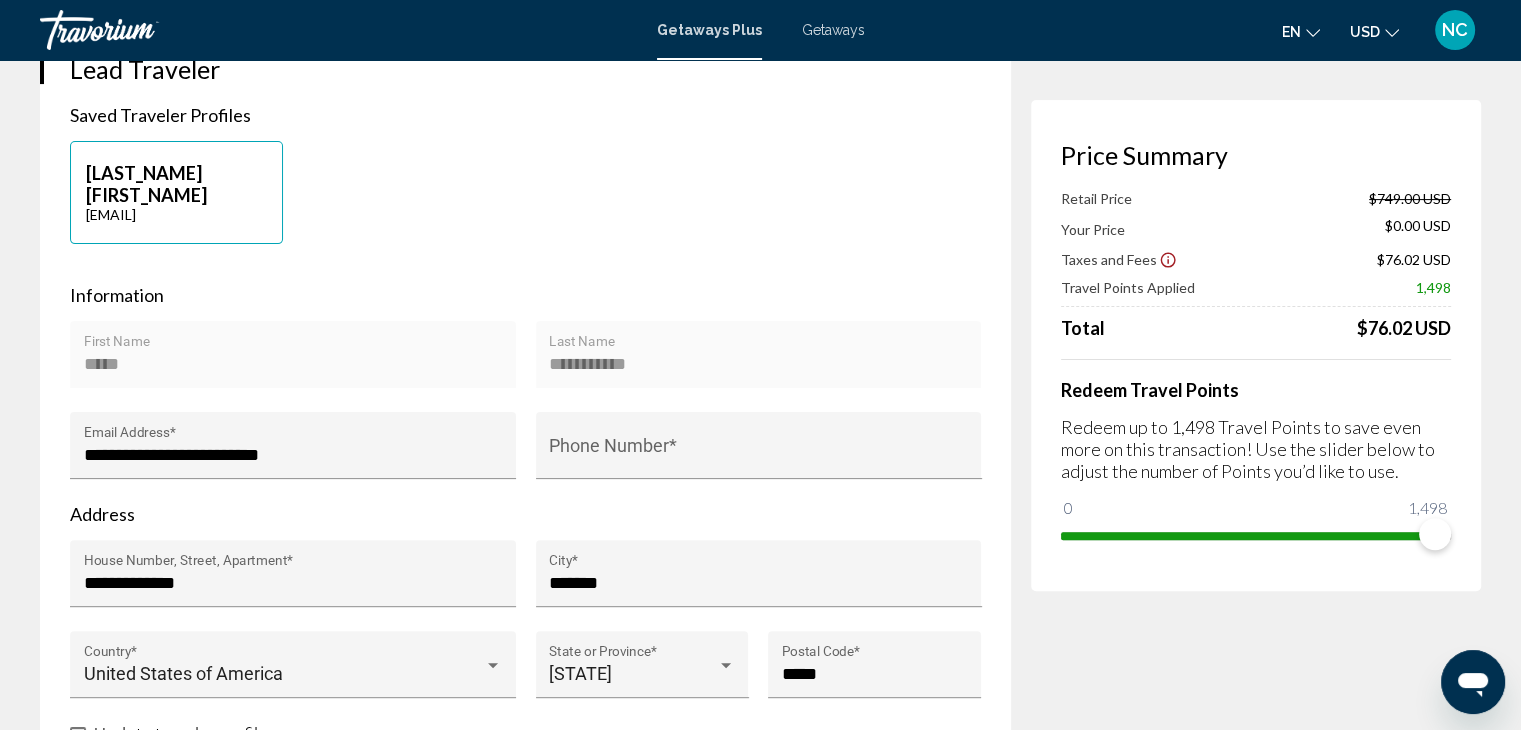 scroll, scrollTop: 0, scrollLeft: 0, axis: both 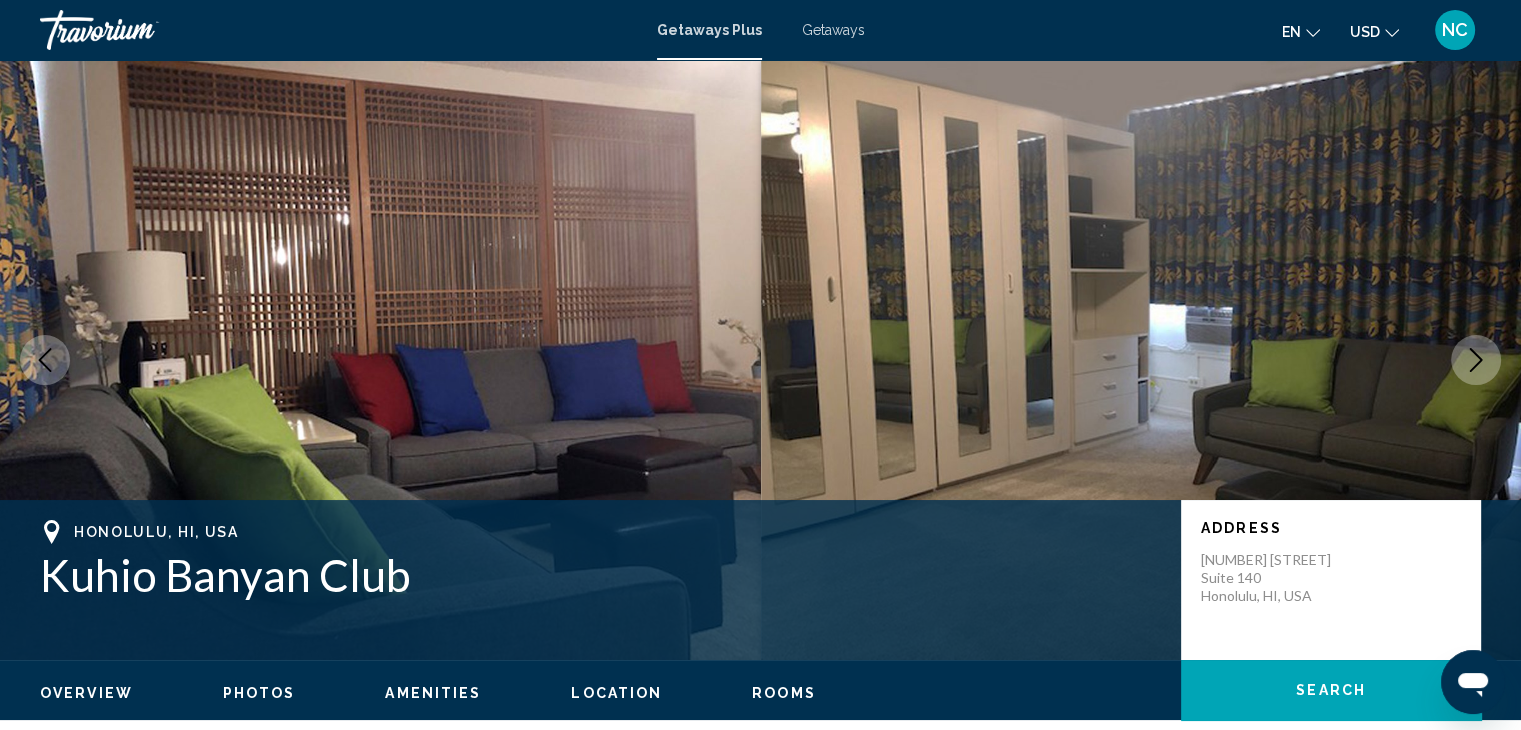 click on "Getaways" at bounding box center [833, 30] 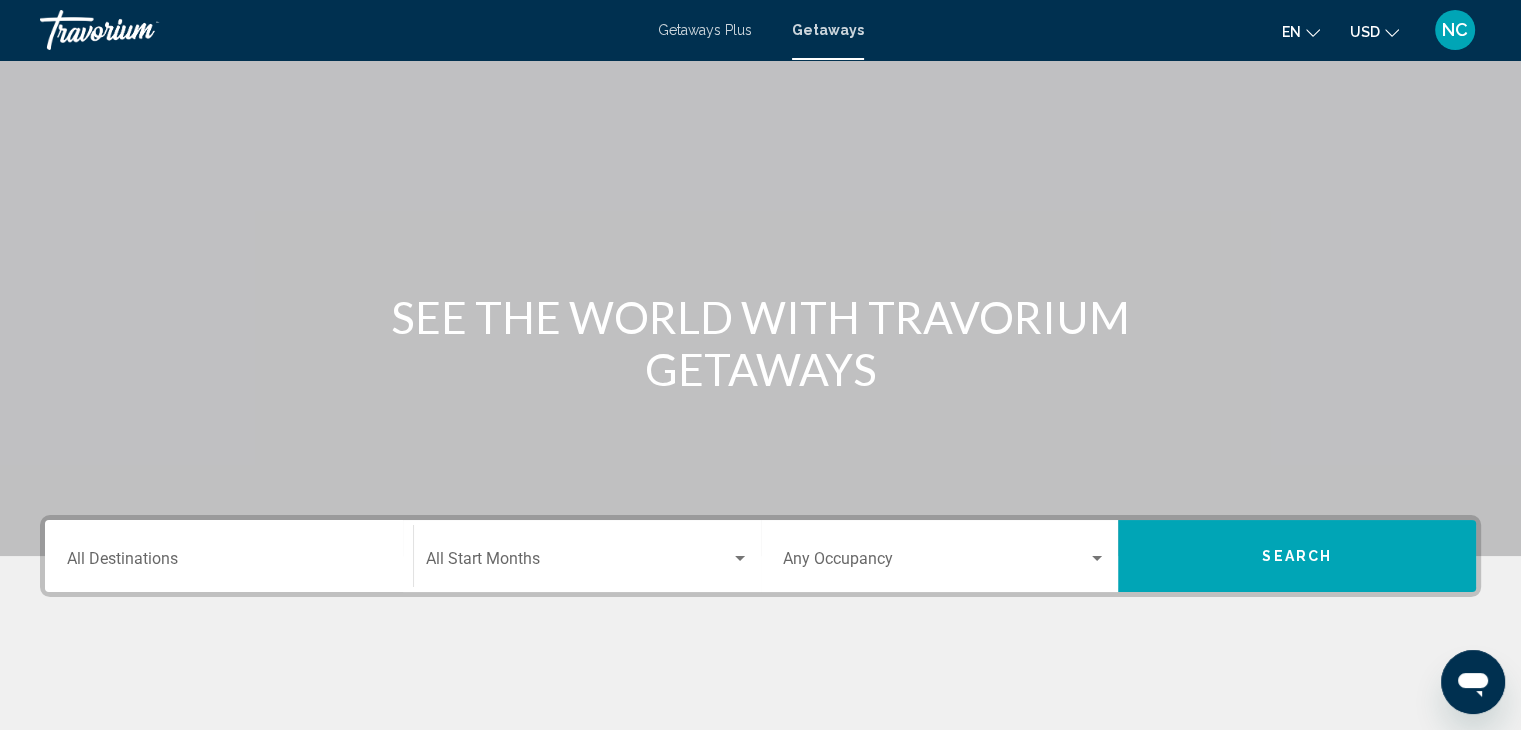 scroll, scrollTop: 0, scrollLeft: 0, axis: both 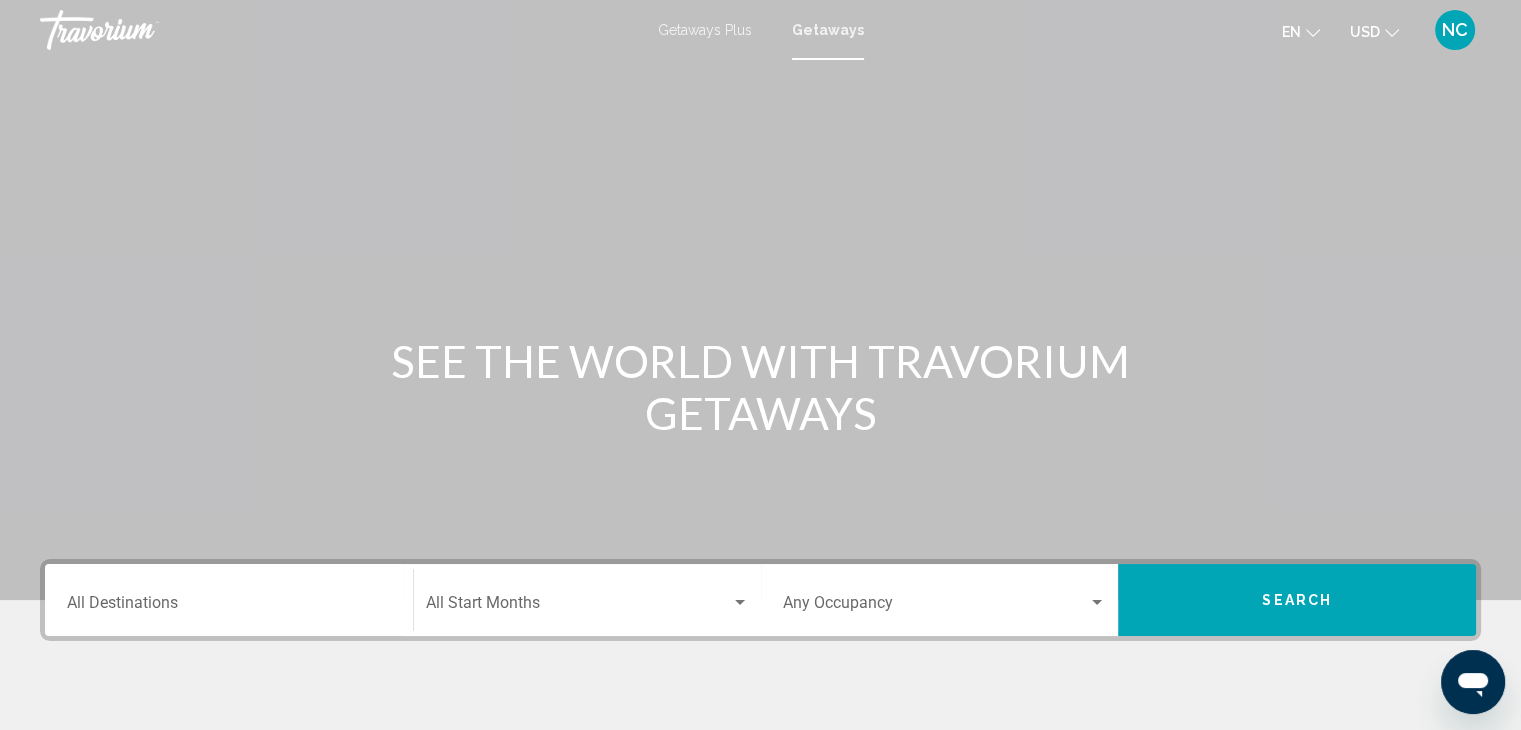 click on "Getaways Plus" at bounding box center [705, 30] 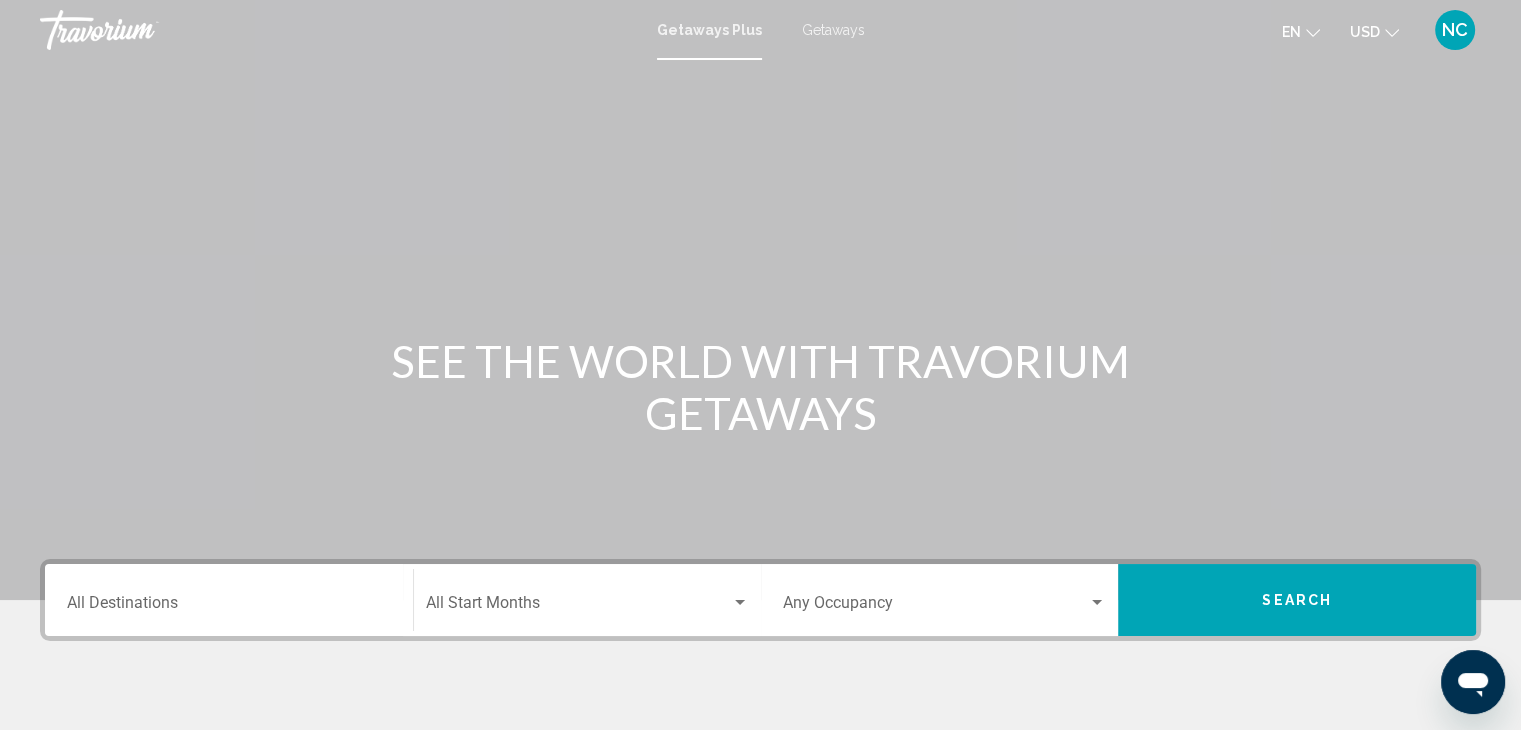 click on "Getaways Plus  Getaways en
English Español Français Italiano Português русский USD
USD ($) MXN (Mex$) CAD (Can$) GBP (£) EUR (€) AUD (A$) NZD (NZ$) CNY (CN¥) NC Login" at bounding box center (760, 30) 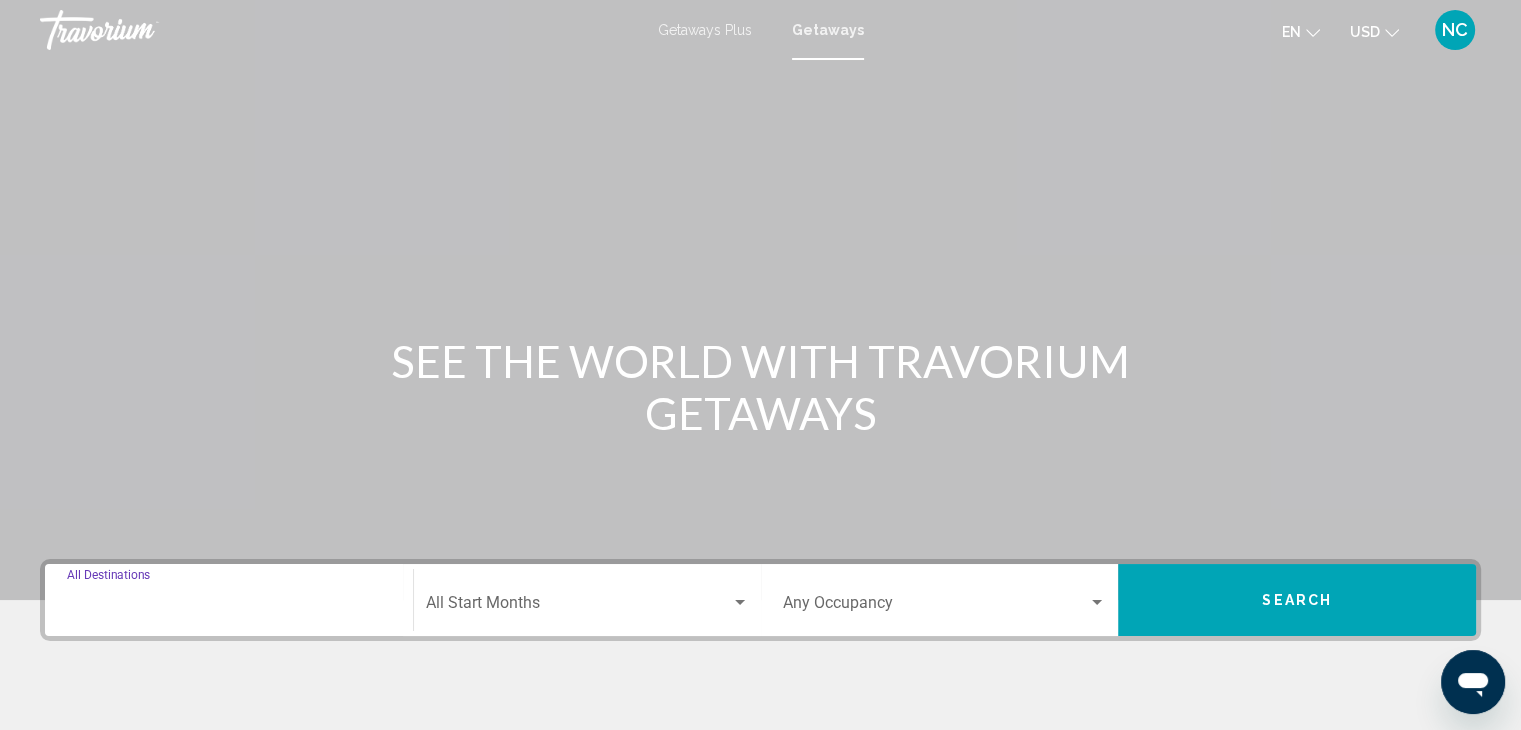 click on "Destination All Destinations" at bounding box center (229, 607) 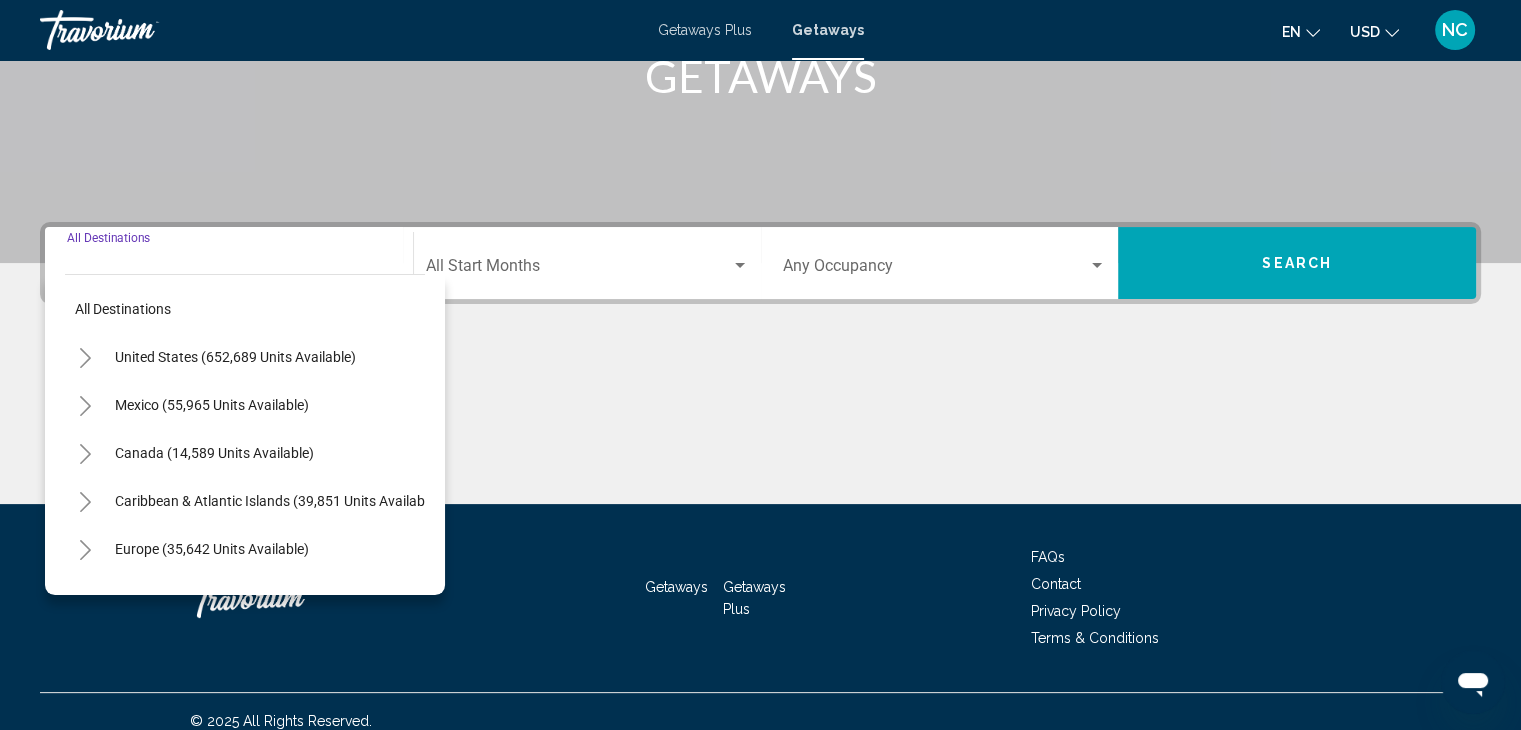 scroll, scrollTop: 356, scrollLeft: 0, axis: vertical 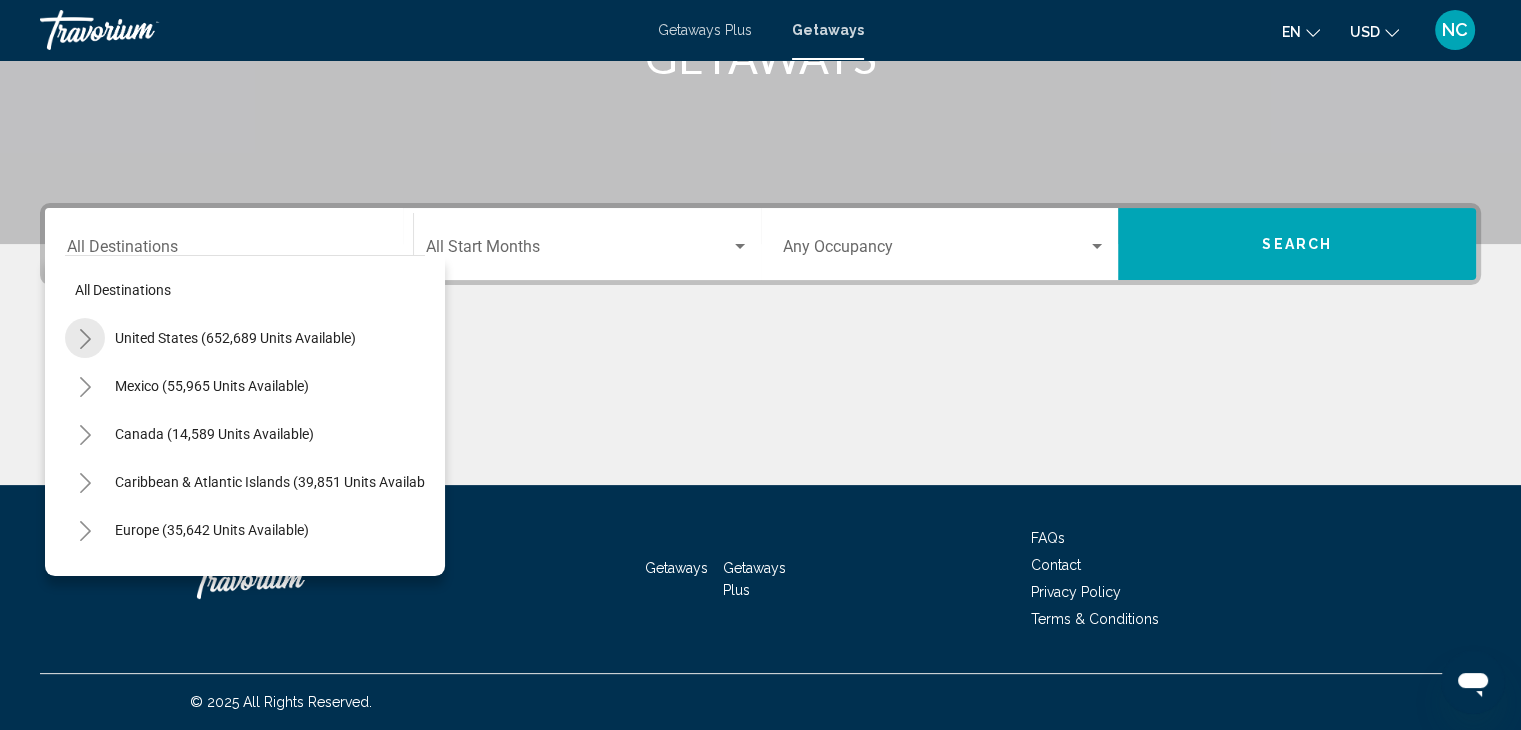 click 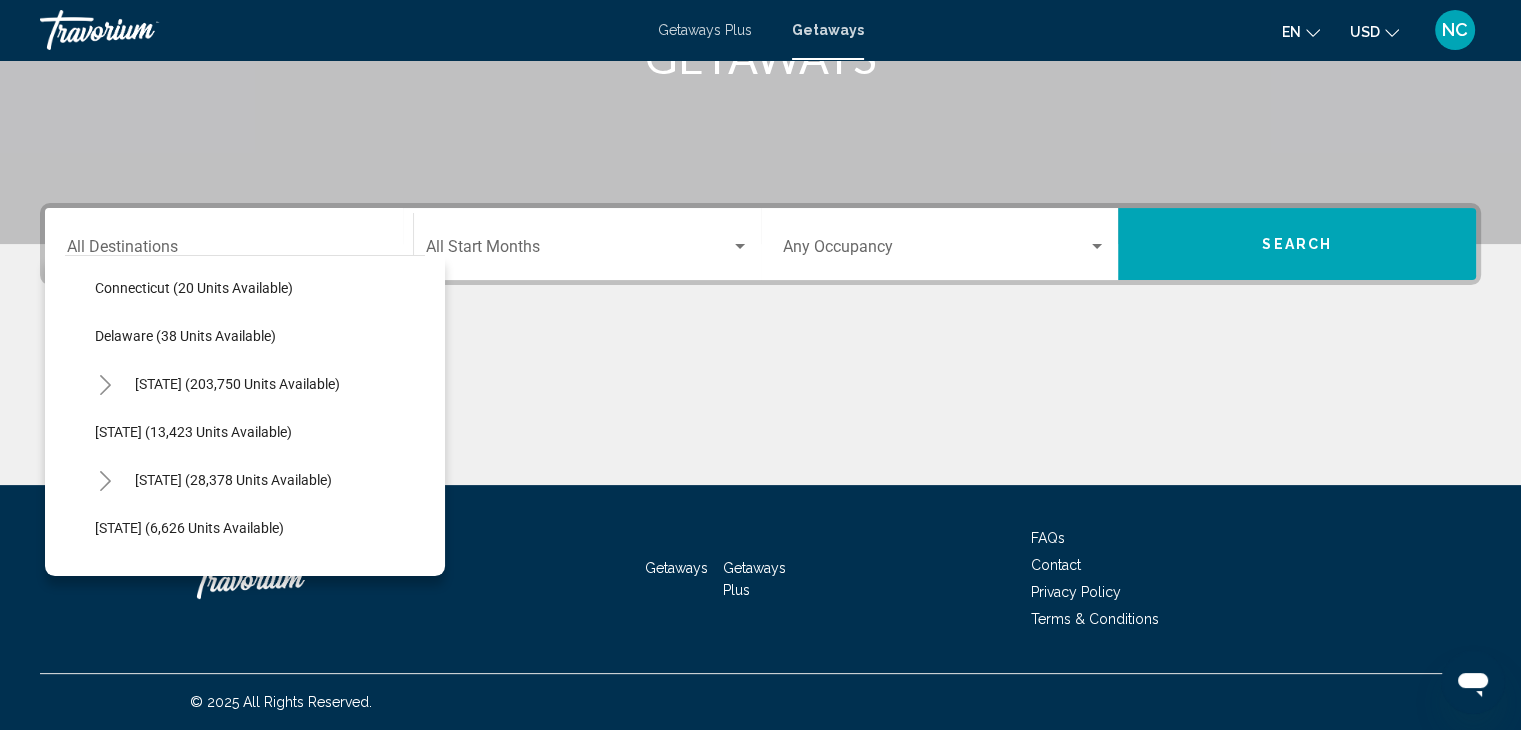 scroll, scrollTop: 308, scrollLeft: 0, axis: vertical 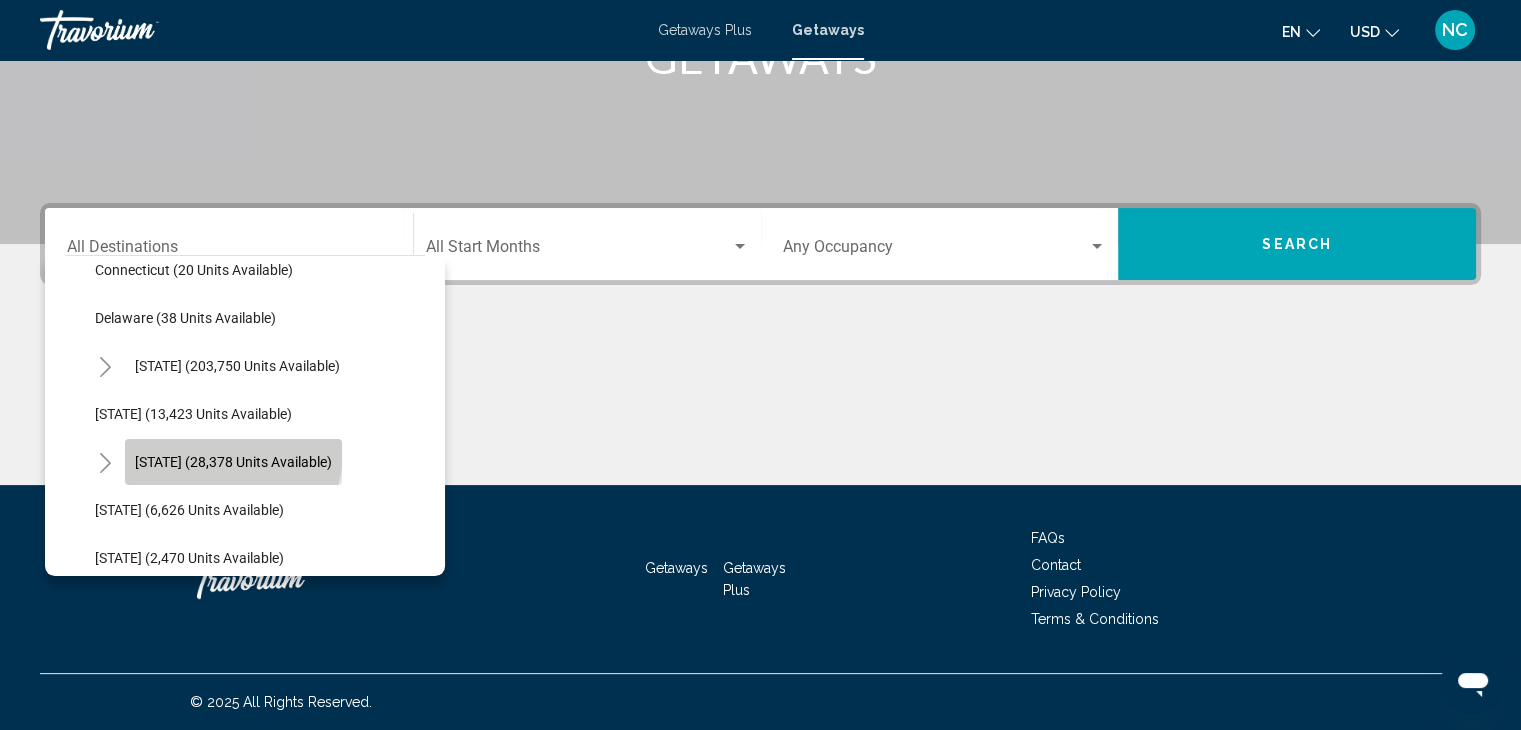click on "[STATE] (28,378 units available)" 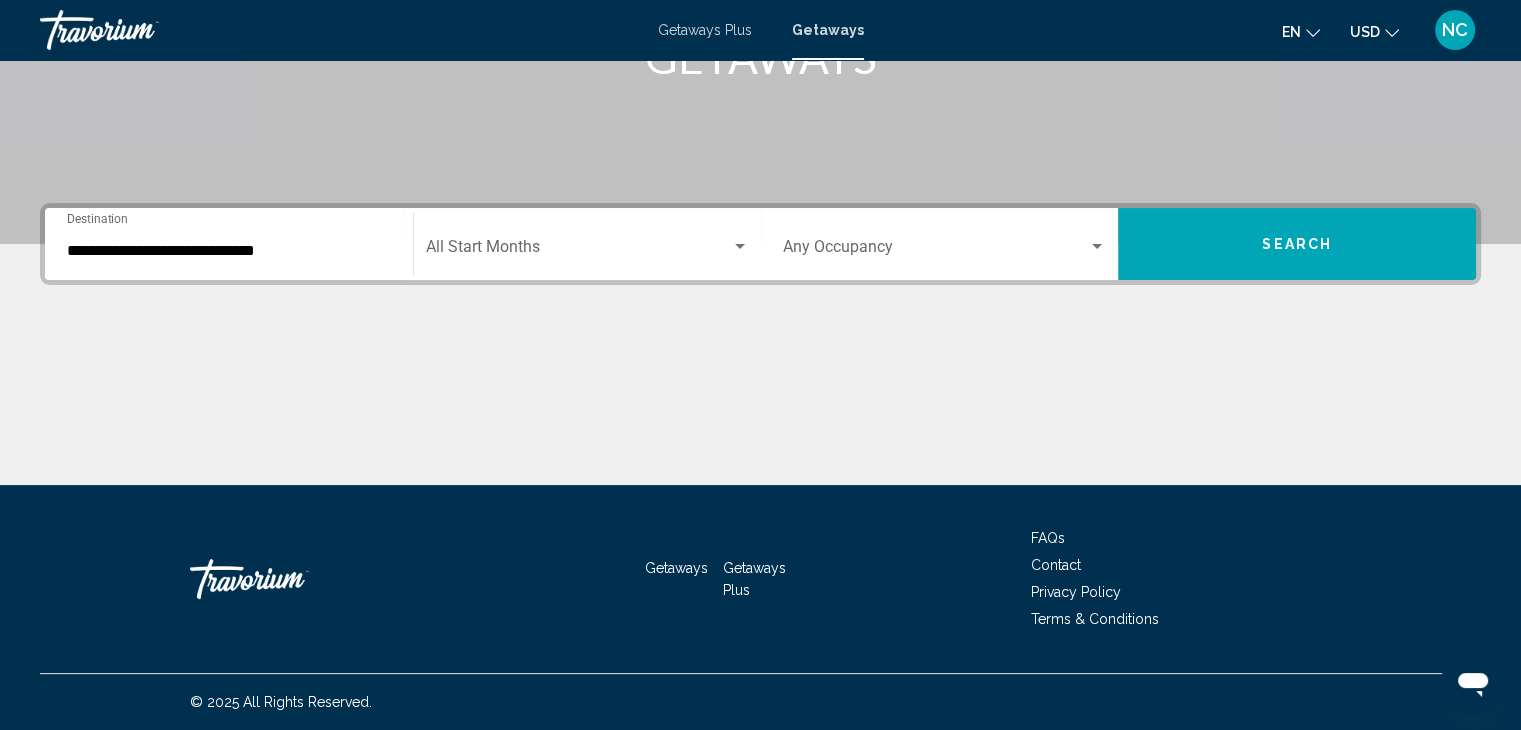 click on "Start Month All Start Months" 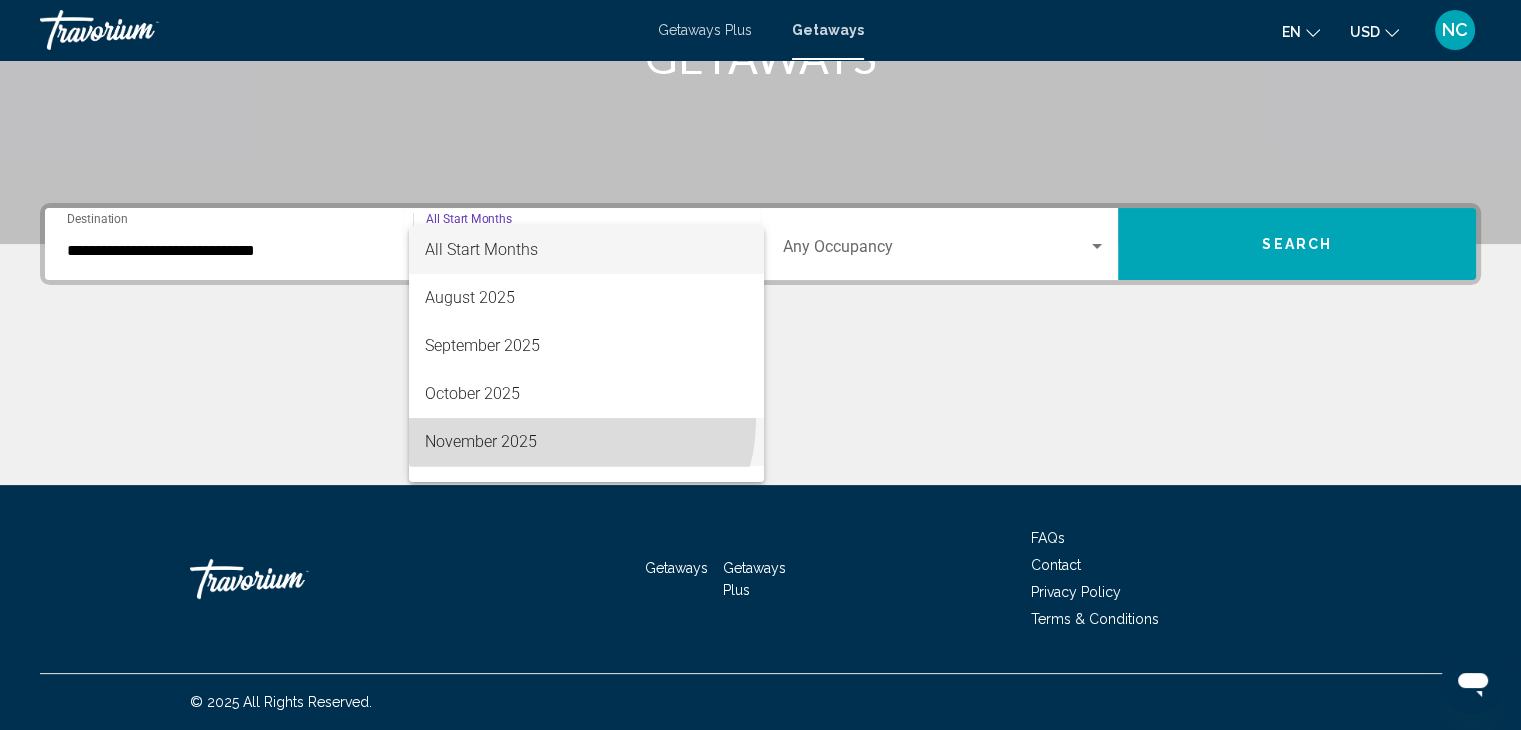 click on "November 2025" at bounding box center [586, 442] 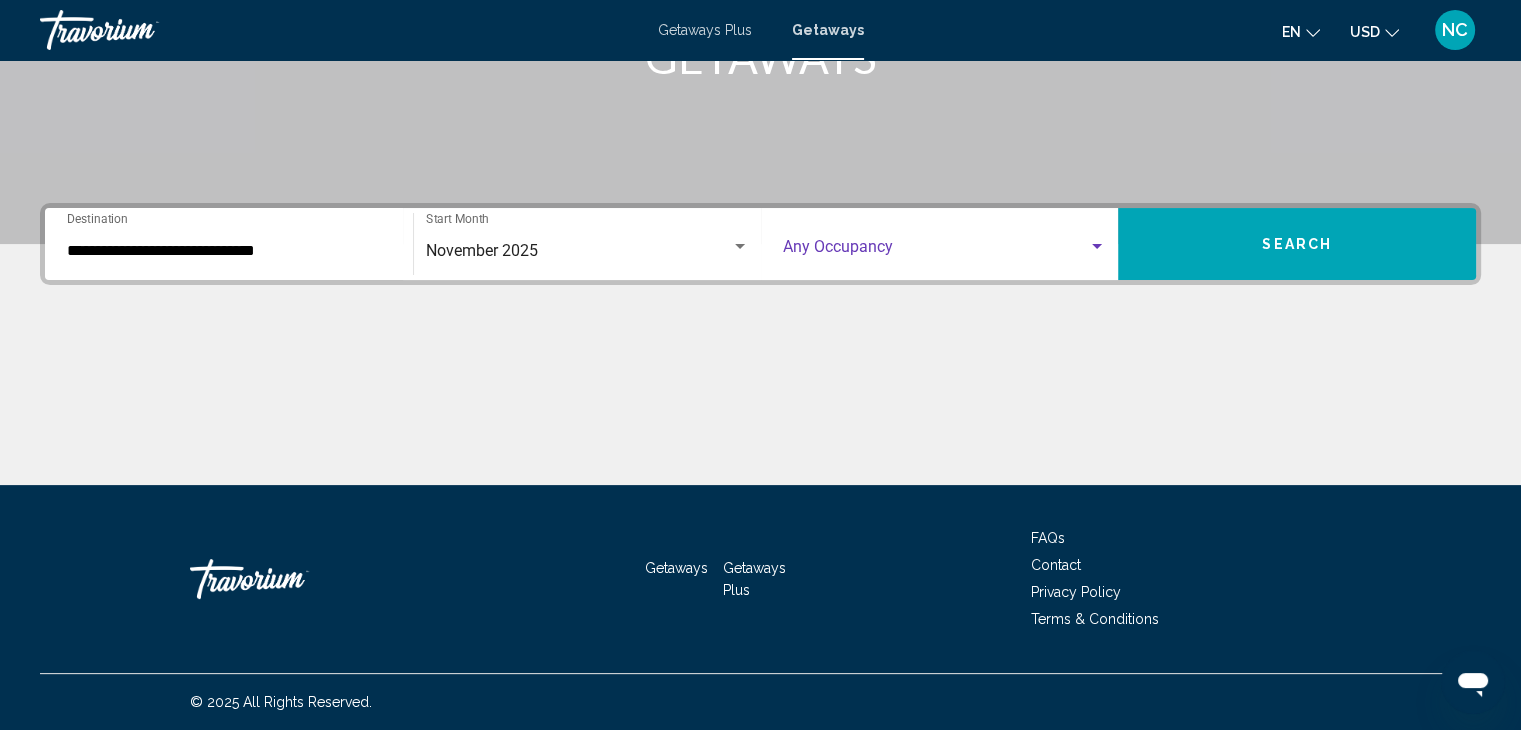 click at bounding box center [936, 251] 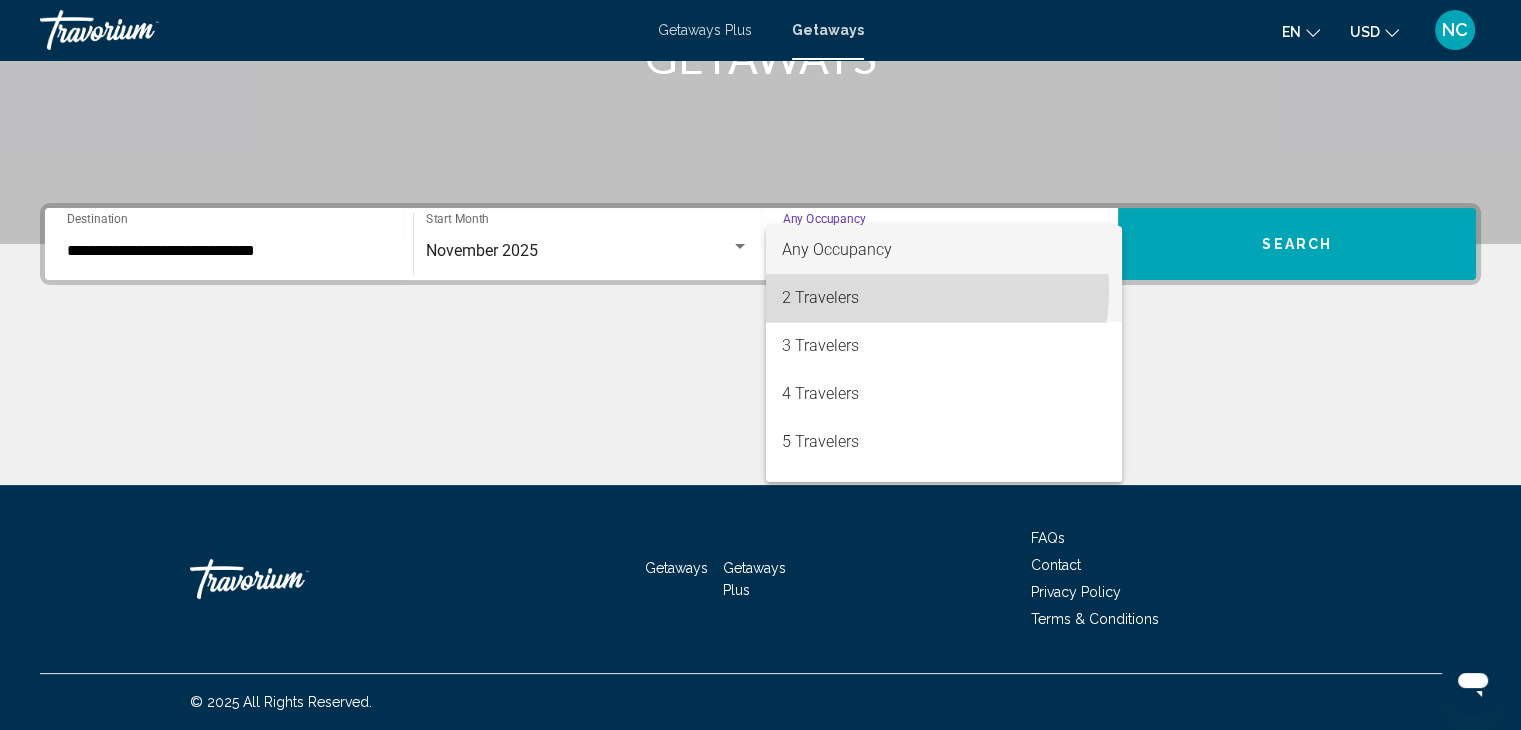 click on "2 Travelers" at bounding box center (944, 298) 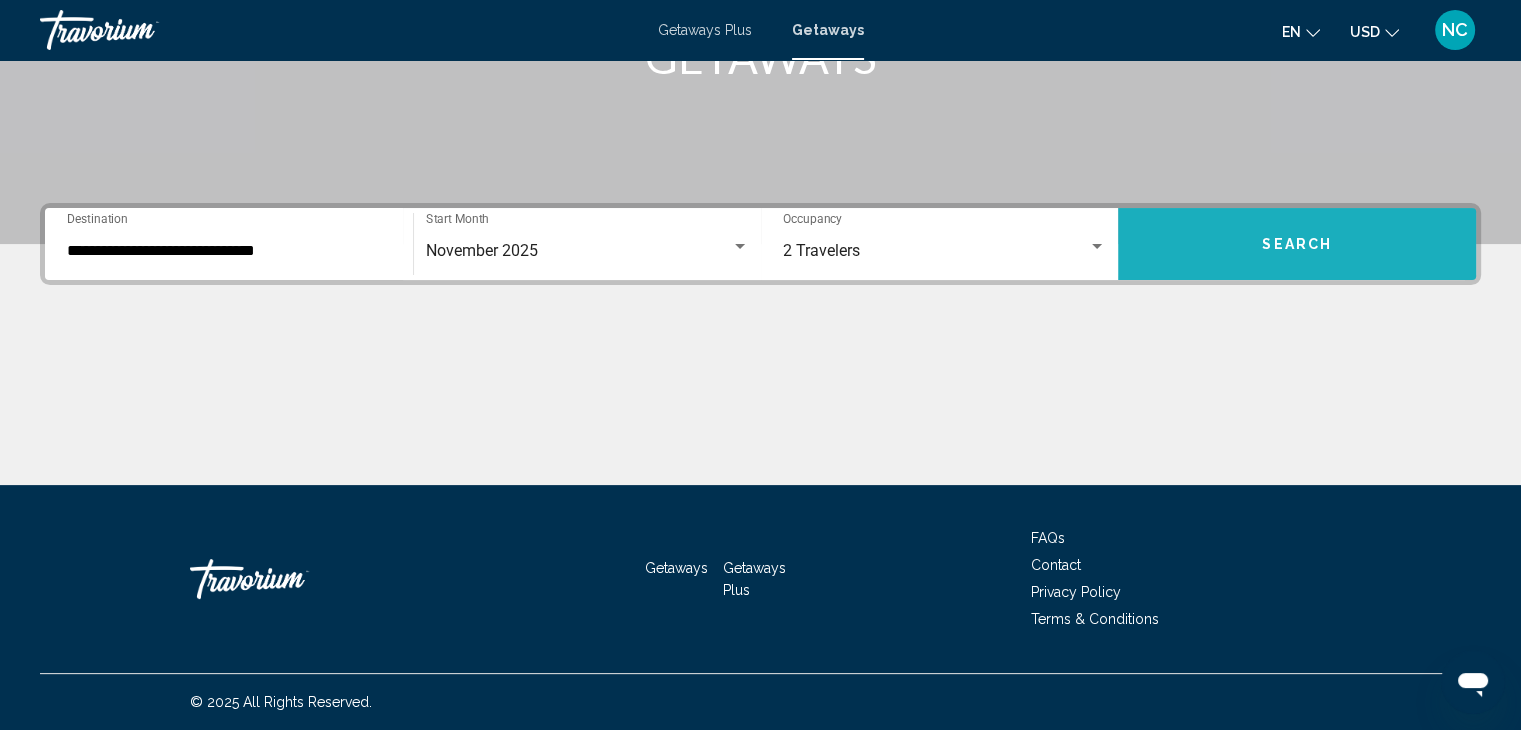 click on "Search" at bounding box center [1297, 244] 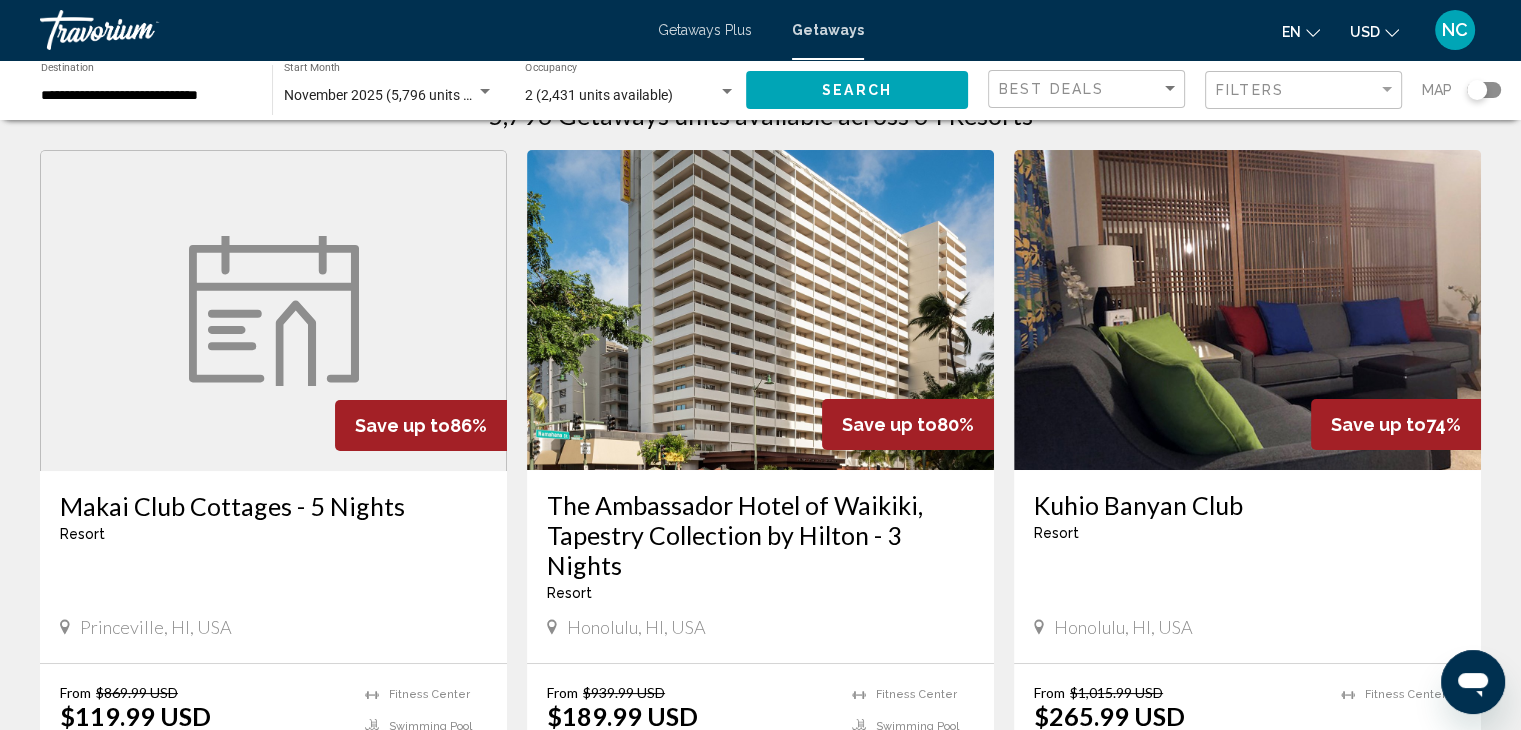 scroll, scrollTop: 0, scrollLeft: 0, axis: both 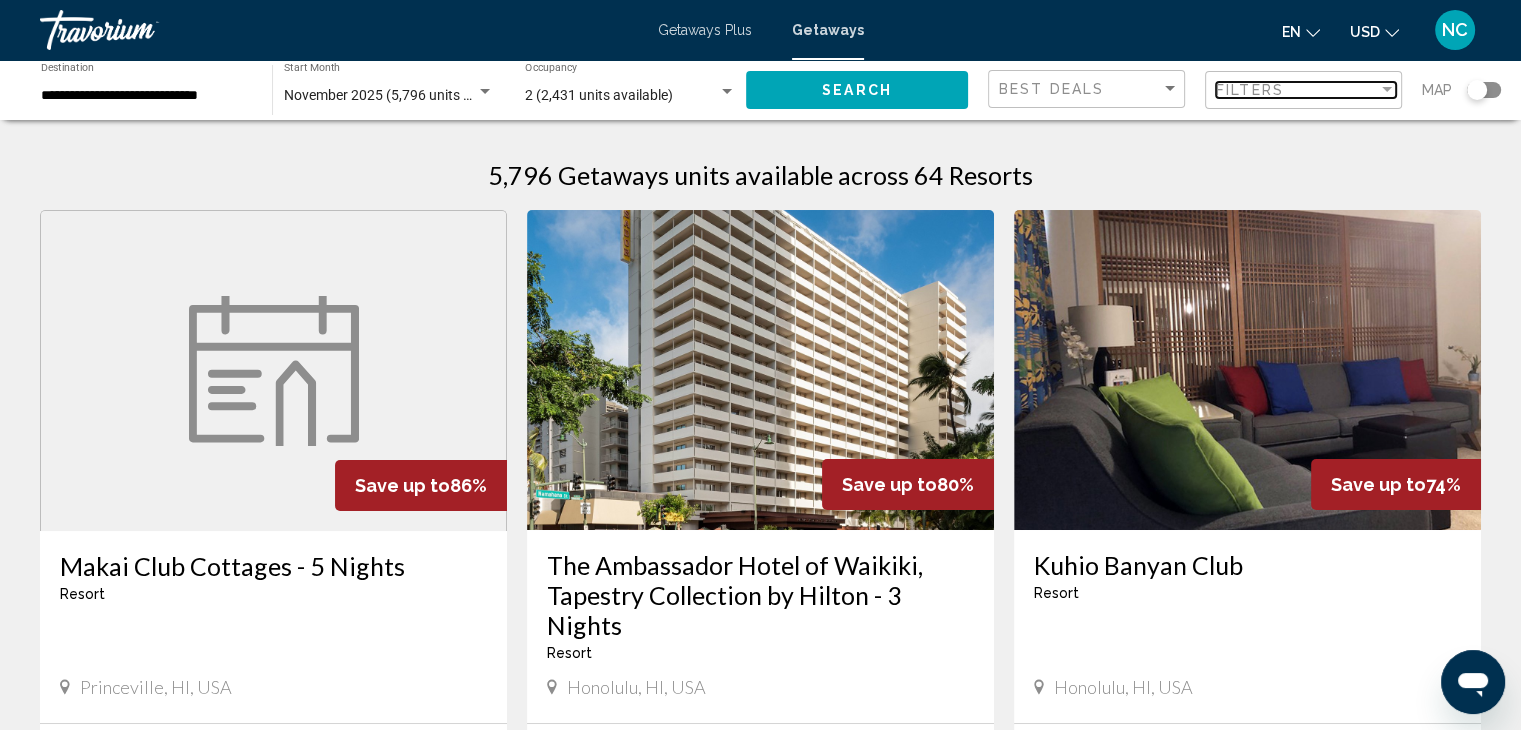 click on "Filters" at bounding box center (1297, 90) 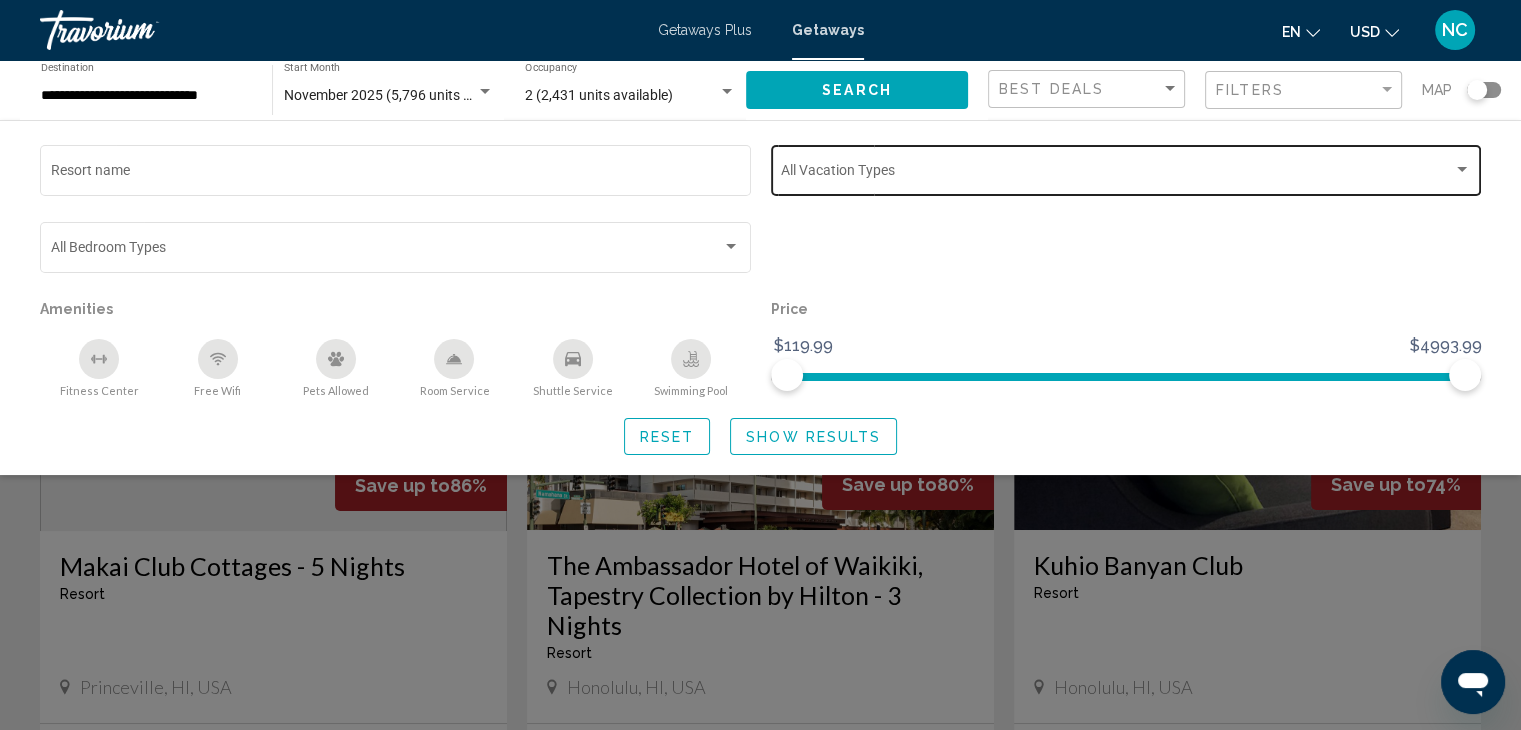 click on "Vacation Types All Vacation Types" 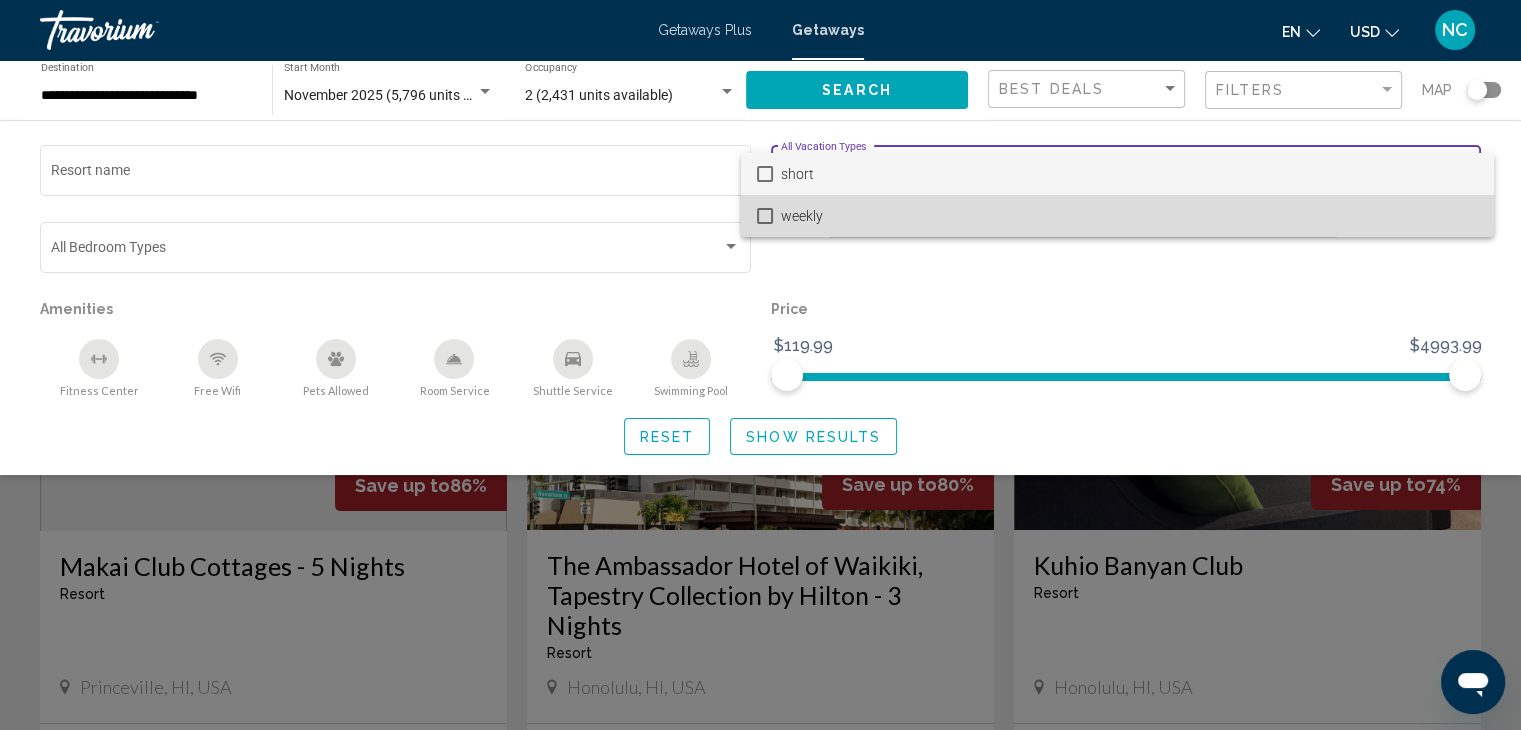 click on "weekly" at bounding box center (1129, 216) 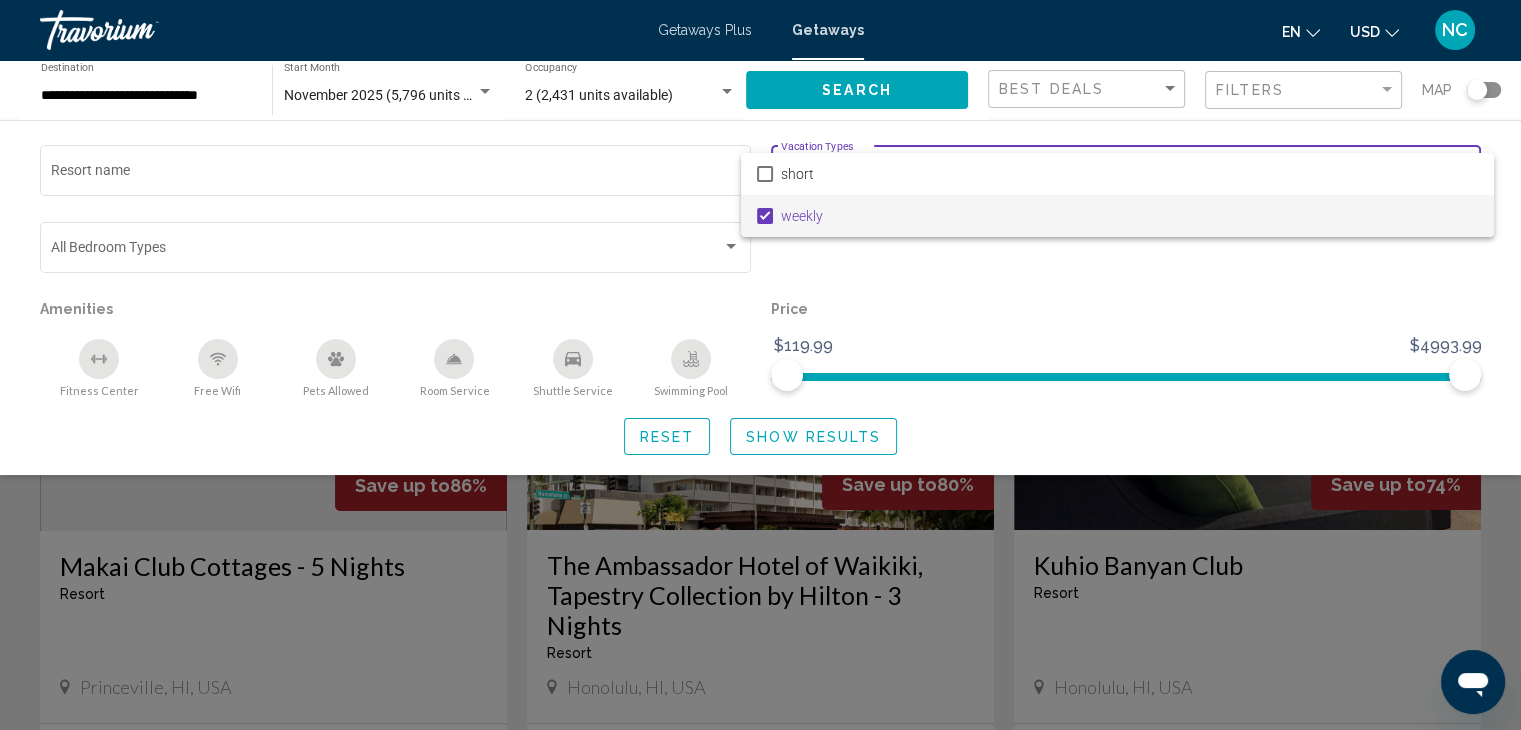 click at bounding box center [760, 365] 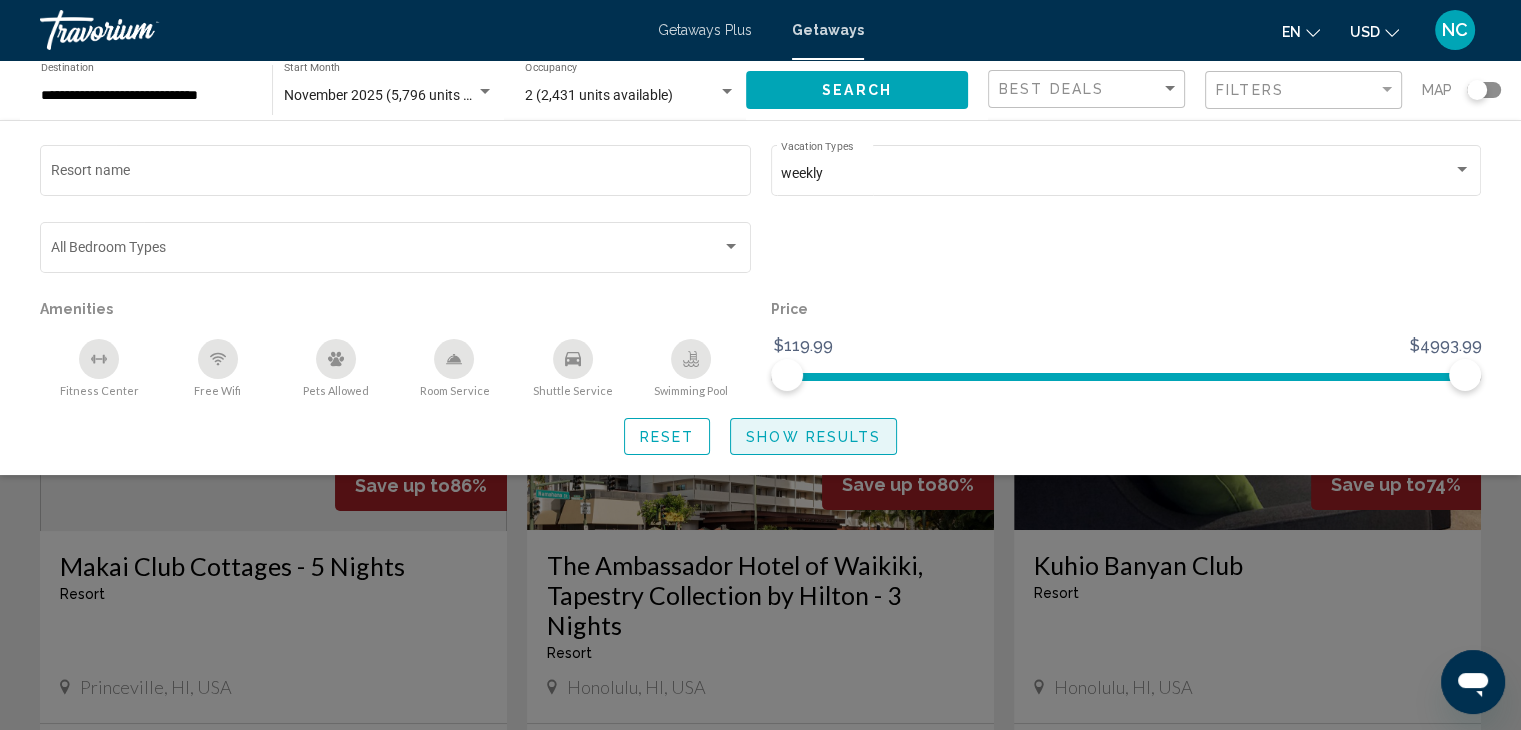 click on "Show Results" 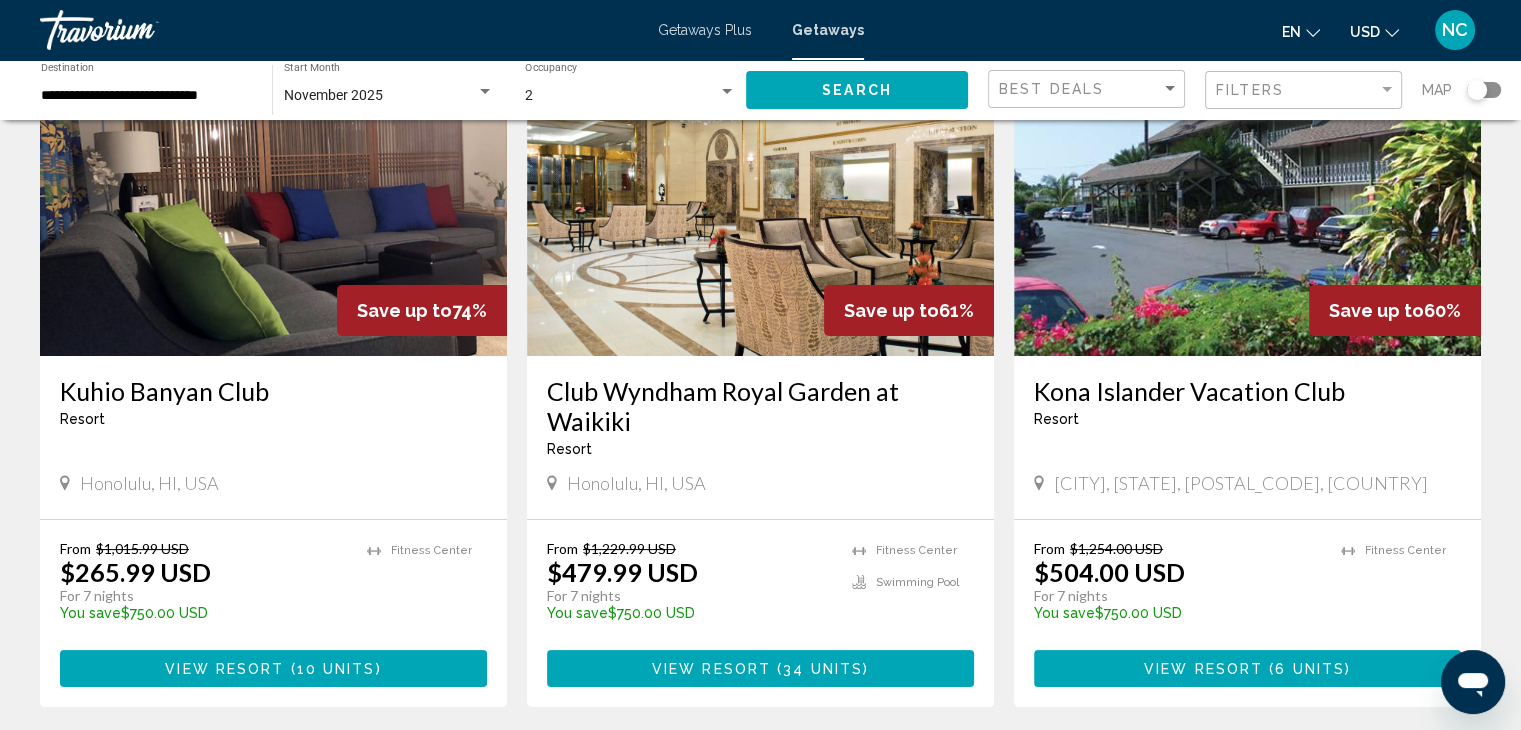 scroll, scrollTop: 196, scrollLeft: 0, axis: vertical 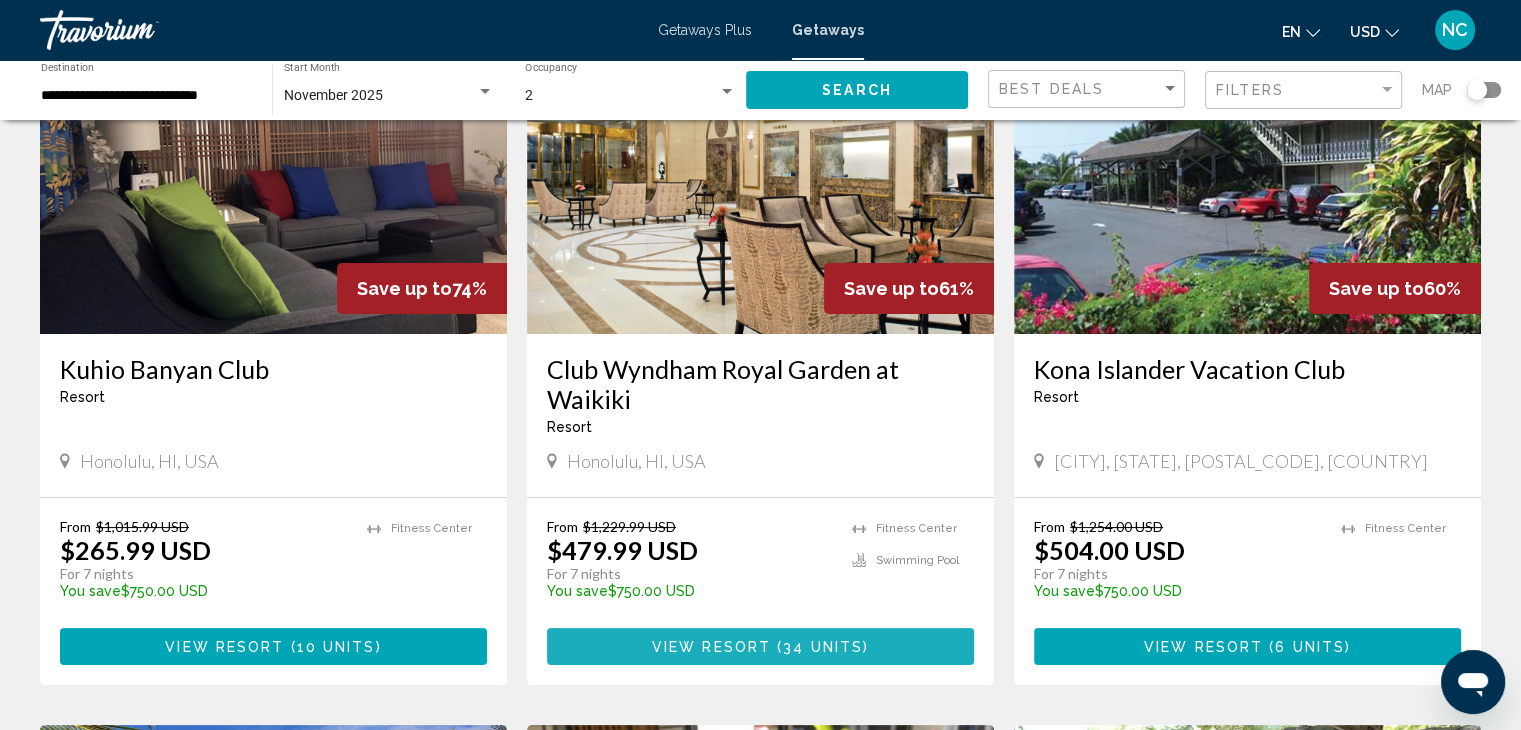 click at bounding box center [774, 647] 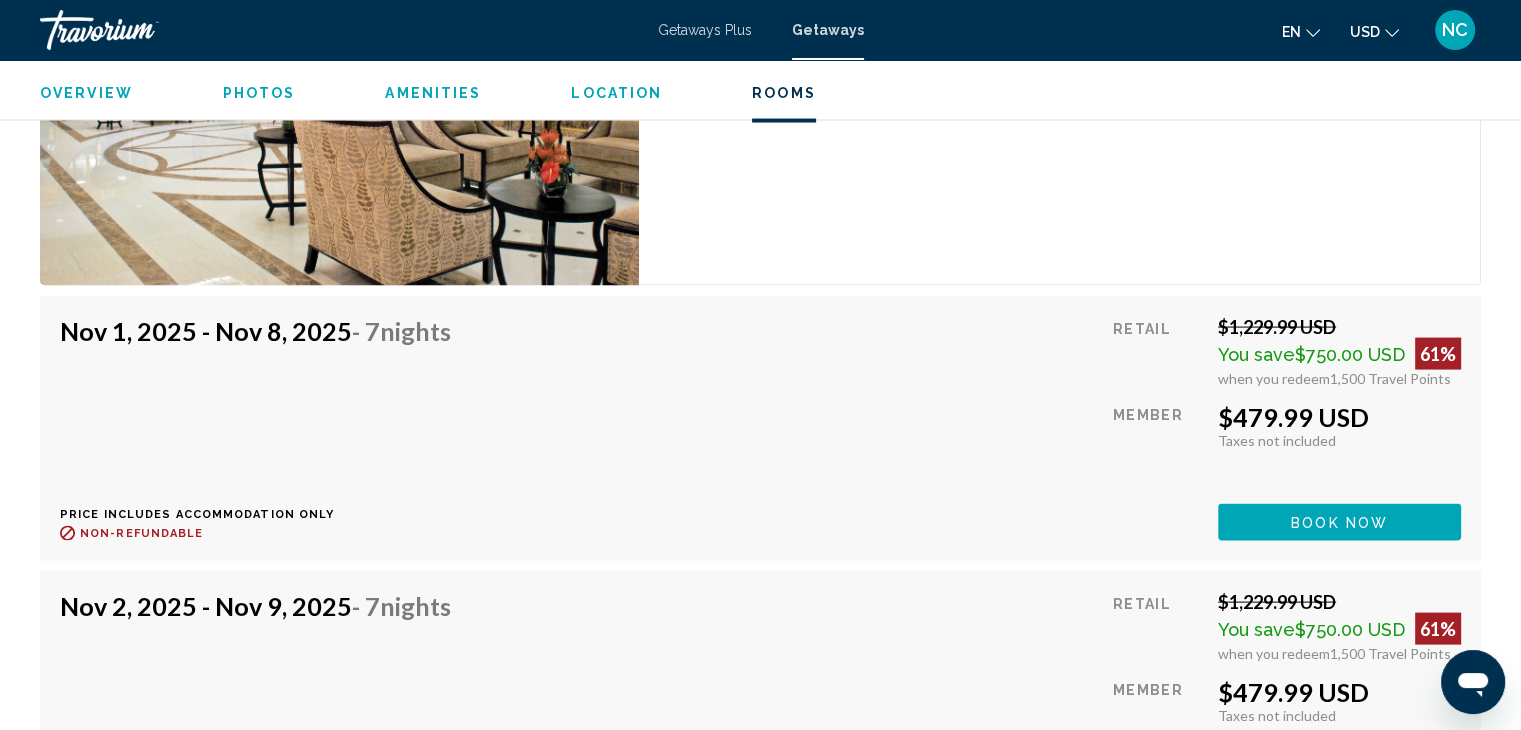 scroll, scrollTop: 4028, scrollLeft: 0, axis: vertical 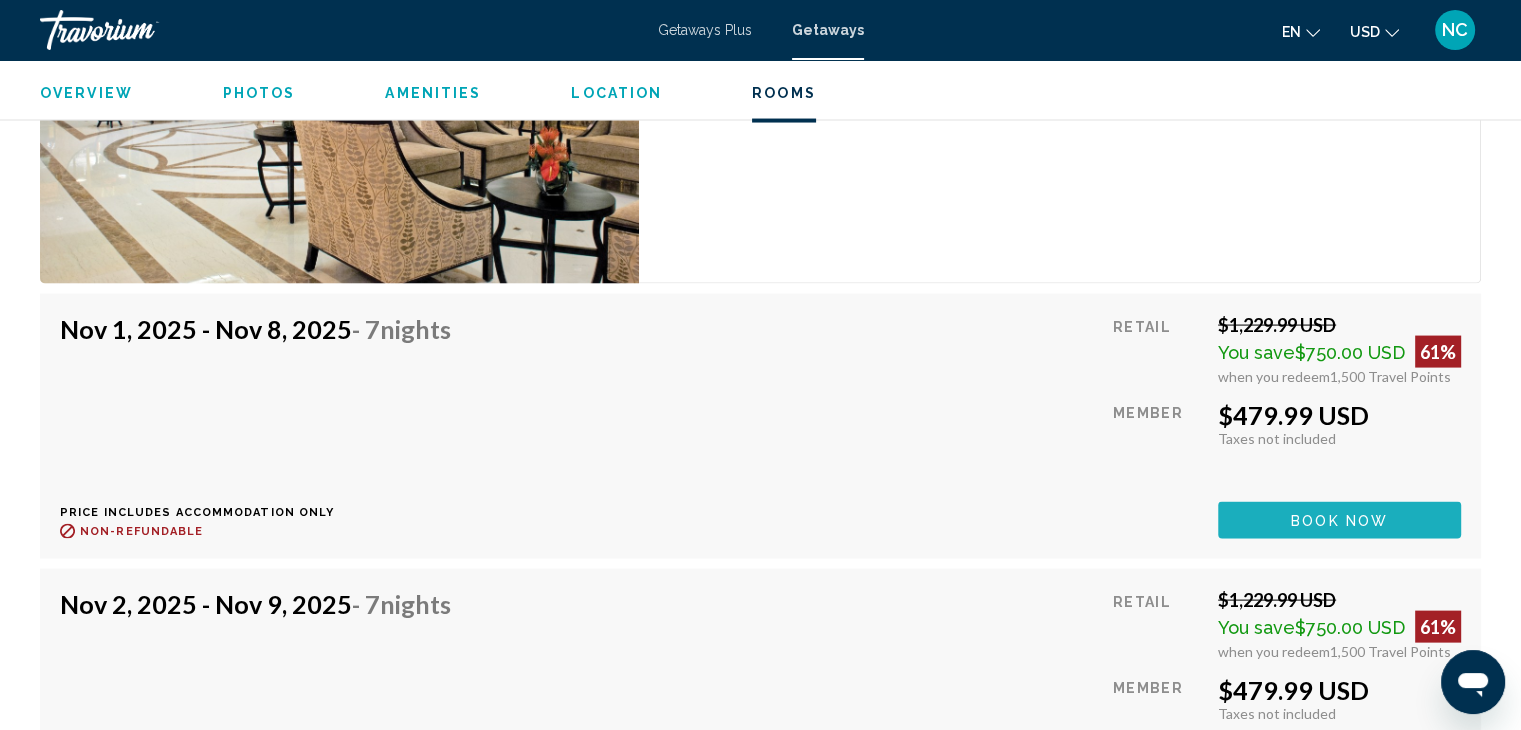 click on "Book now" at bounding box center (1339, 521) 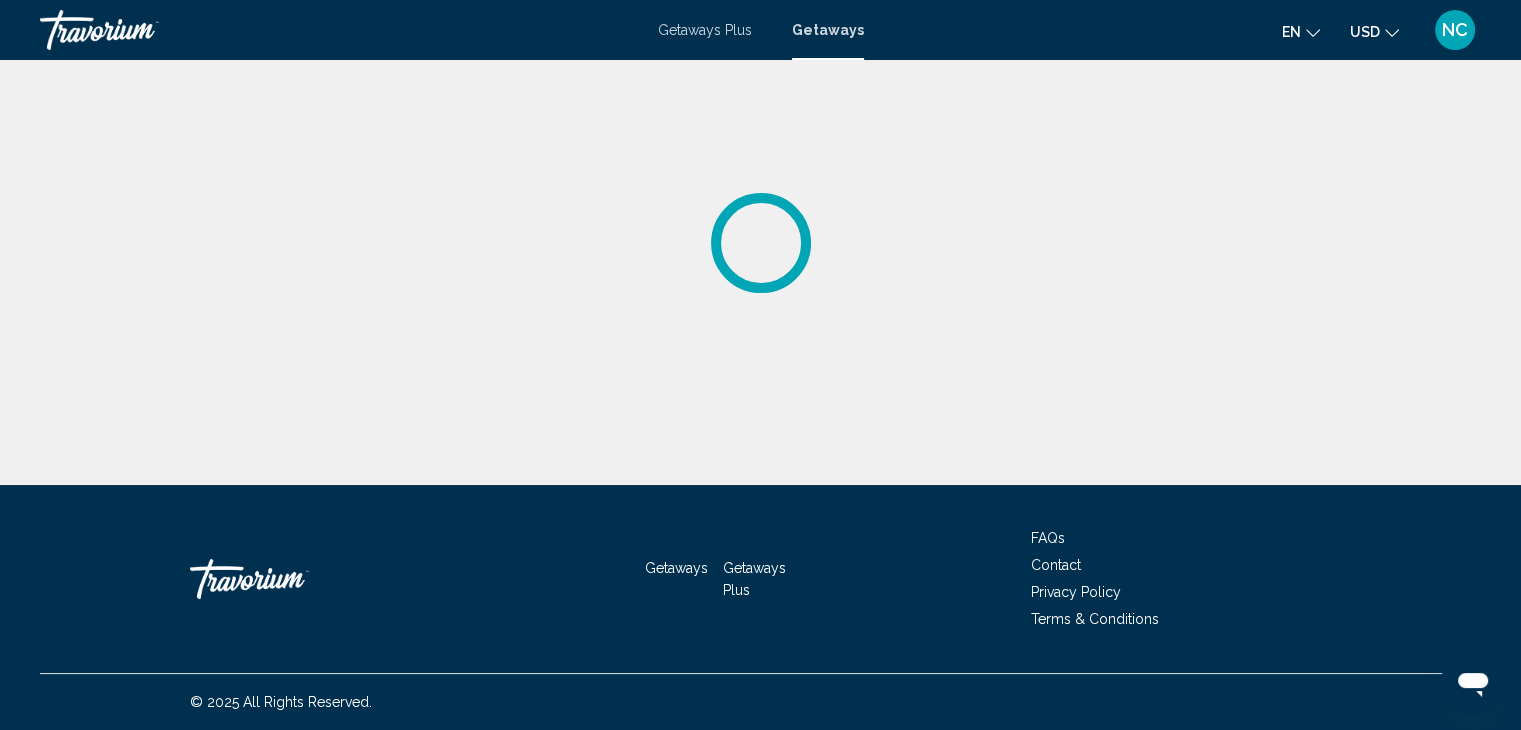 scroll, scrollTop: 0, scrollLeft: 0, axis: both 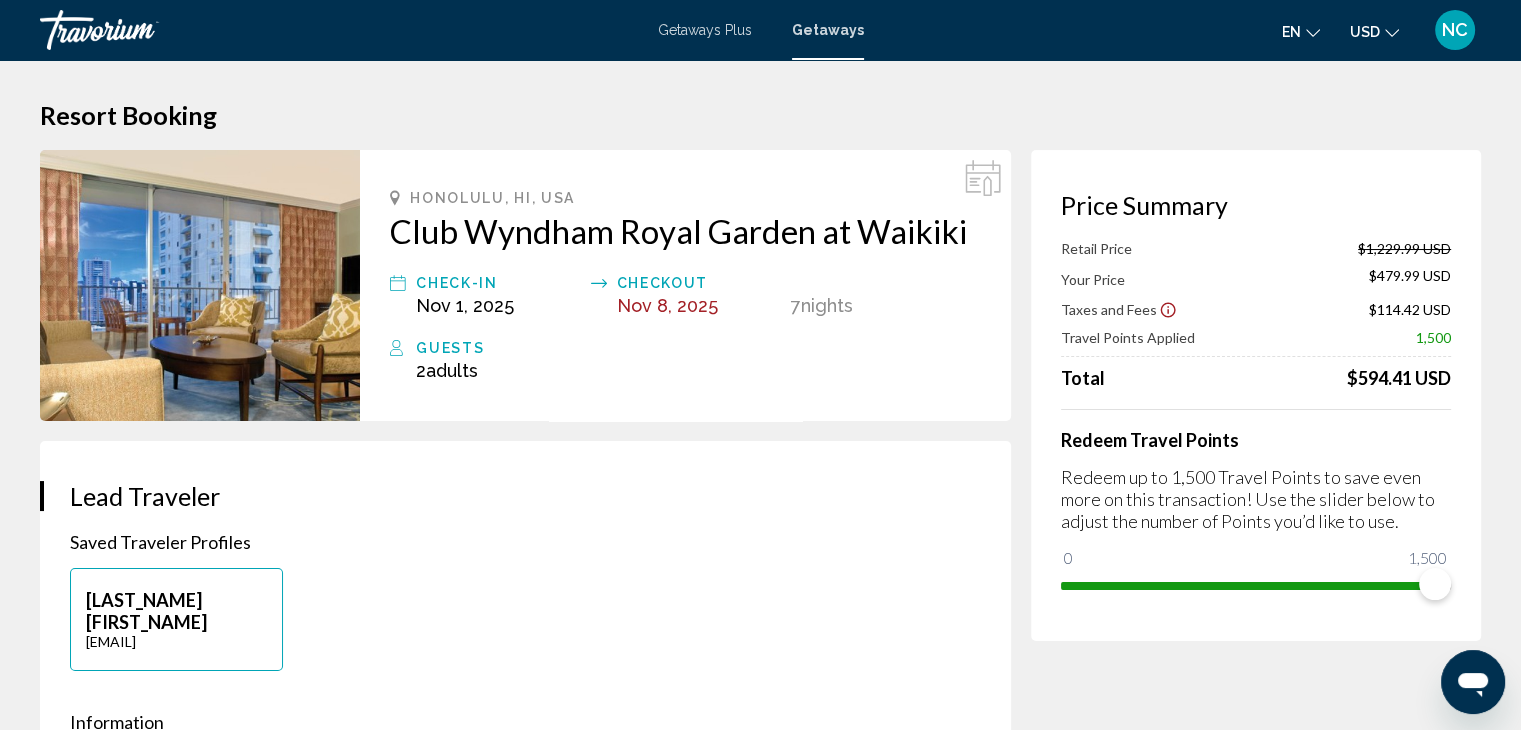 click on "Getaways Plus  Getaways en
English Español Français Italiano Português русский USD
USD ($) MXN (Mex$) CAD (Can$) GBP (£) EUR (€) AUD (A$) NZD (NZ$) CNY (CN¥) NC Login" at bounding box center [760, 30] 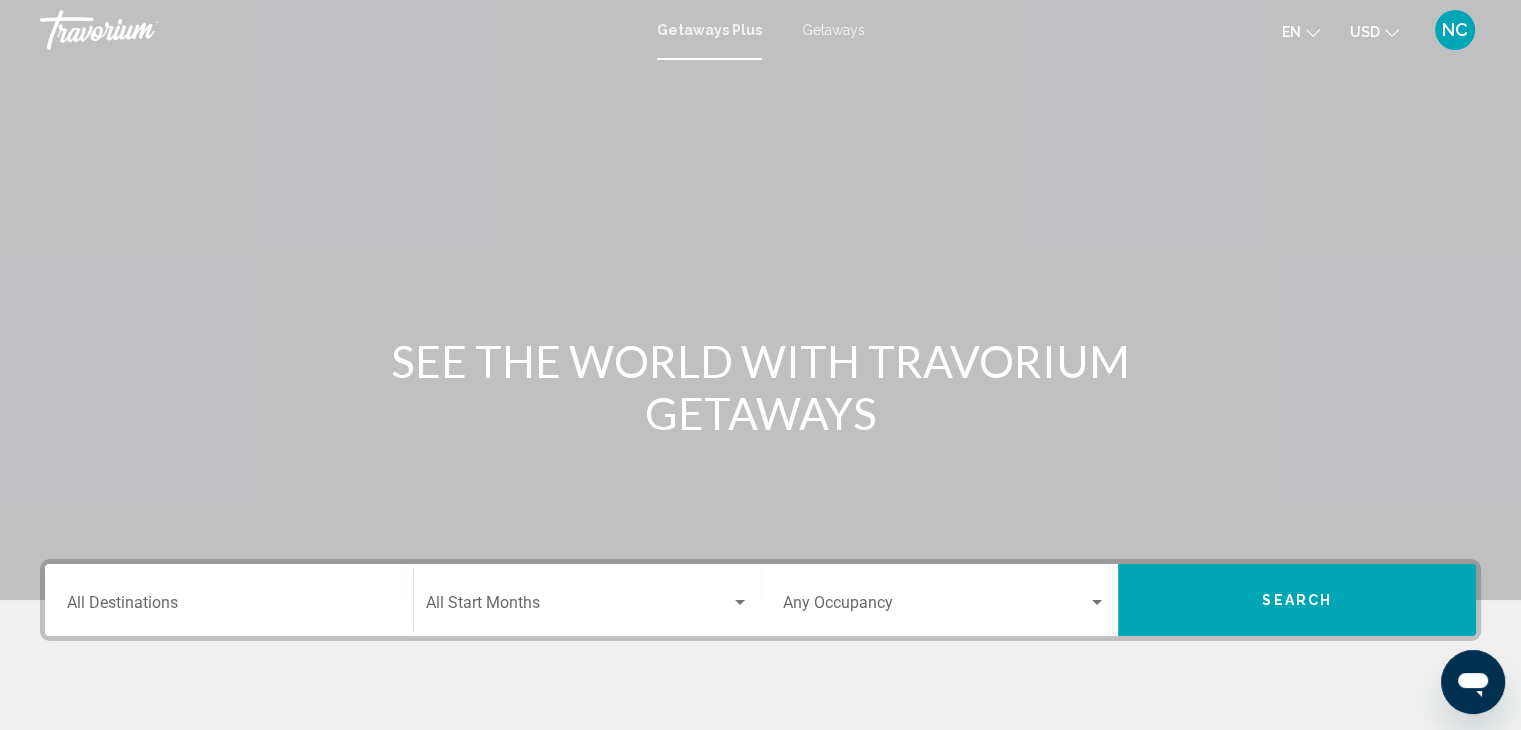 click on "Destination All Destinations" at bounding box center (229, 600) 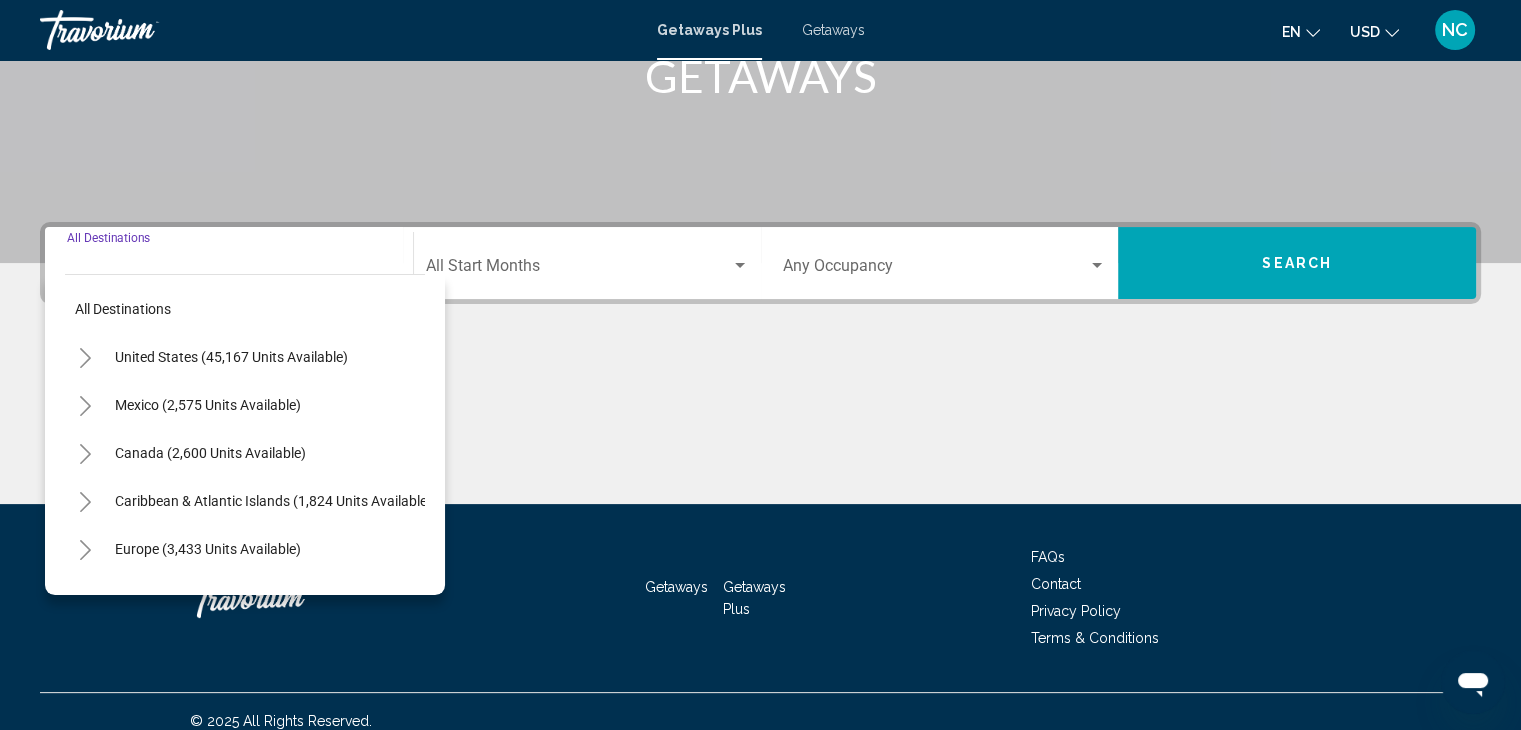 scroll, scrollTop: 356, scrollLeft: 0, axis: vertical 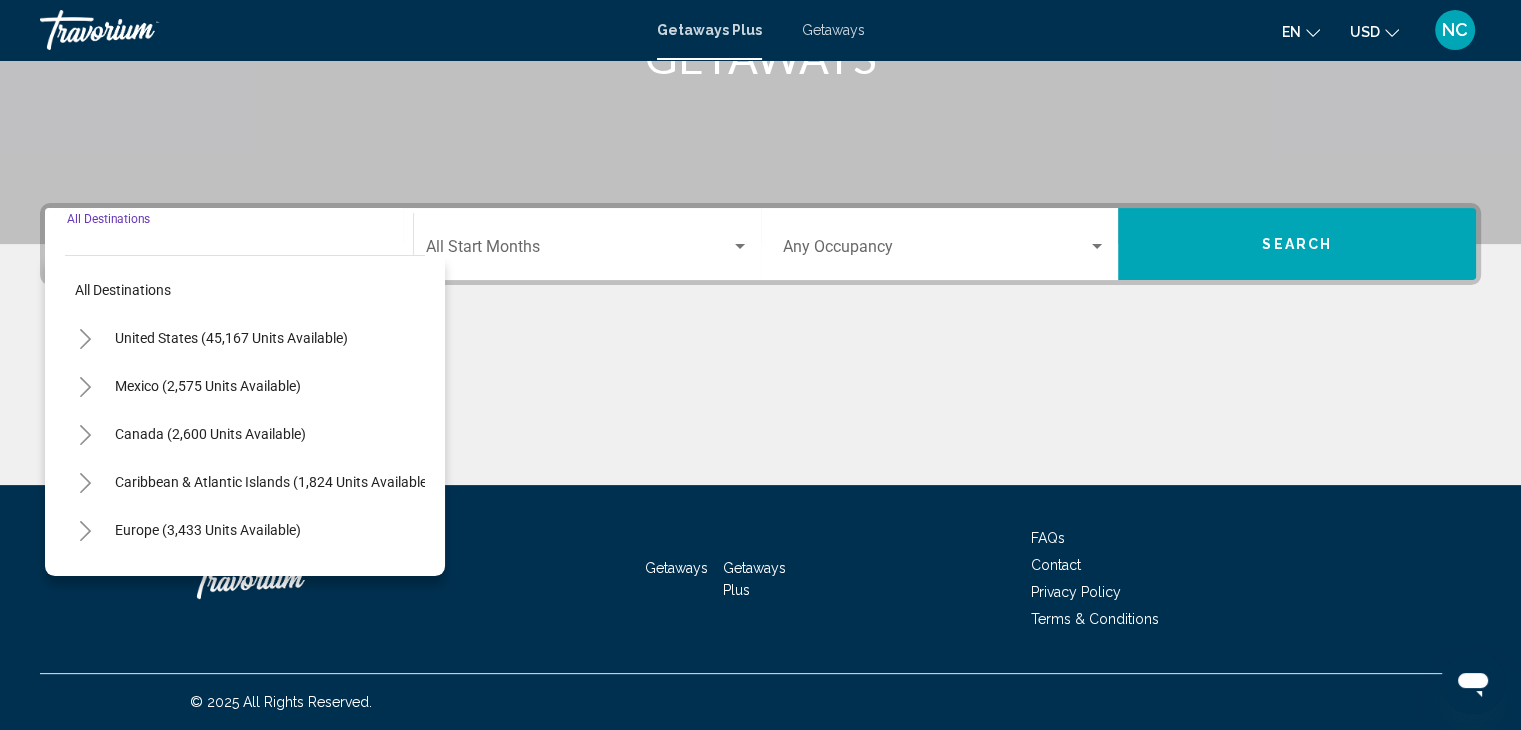 click 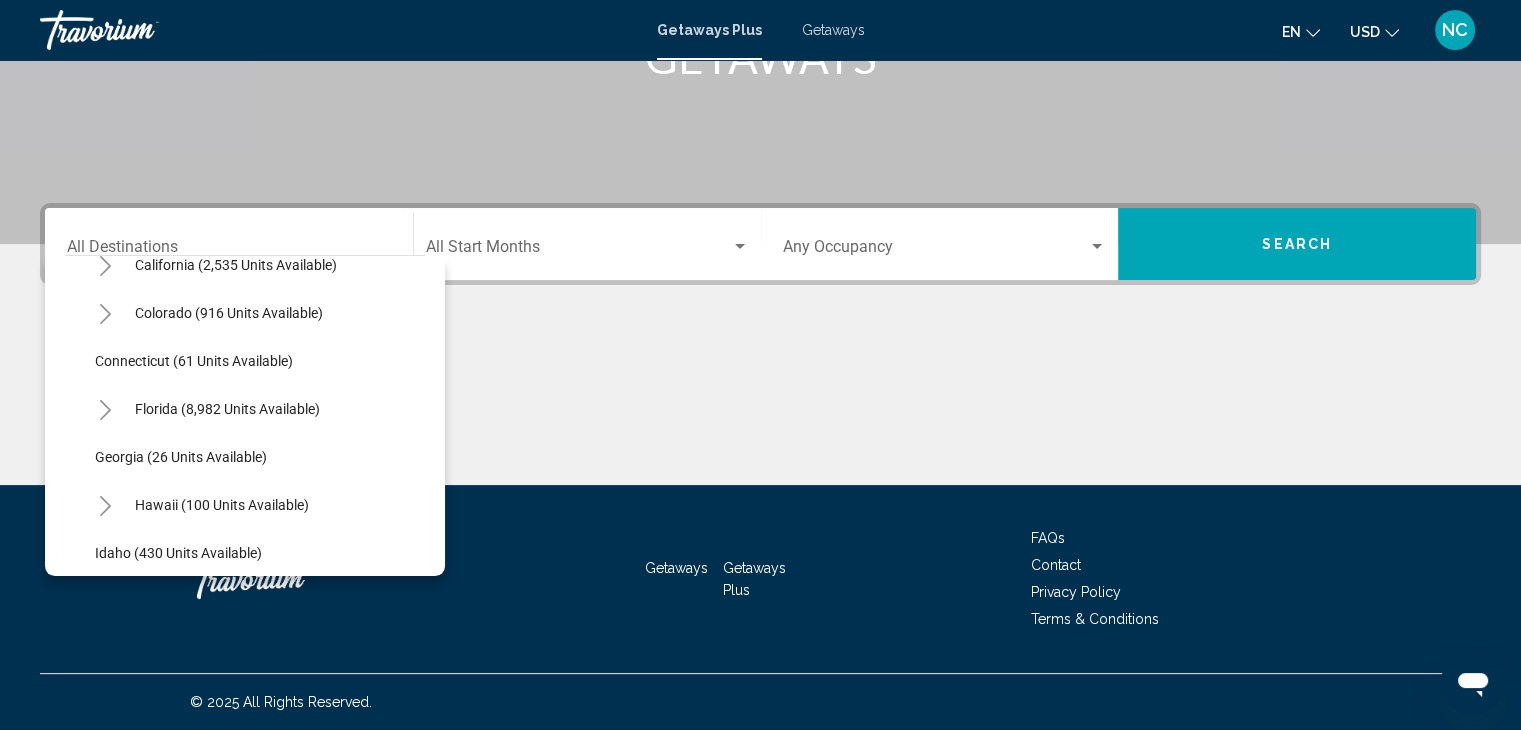 scroll, scrollTop: 243, scrollLeft: 0, axis: vertical 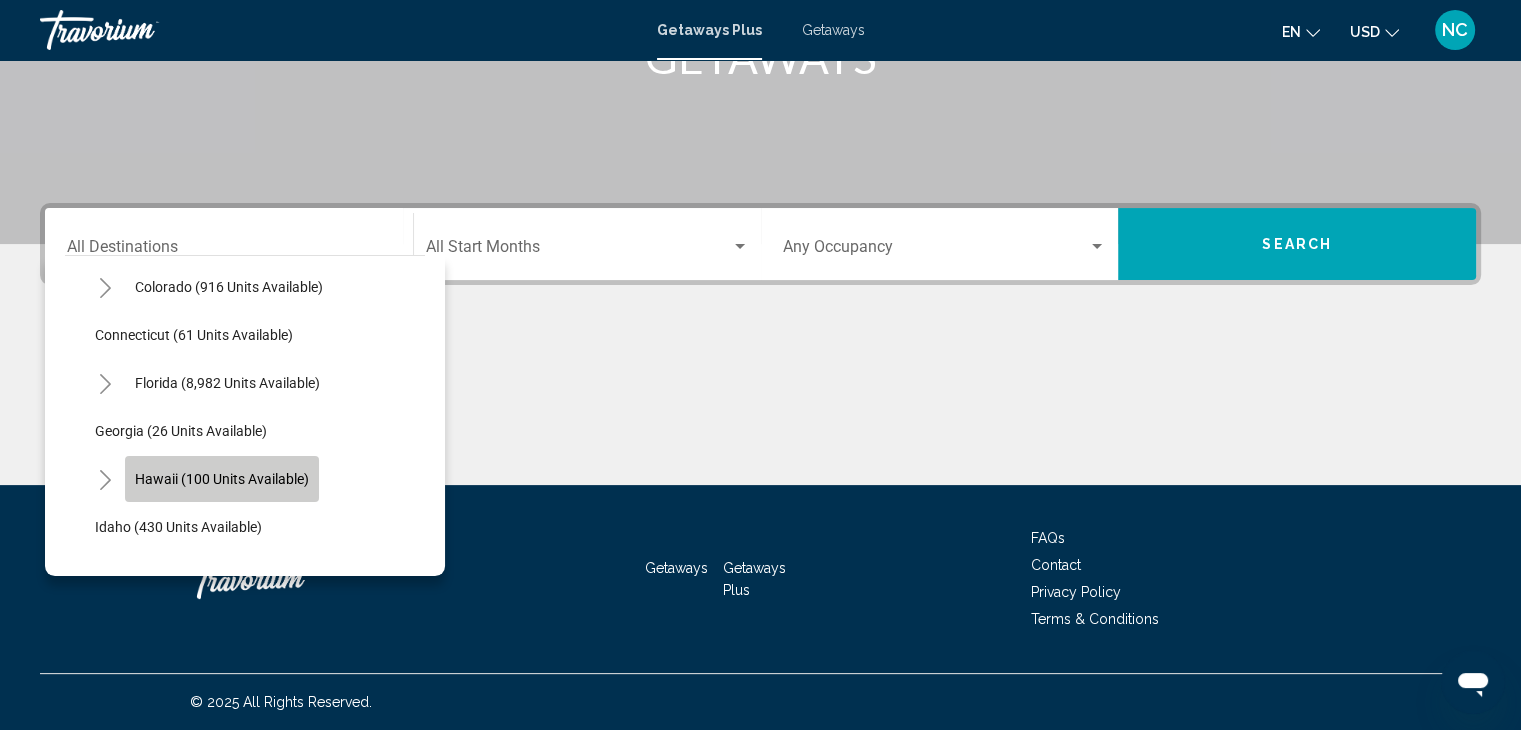 click on "Hawaii (100 units available)" 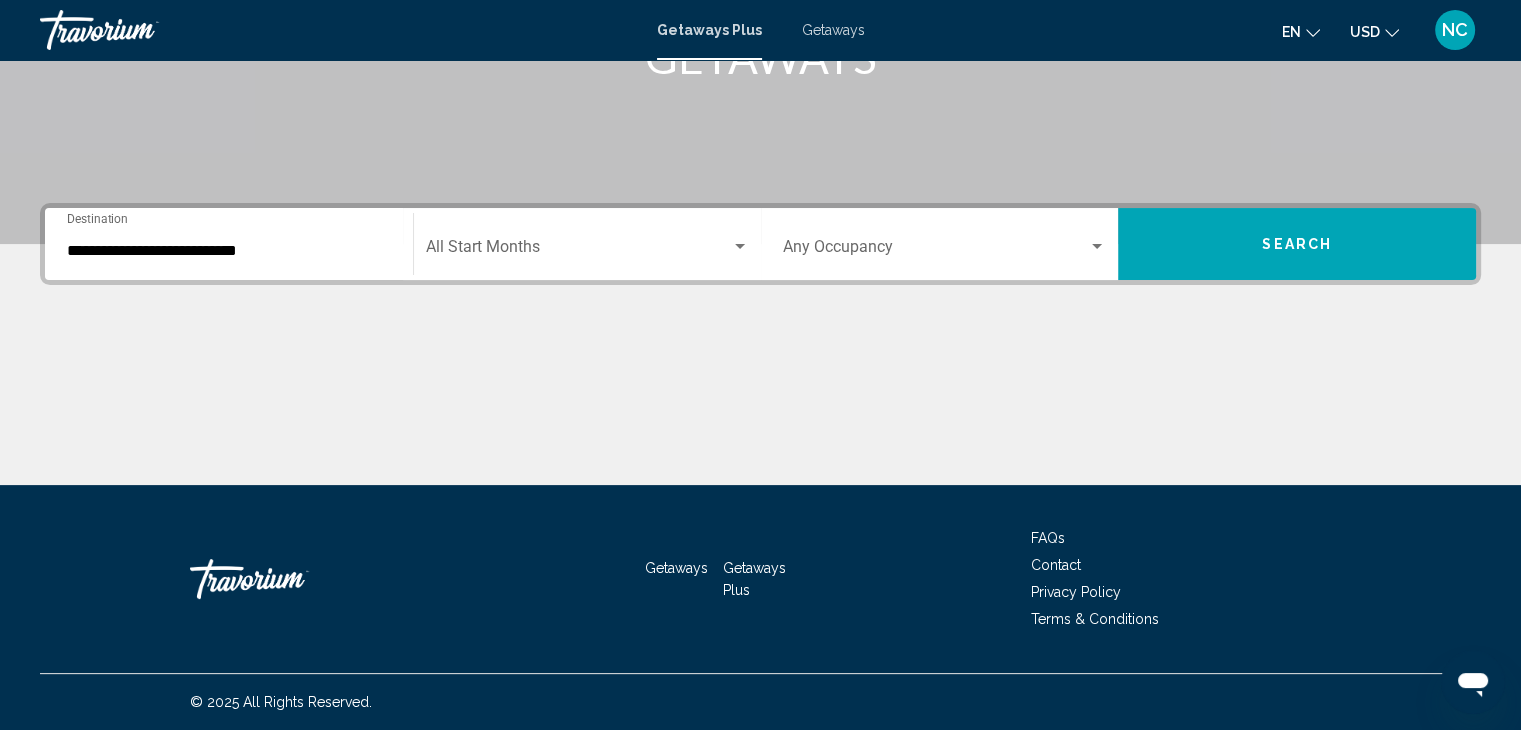 click on "Start Month All Start Months" 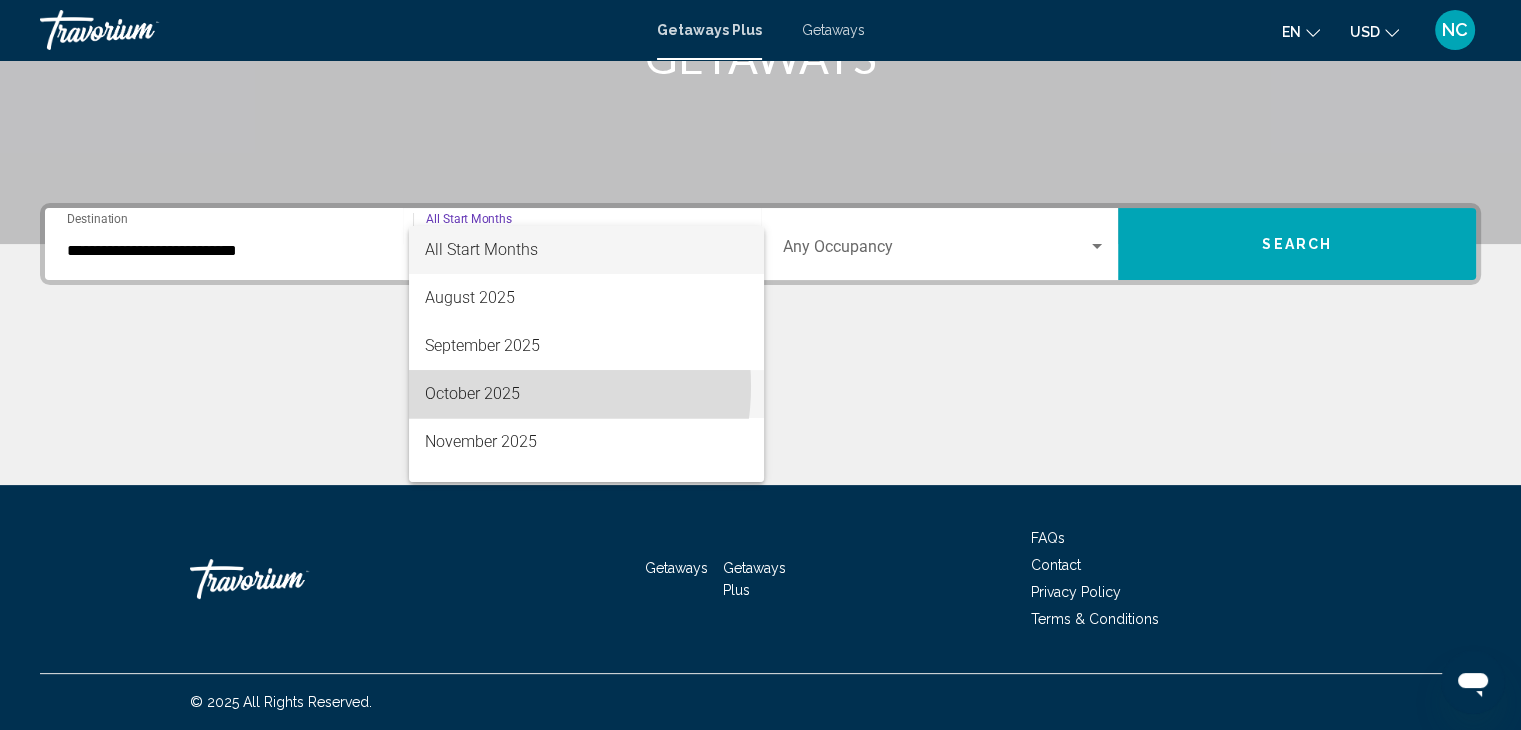 click on "October 2025" at bounding box center [586, 394] 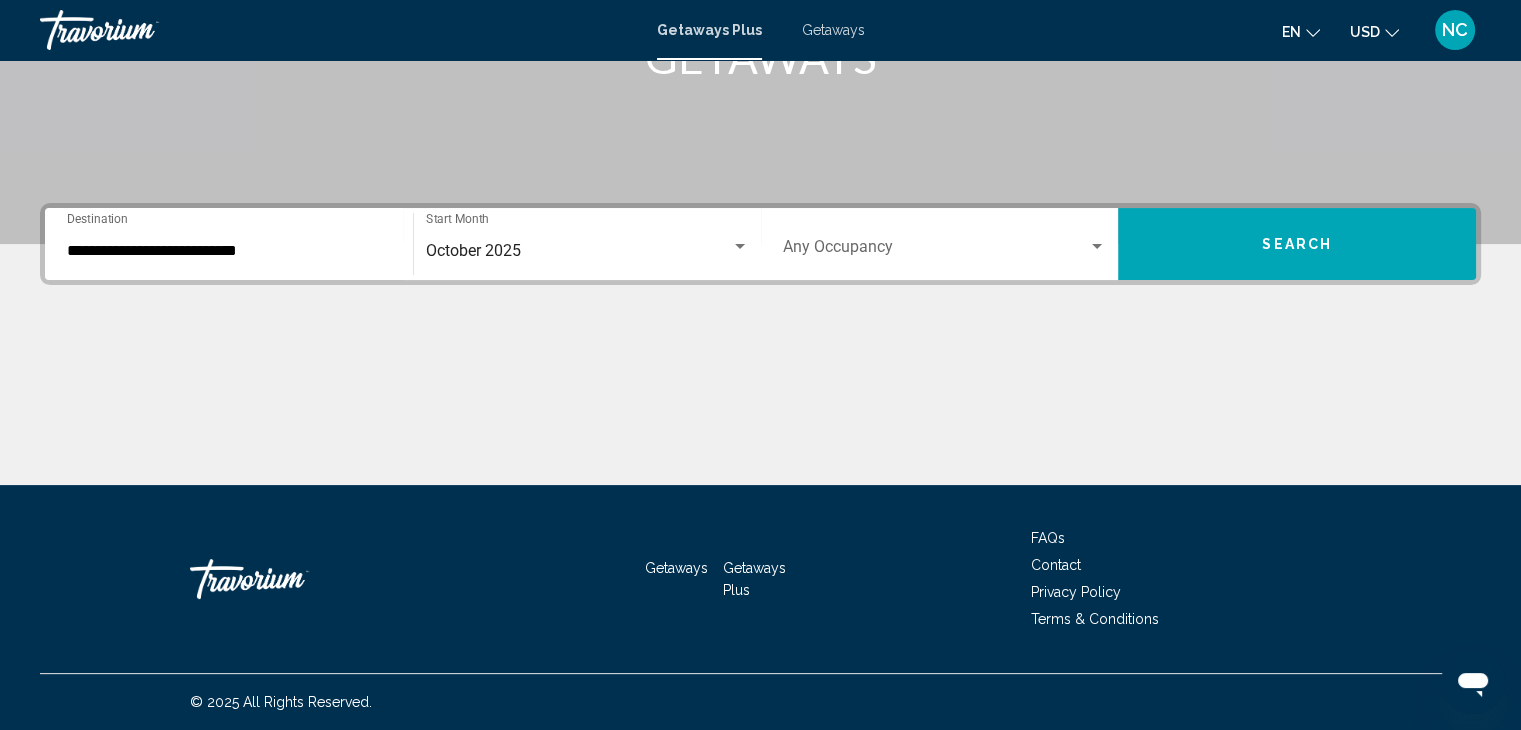 click on "Occupancy Any Occupancy" at bounding box center [945, 244] 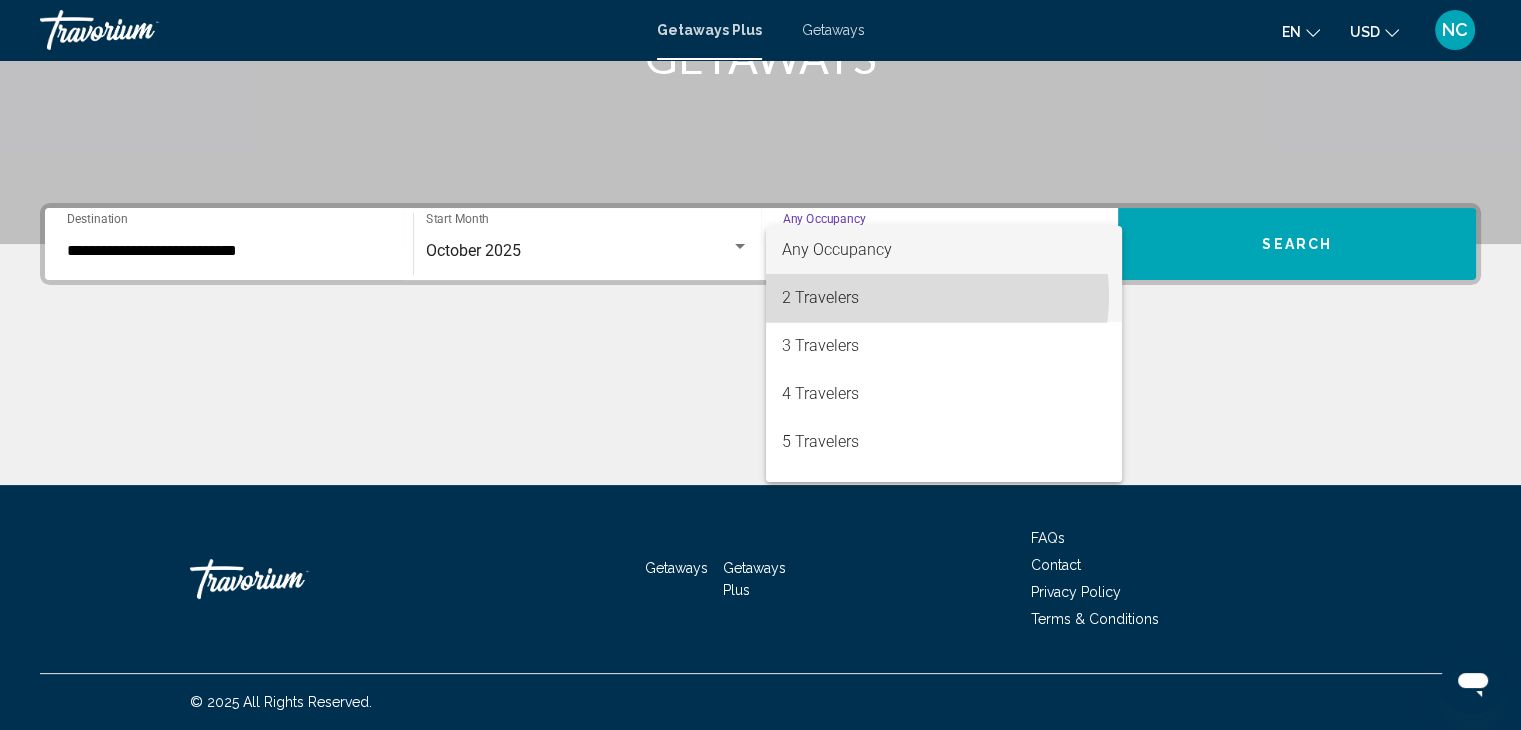 click on "2 Travelers" at bounding box center (944, 298) 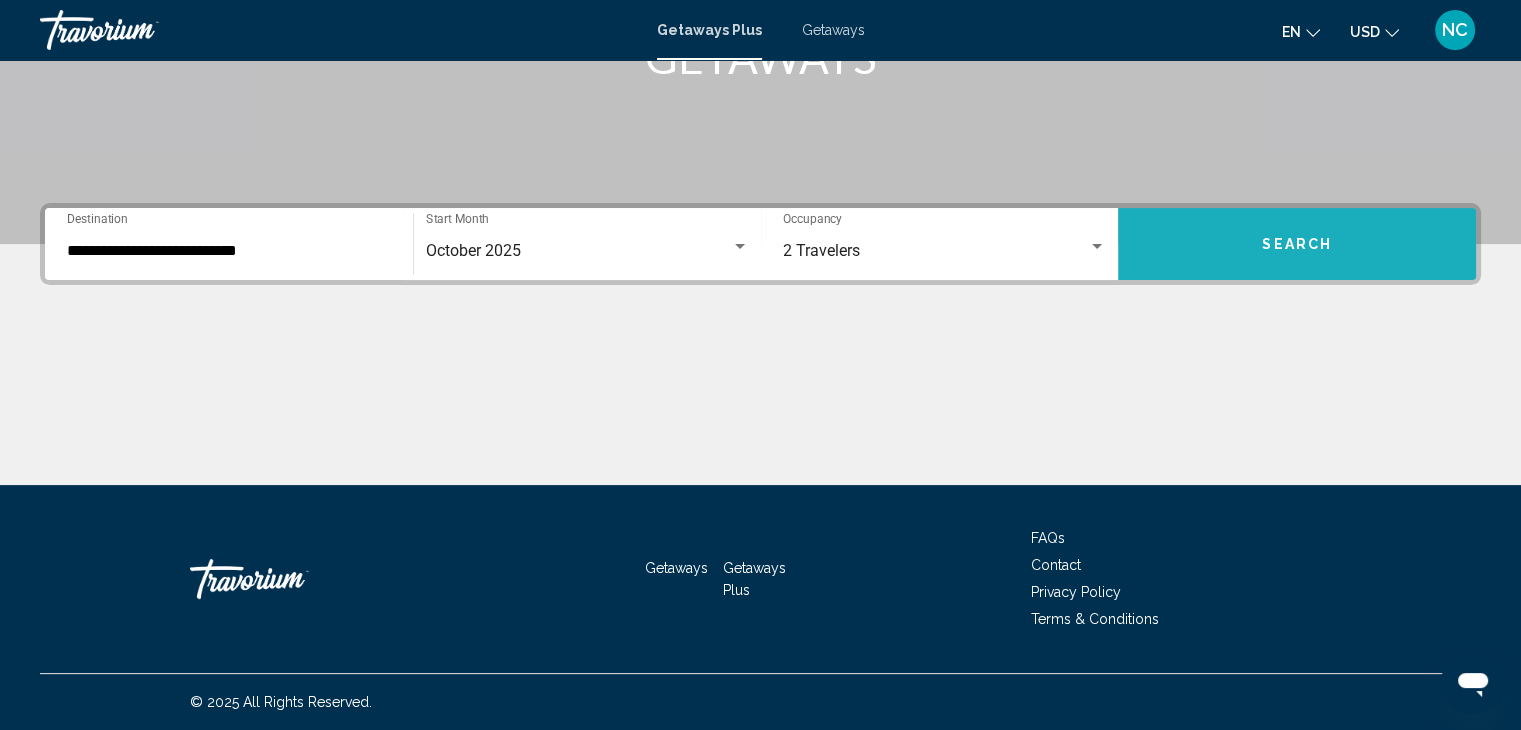 click on "Search" at bounding box center (1297, 244) 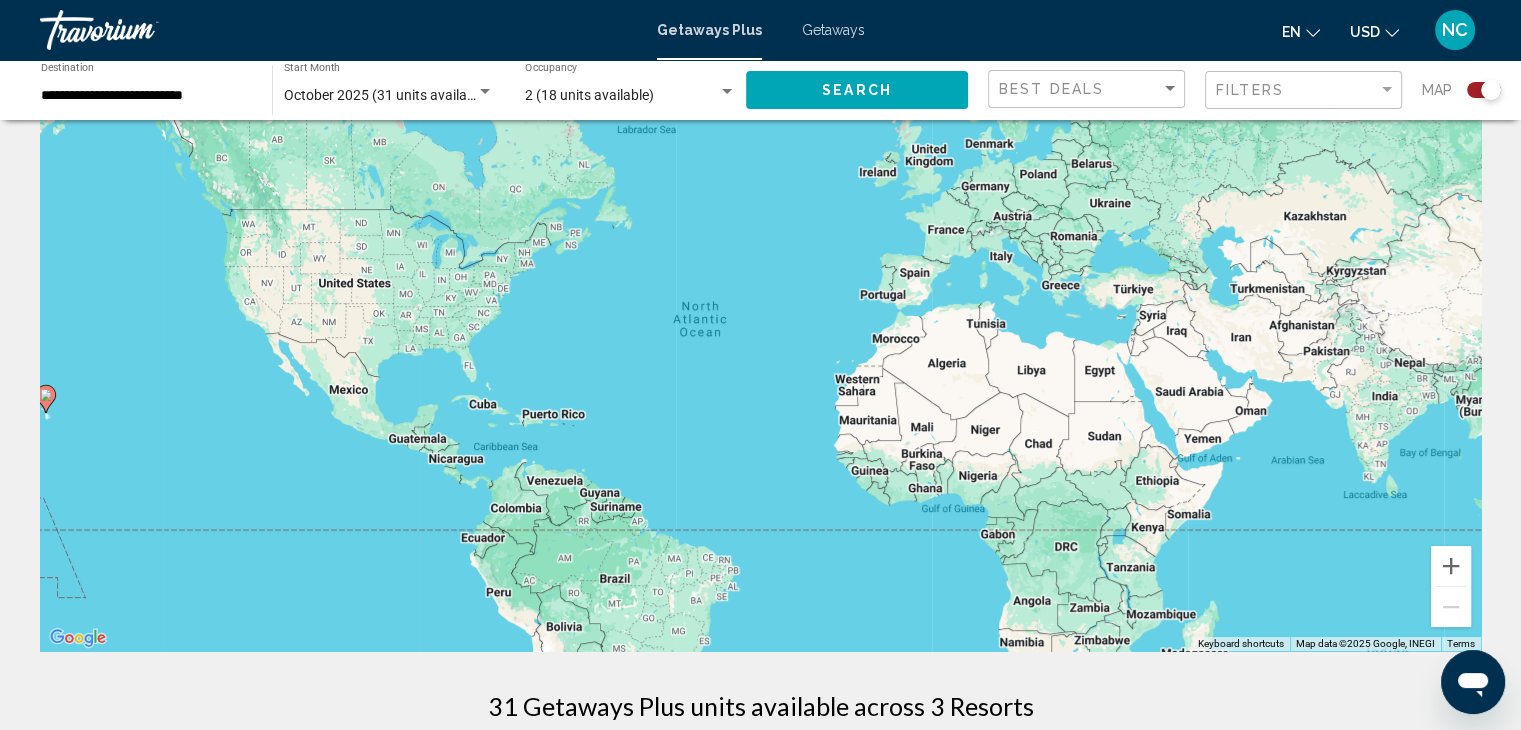 scroll, scrollTop: 88, scrollLeft: 0, axis: vertical 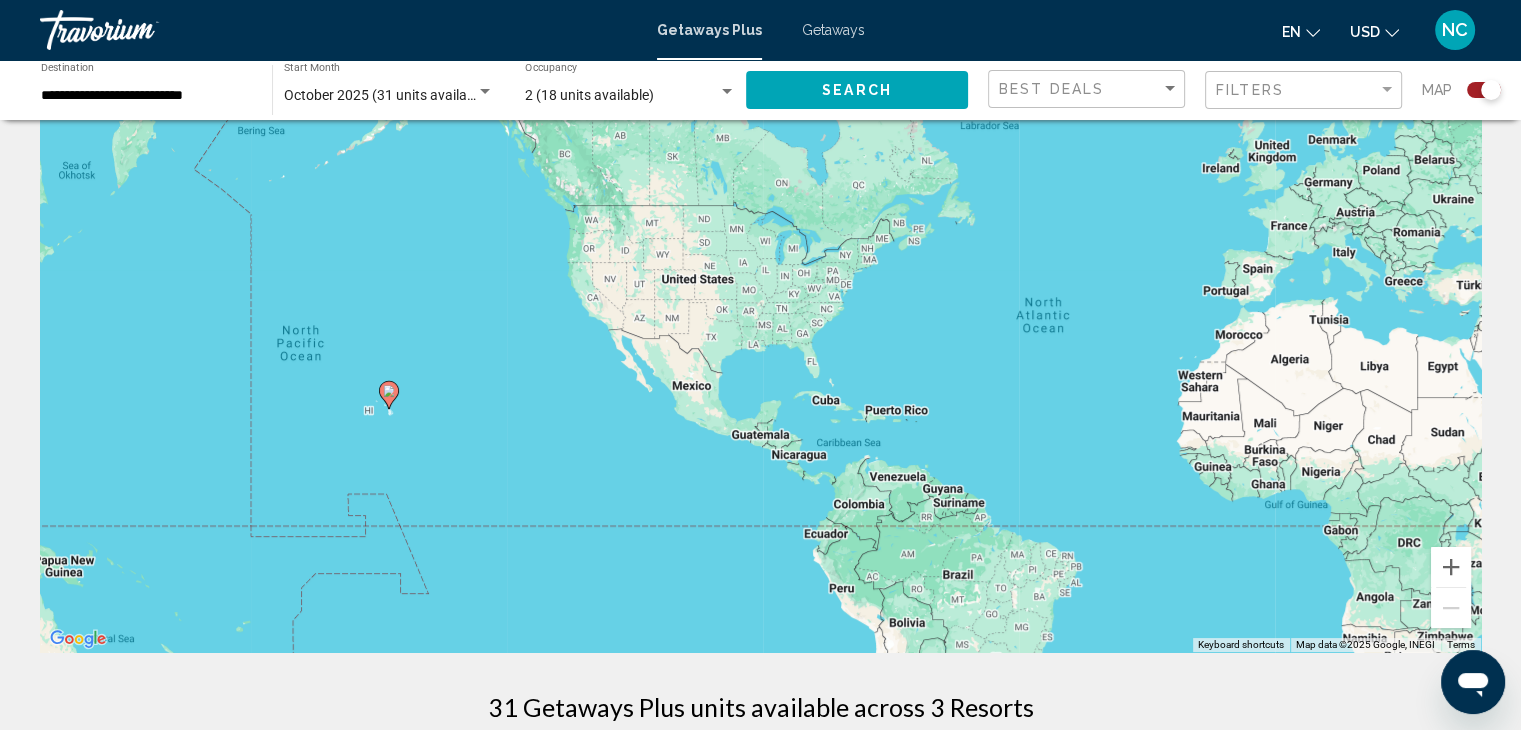drag, startPoint x: 60, startPoint y: 386, endPoint x: 405, endPoint y: 381, distance: 345.03622 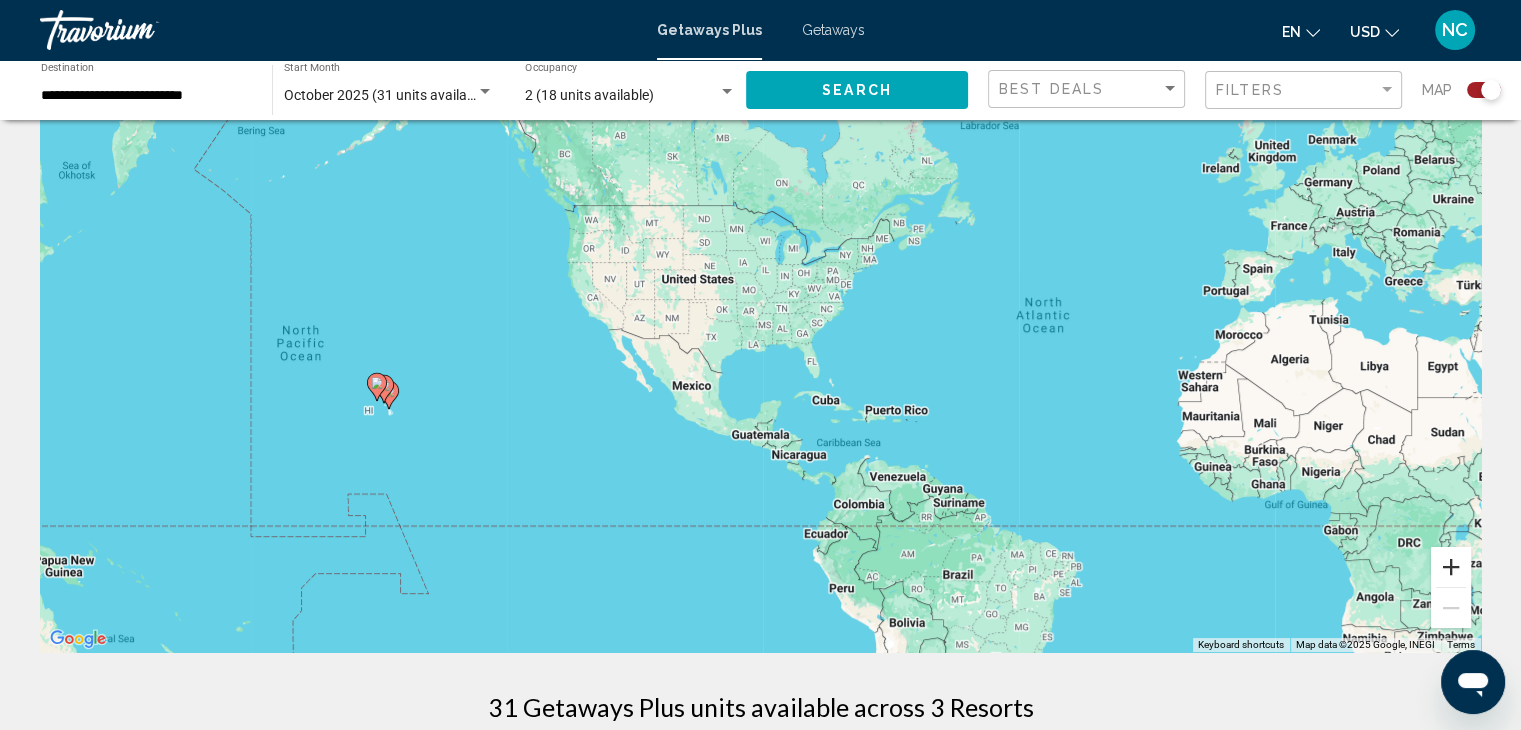 click at bounding box center [1451, 567] 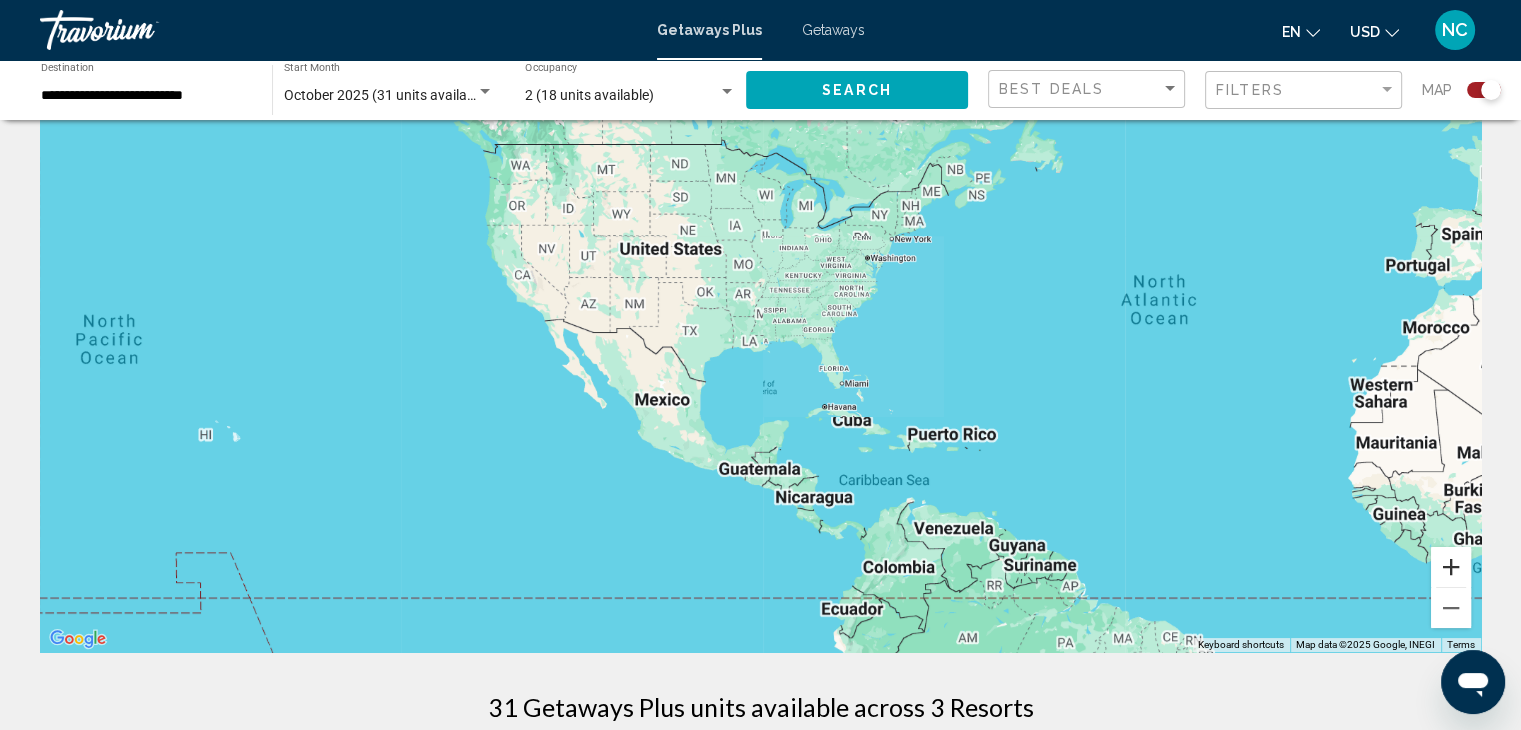 click at bounding box center [1451, 567] 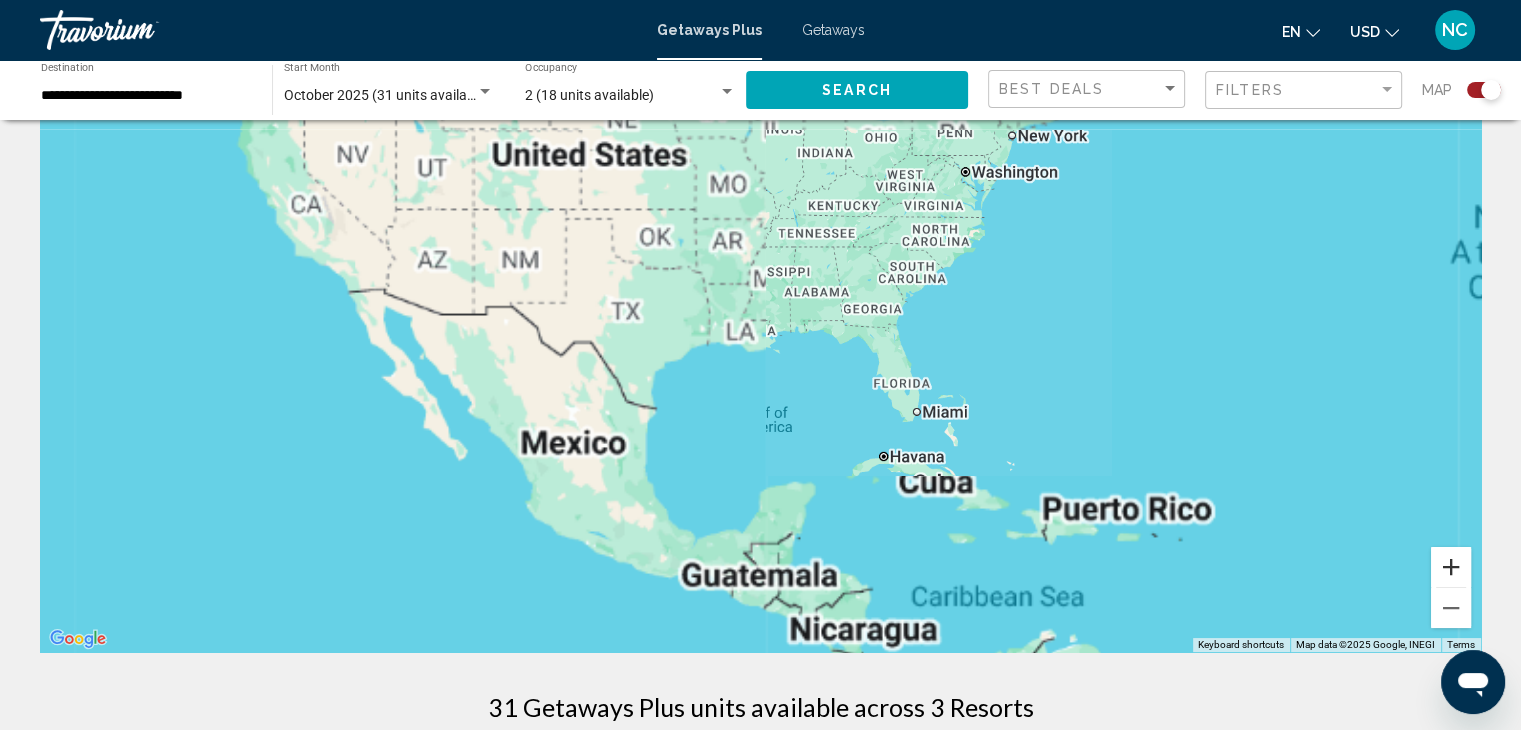 click at bounding box center [1451, 567] 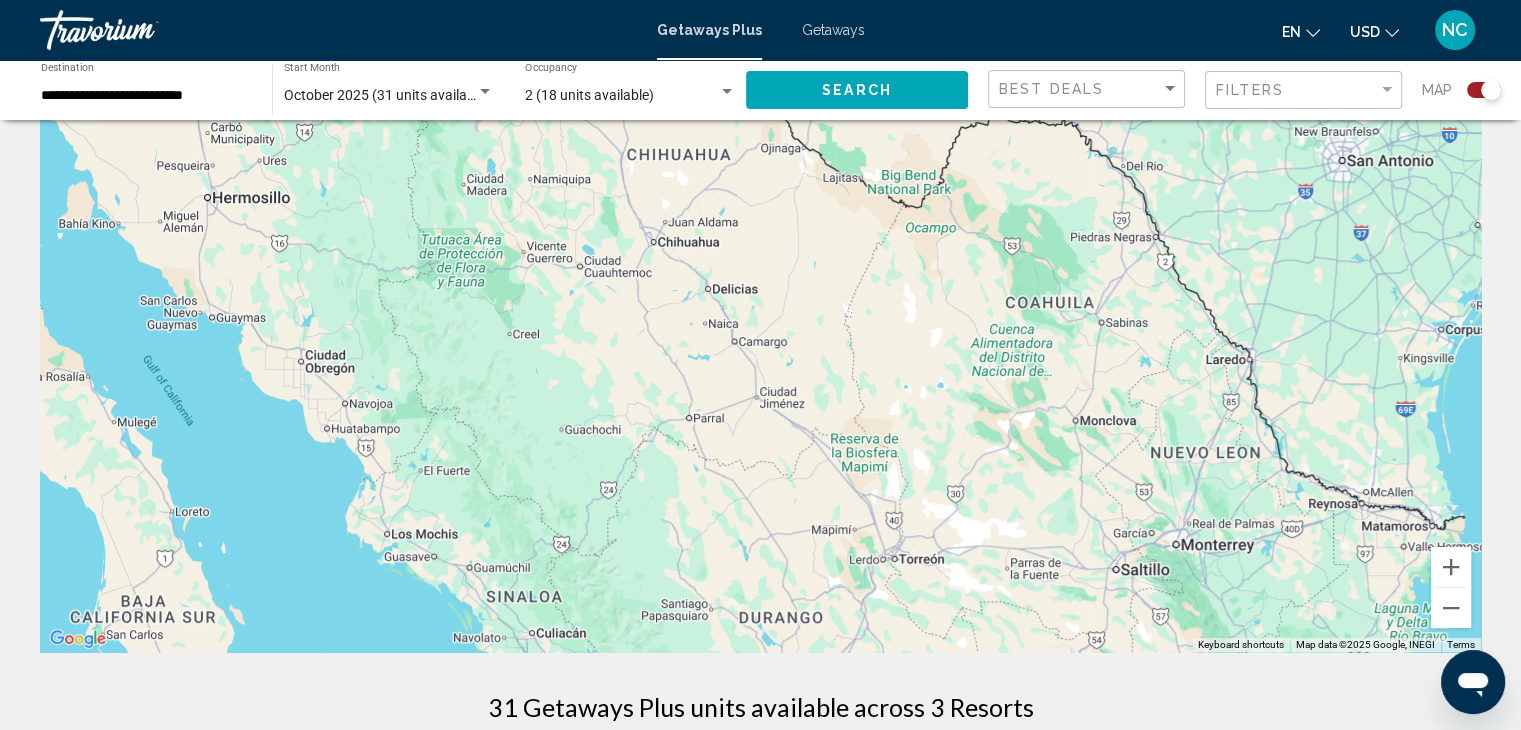 drag, startPoint x: 201, startPoint y: 481, endPoint x: 1535, endPoint y: 309, distance: 1345.0427 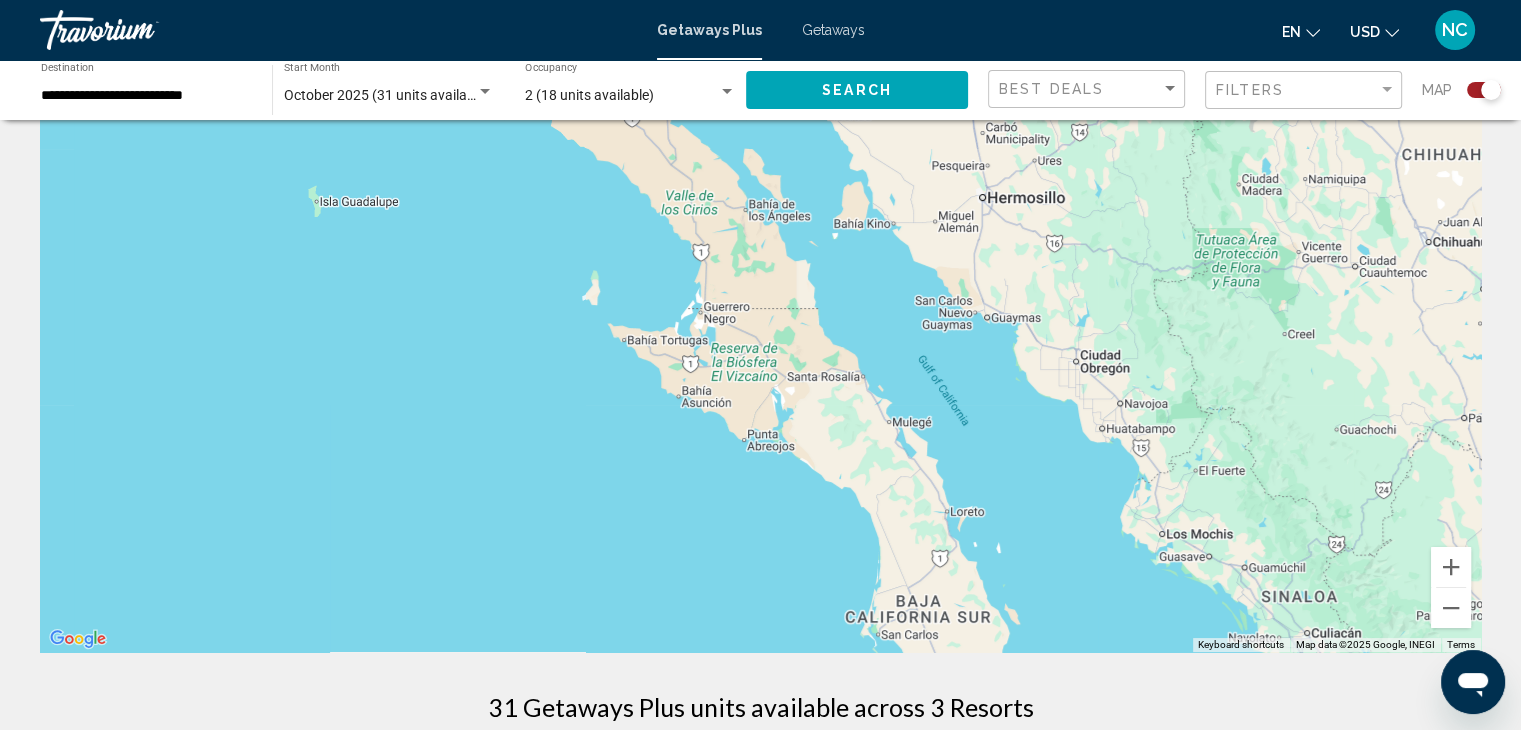 drag, startPoint x: 754, startPoint y: 366, endPoint x: 1535, endPoint y: 366, distance: 781 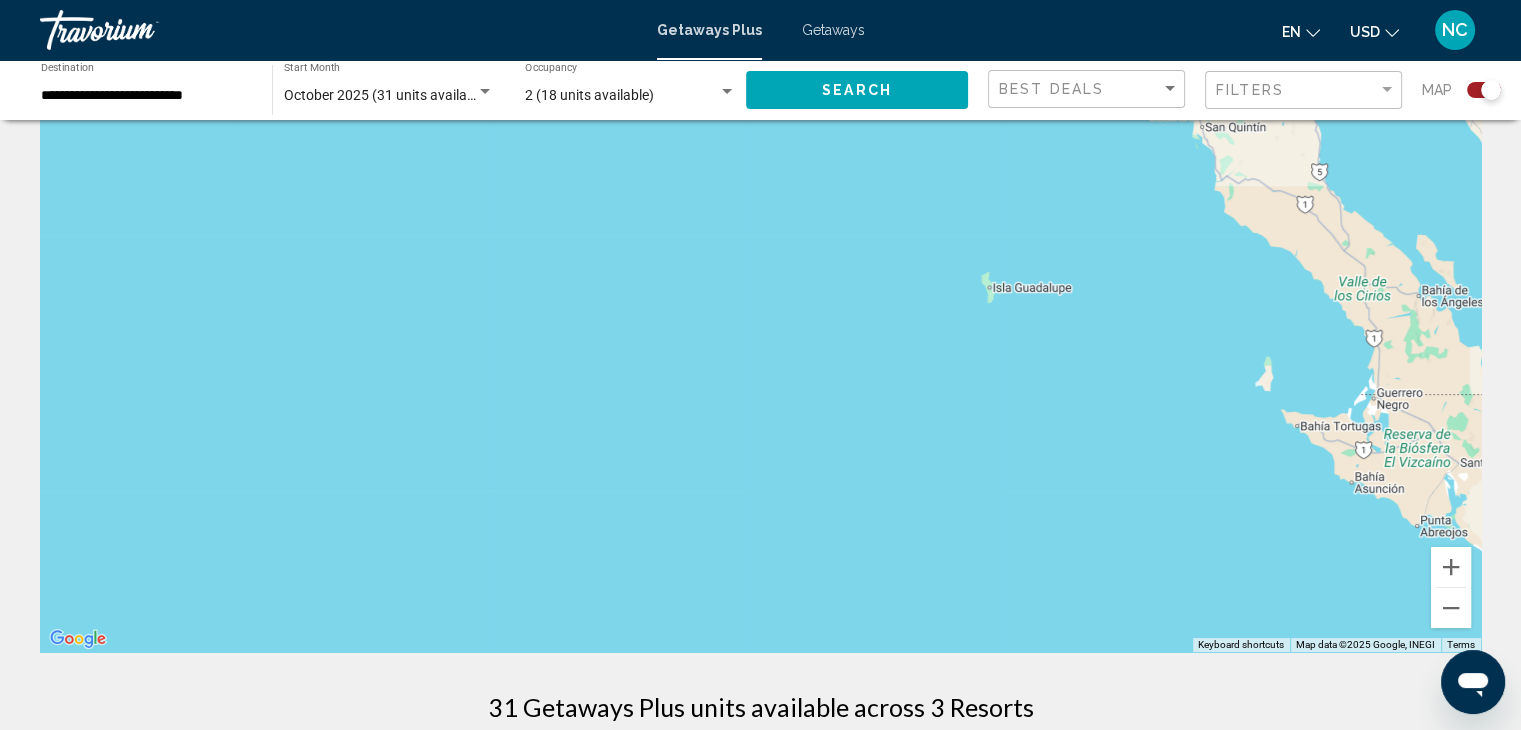 drag, startPoint x: 840, startPoint y: 372, endPoint x: 1535, endPoint y: 455, distance: 699.9386 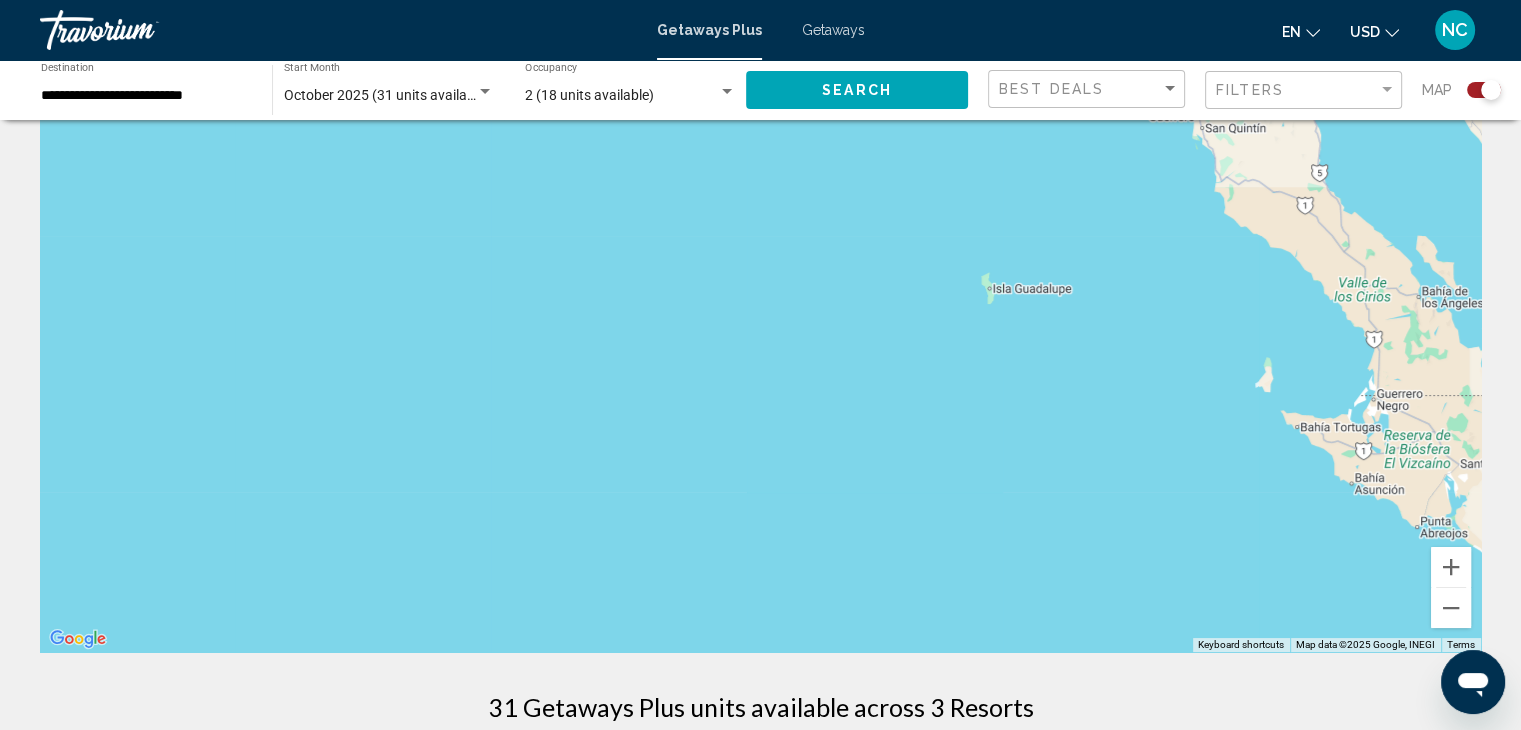 scroll, scrollTop: 0, scrollLeft: 0, axis: both 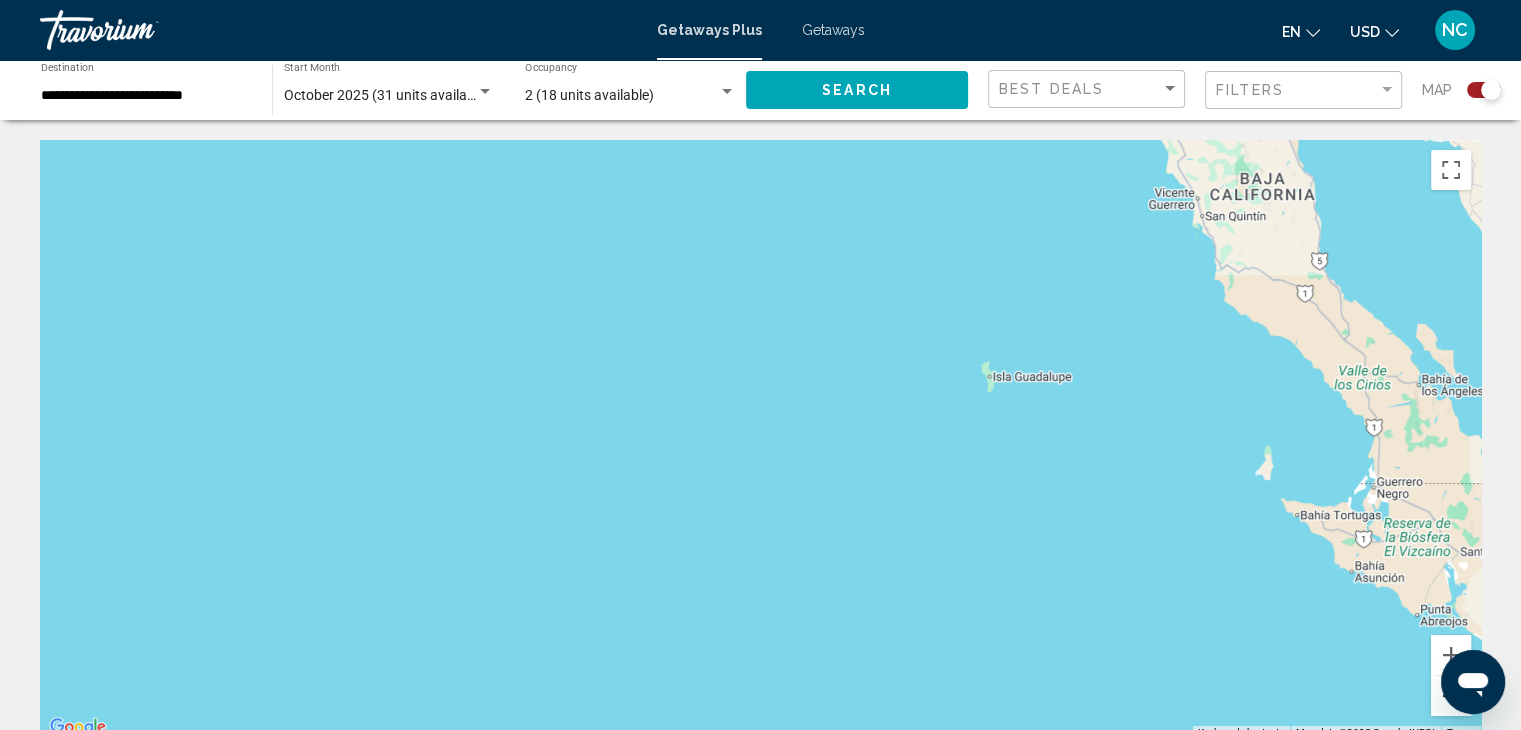 click at bounding box center [1451, 696] 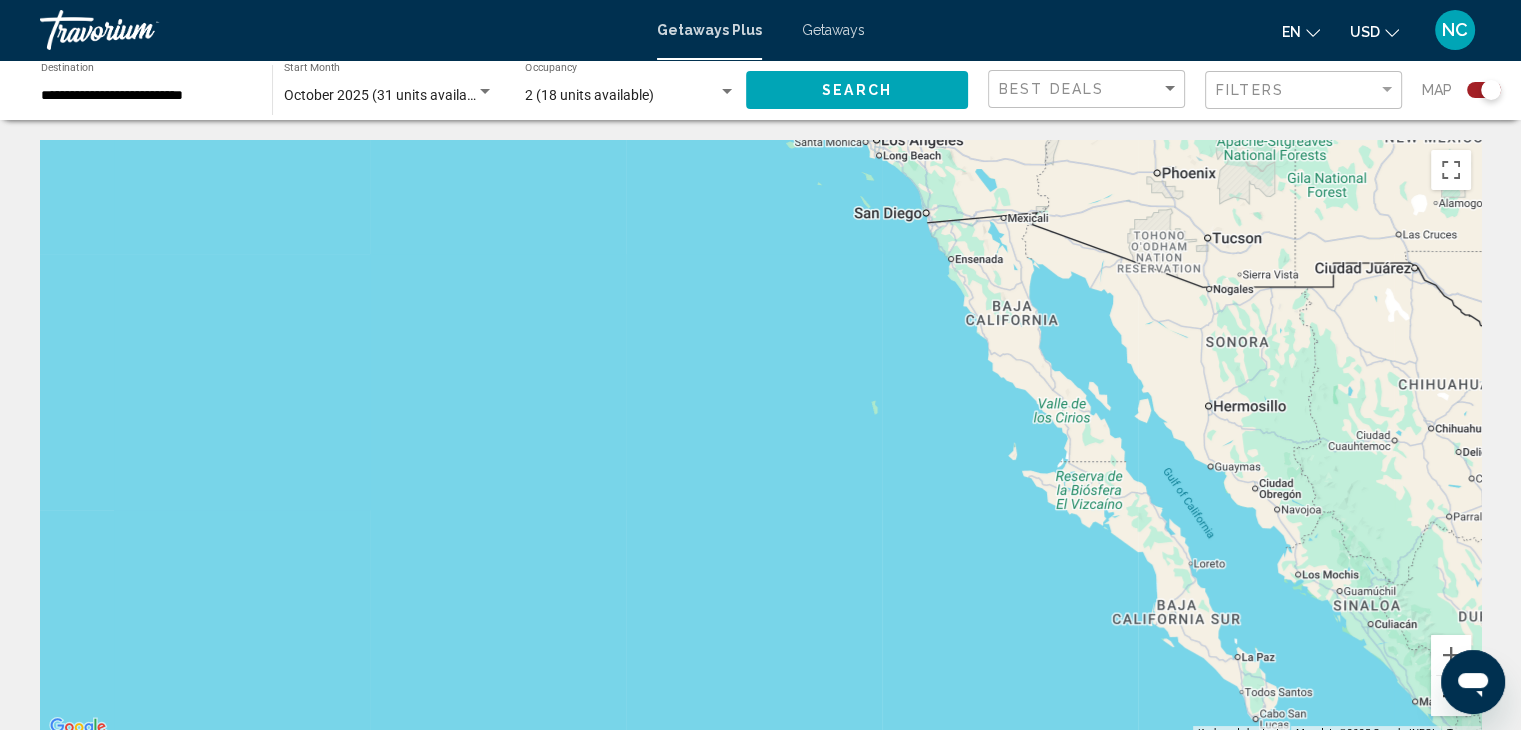 click at bounding box center (1451, 696) 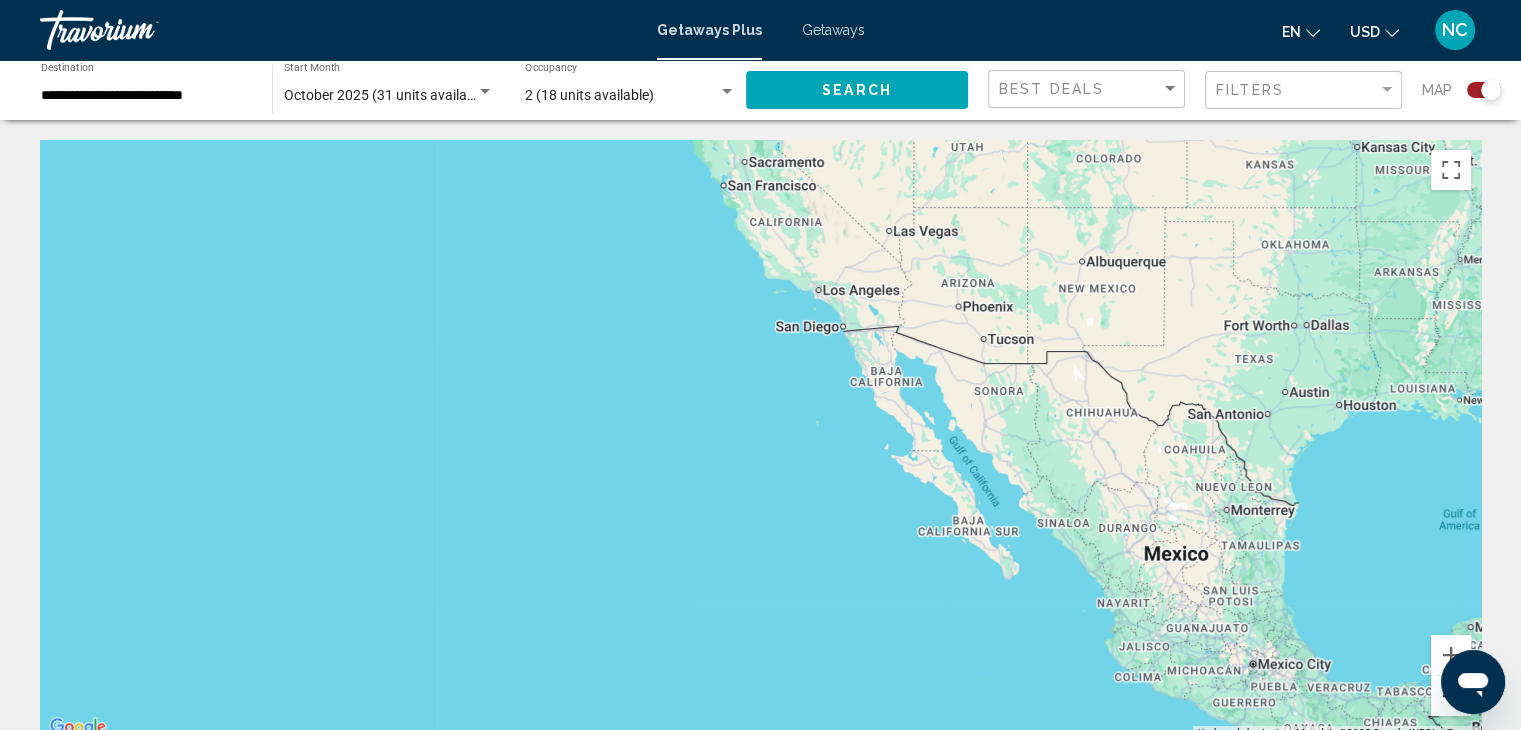 click at bounding box center [1451, 696] 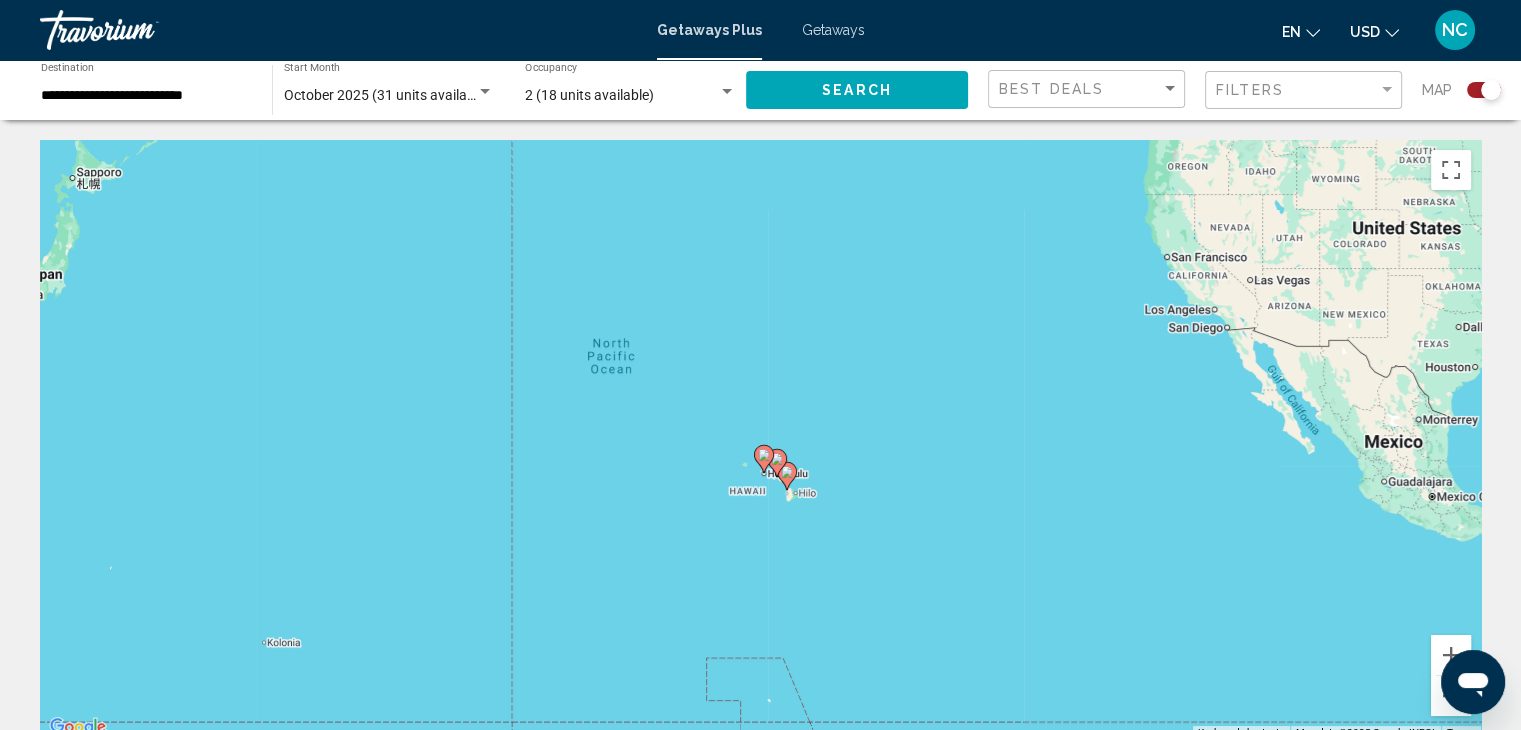 drag, startPoint x: 464, startPoint y: 583, endPoint x: 897, endPoint y: 527, distance: 436.60623 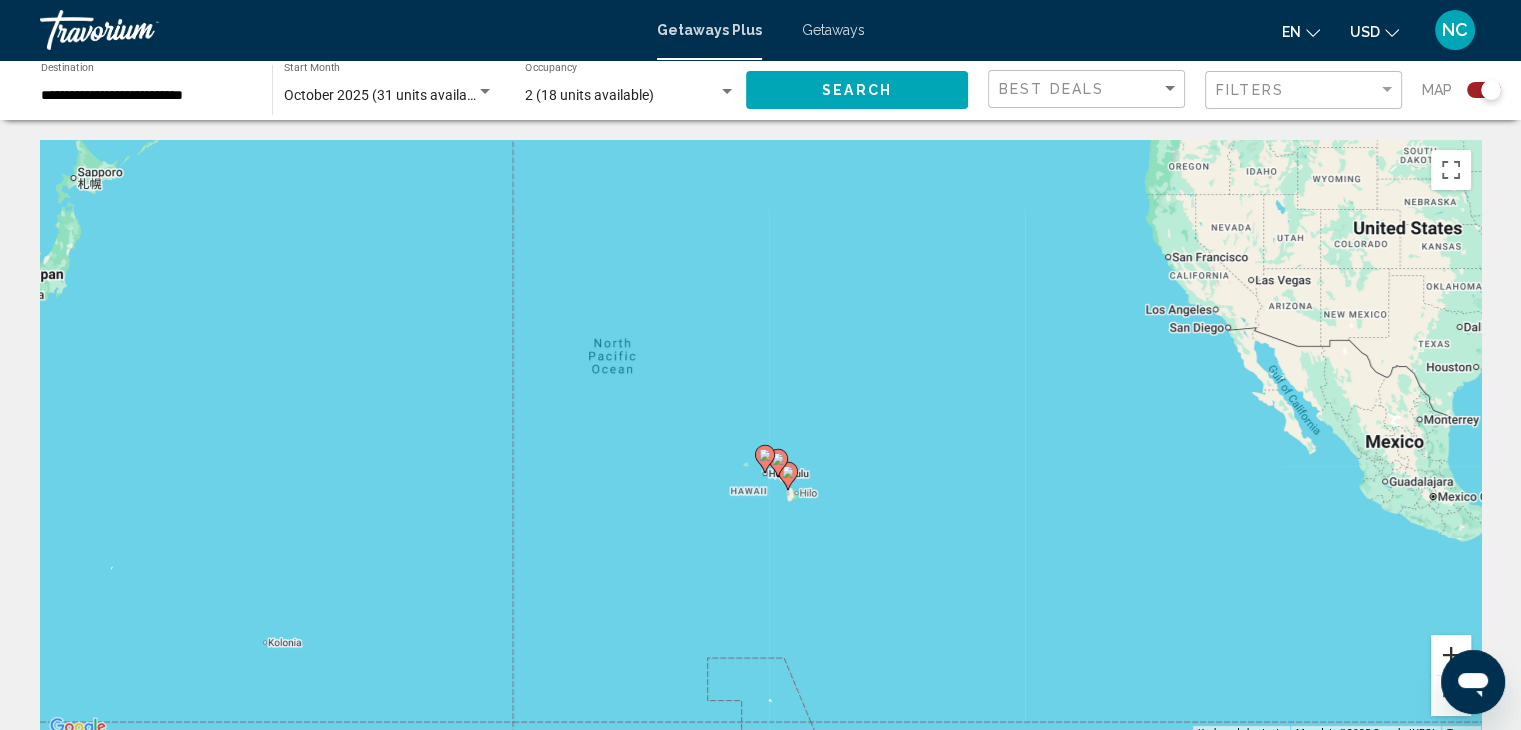 click at bounding box center [1451, 655] 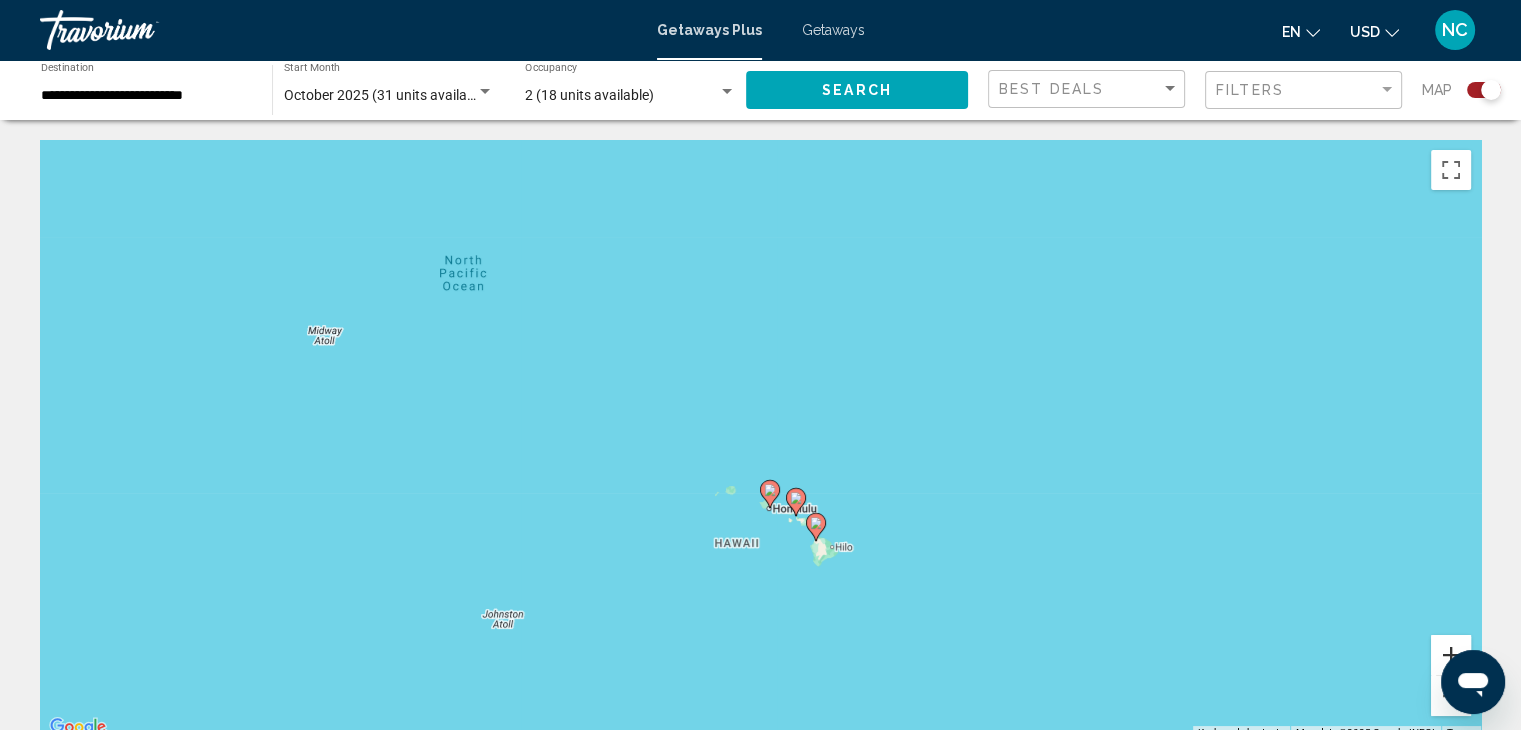 click at bounding box center [1451, 655] 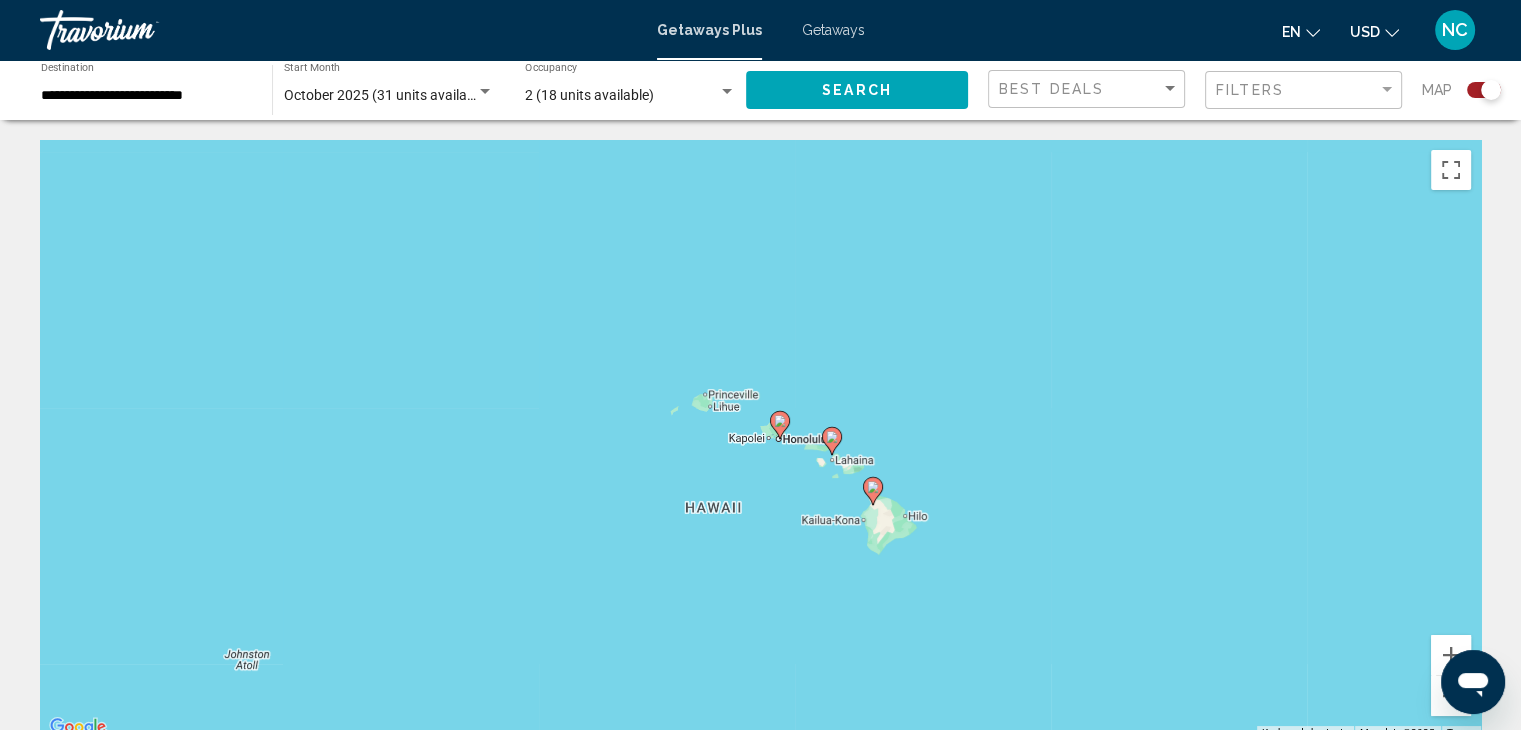 drag, startPoint x: 1205, startPoint y: 658, endPoint x: 1206, endPoint y: 515, distance: 143.0035 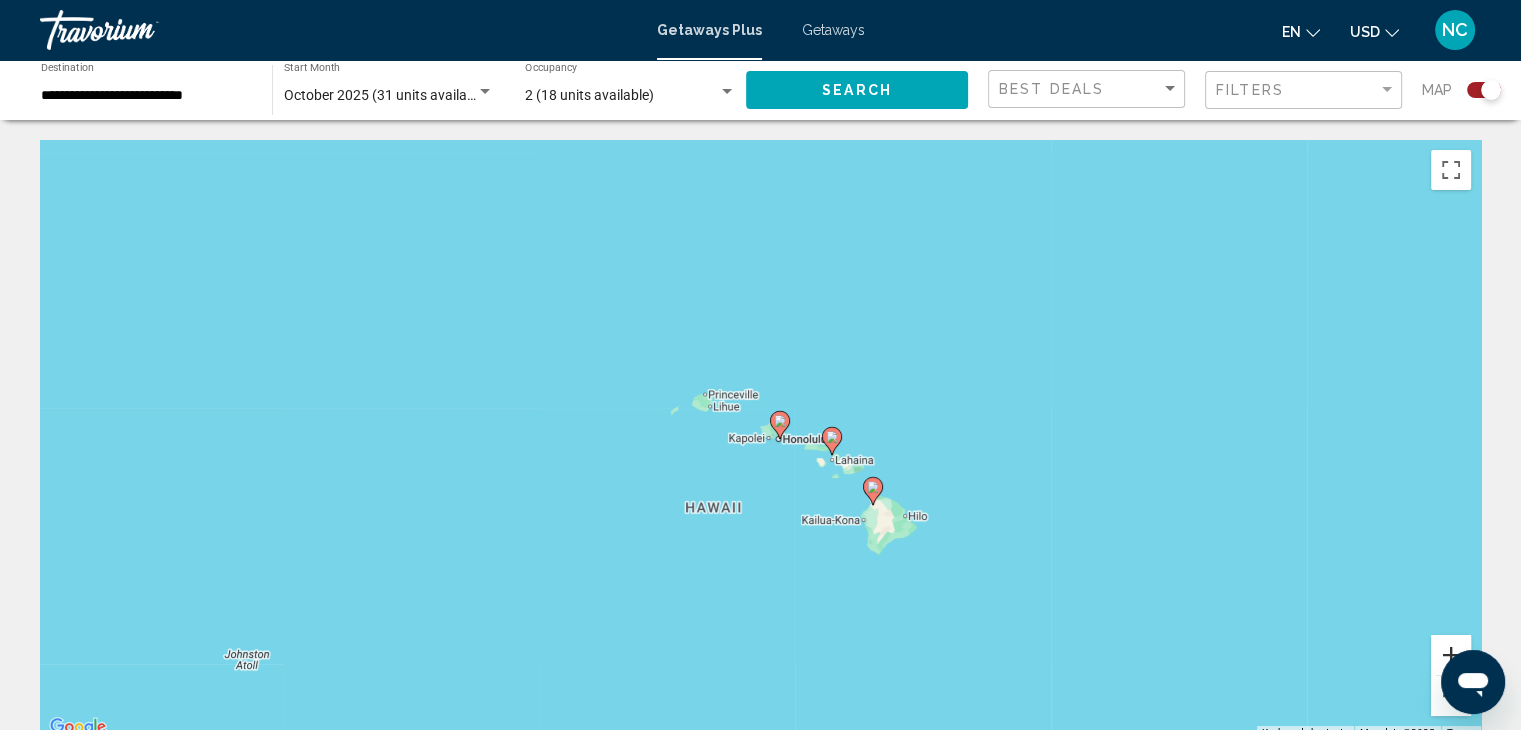 click at bounding box center [1451, 655] 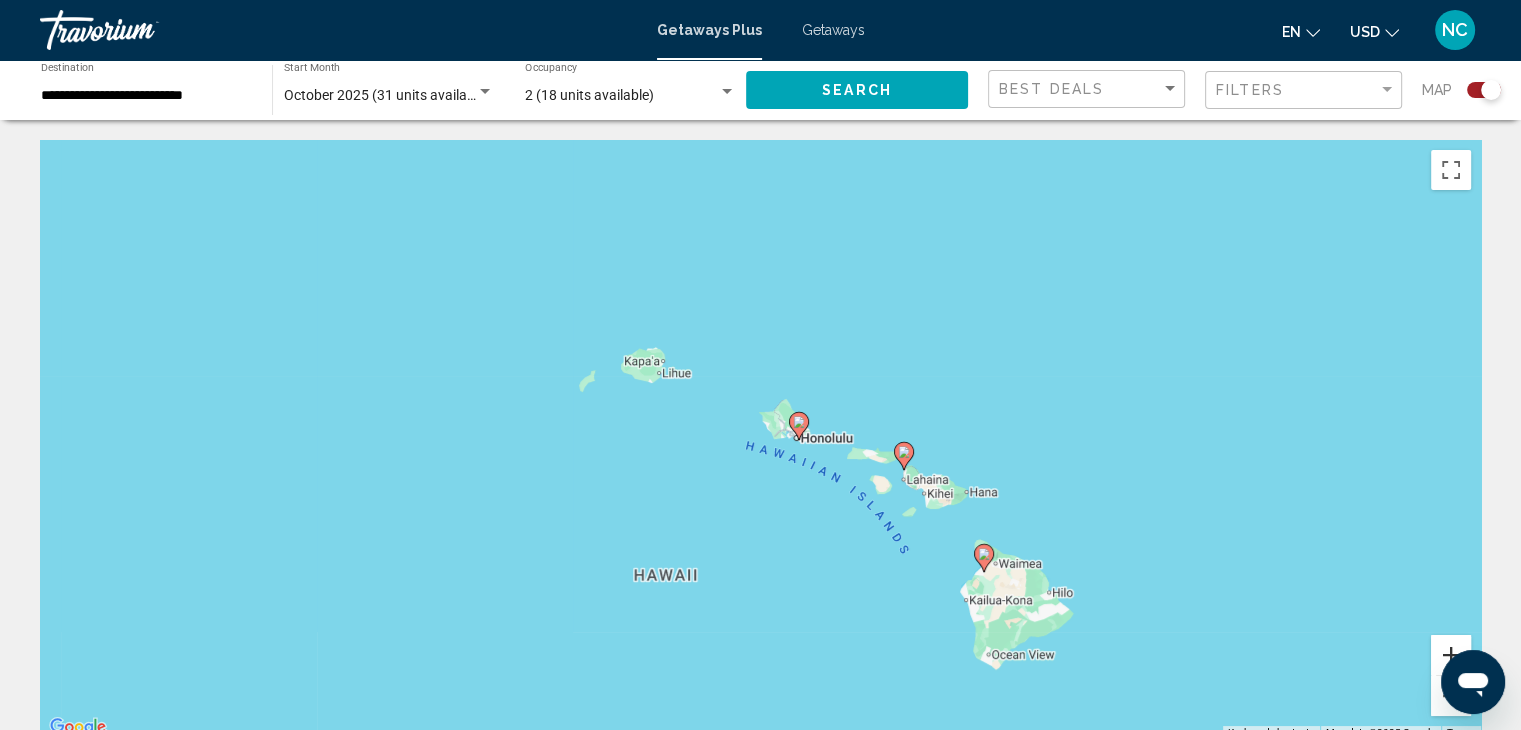 click at bounding box center [1451, 655] 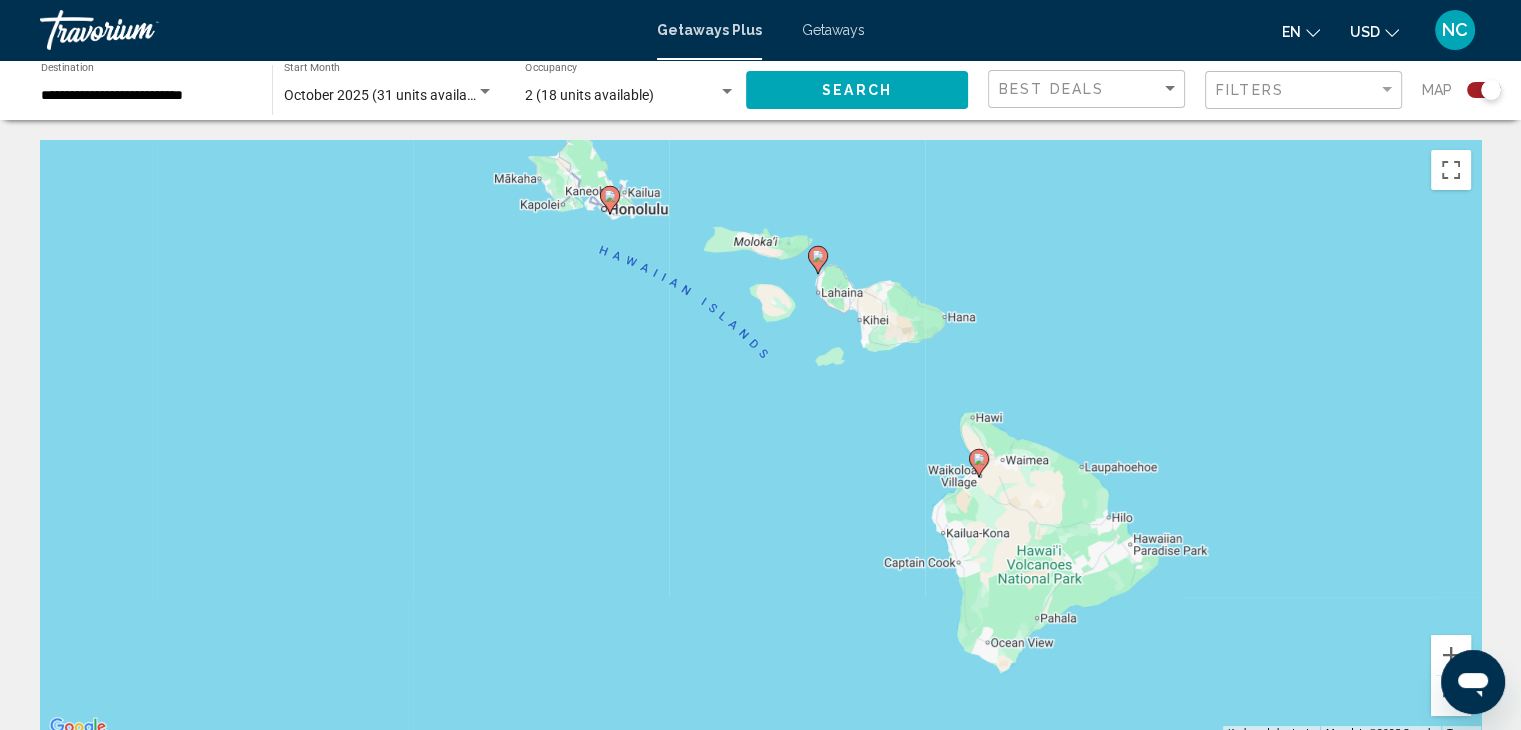 drag, startPoint x: 1354, startPoint y: 609, endPoint x: 1125, endPoint y: 383, distance: 321.74057 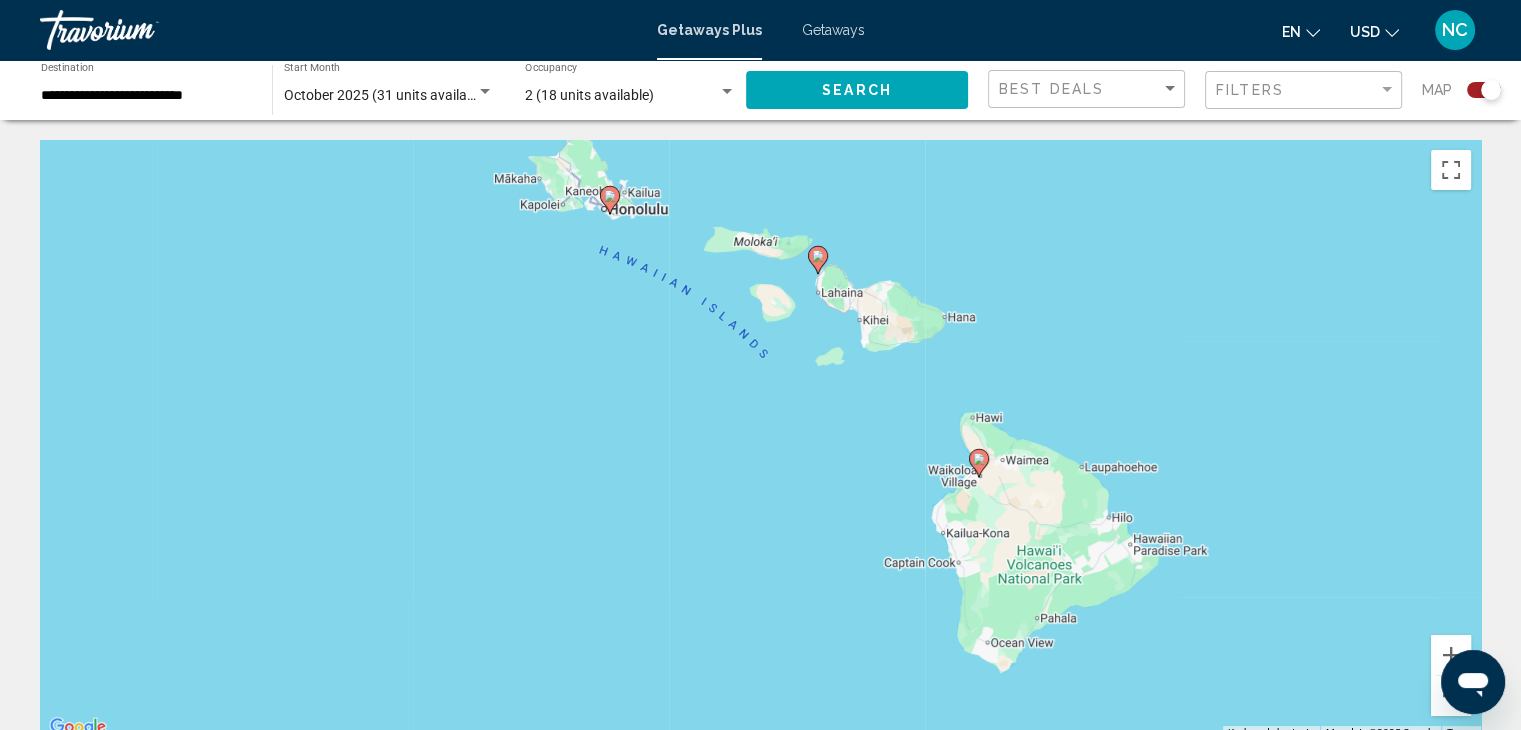 click 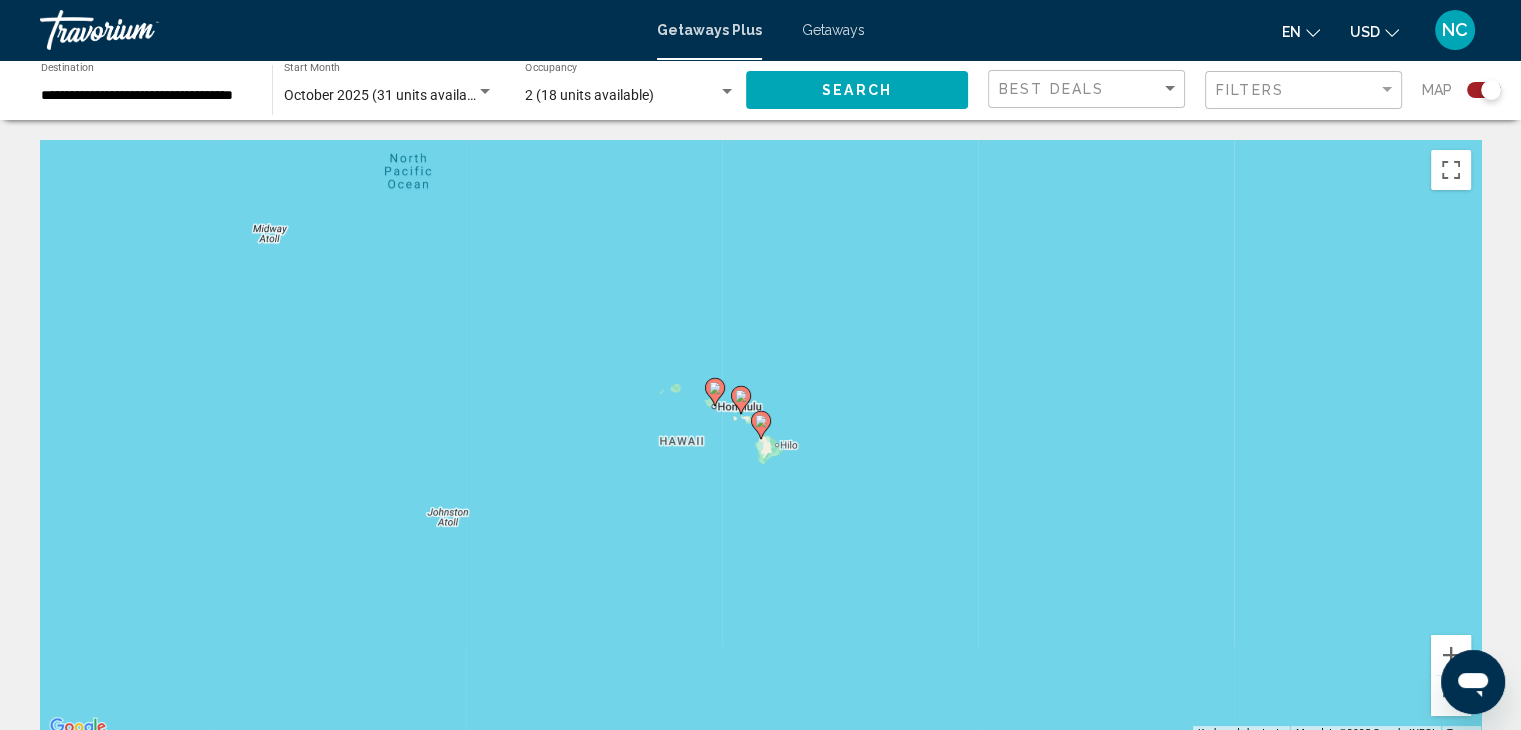 click 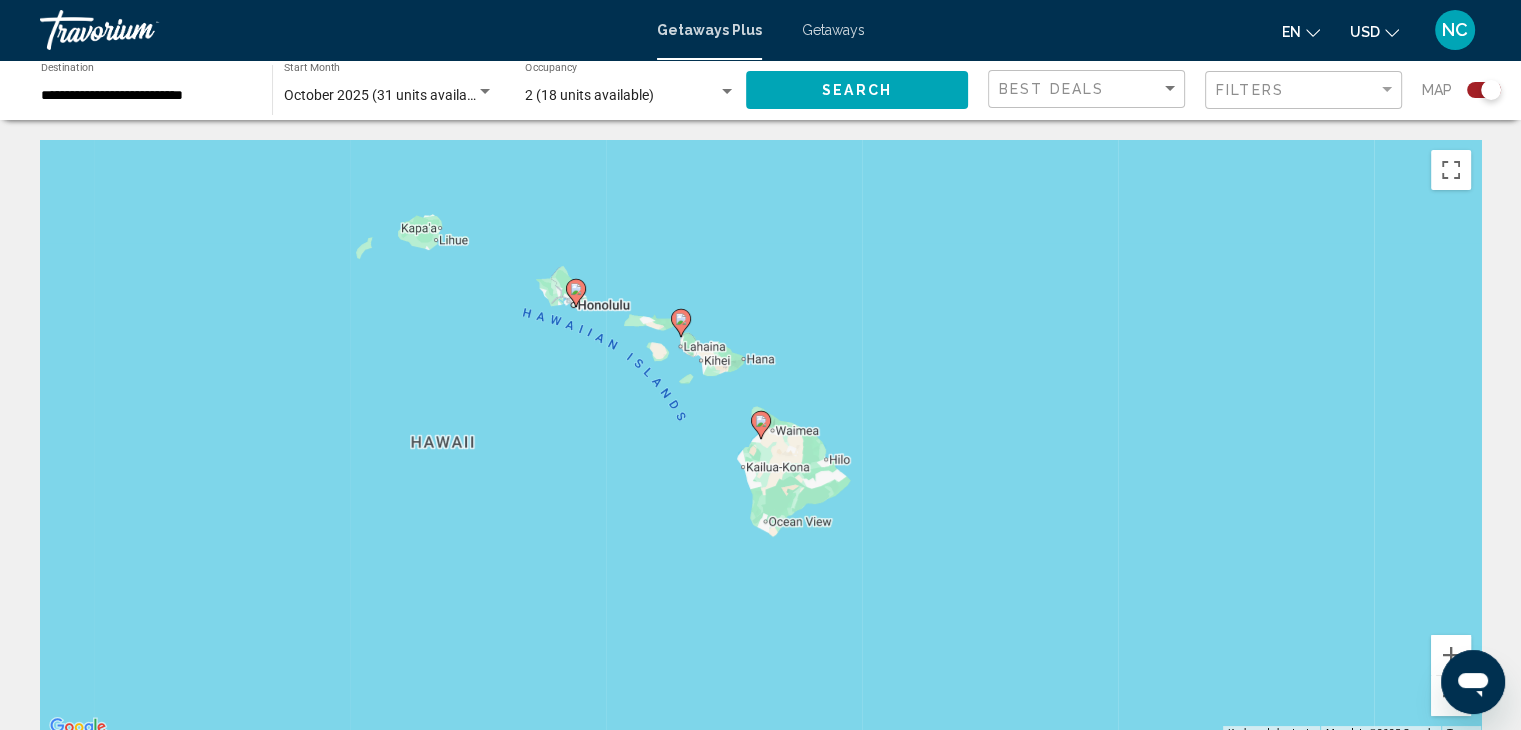 click 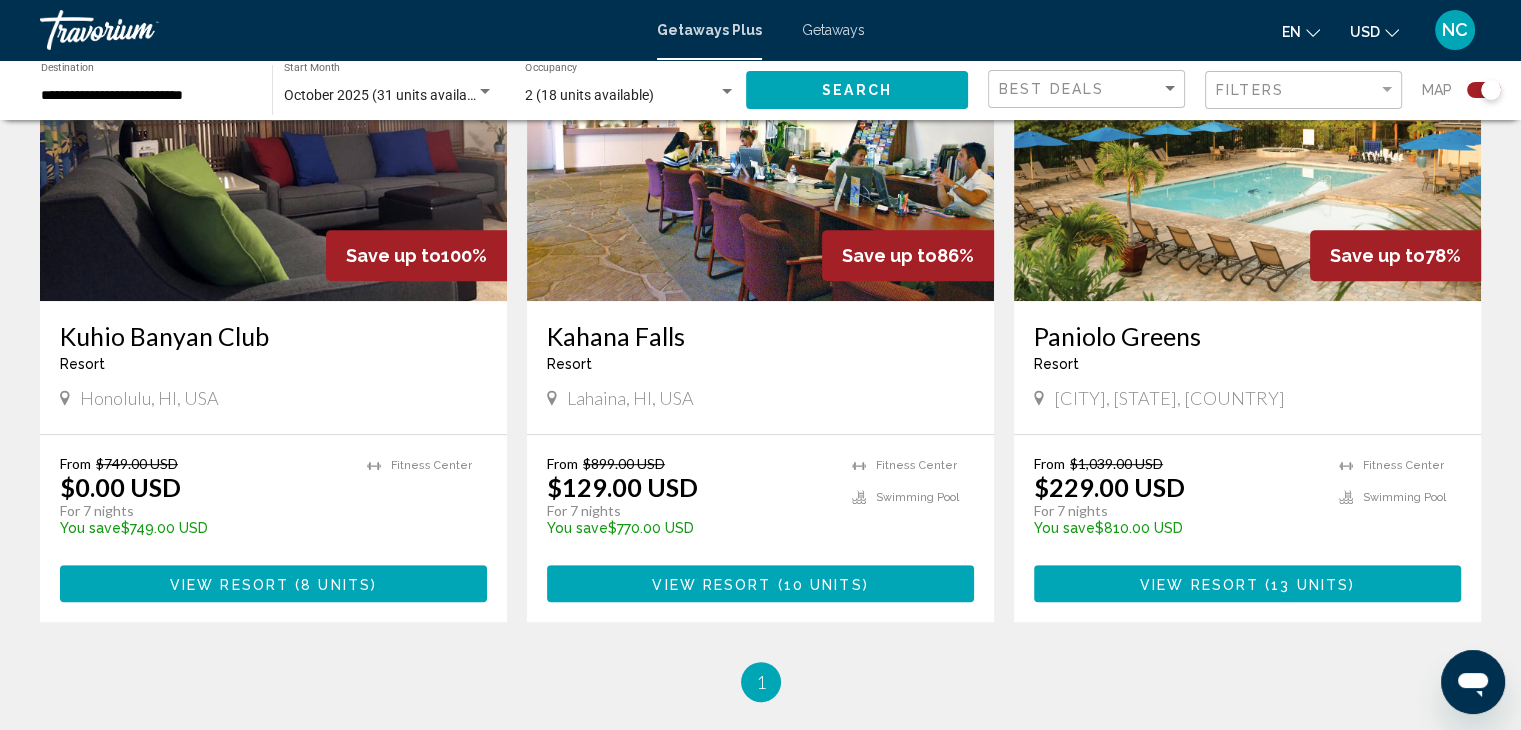 scroll, scrollTop: 850, scrollLeft: 0, axis: vertical 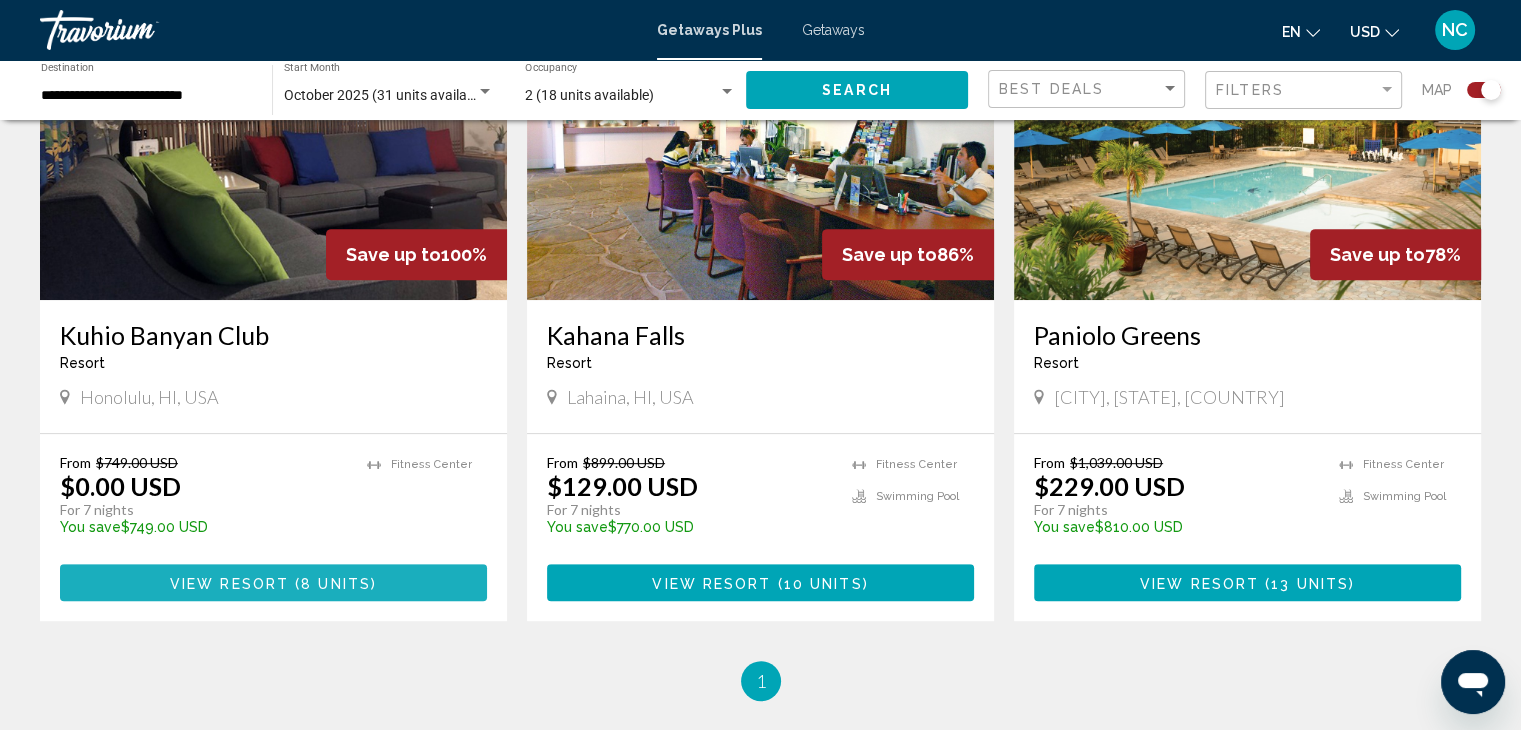 click on "8 units" at bounding box center (336, 583) 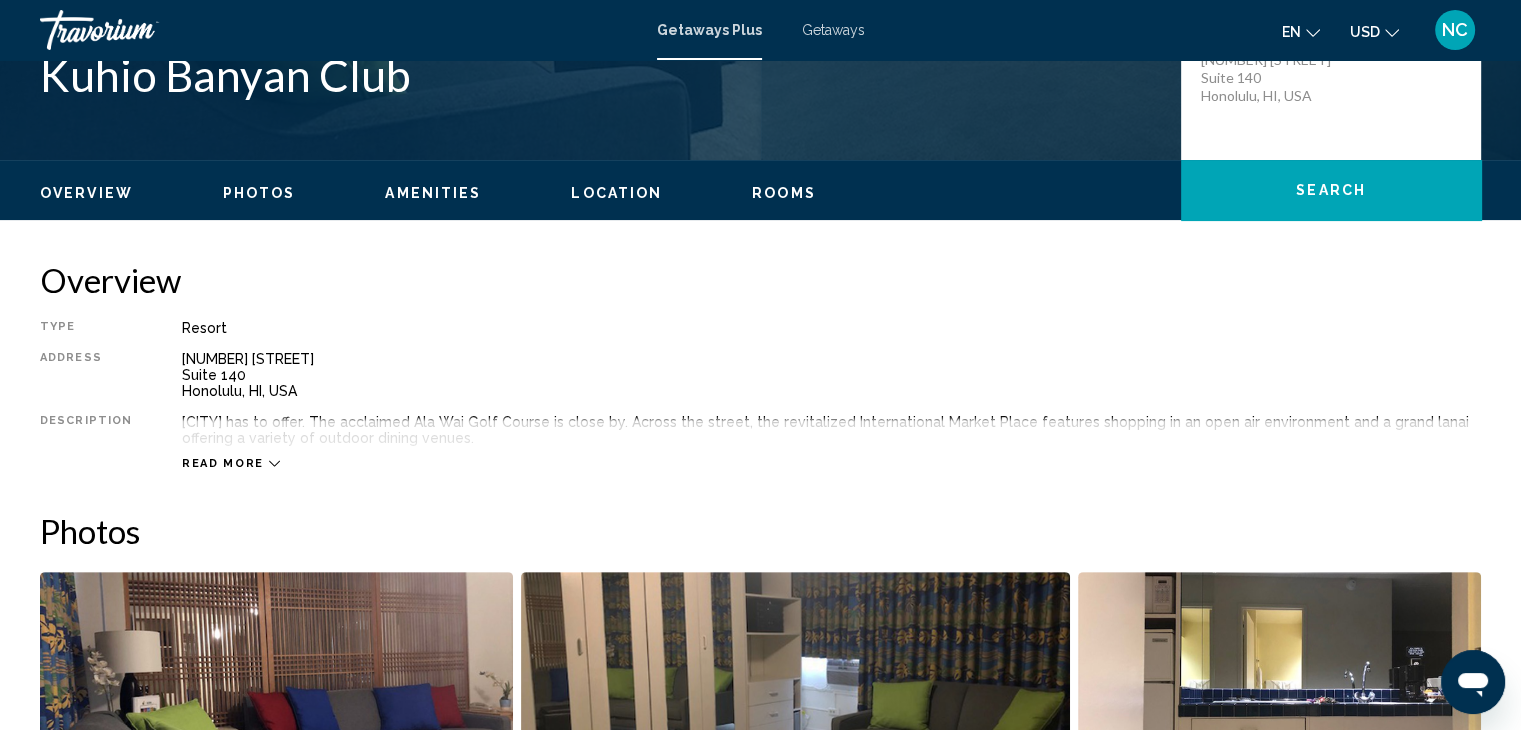 scroll, scrollTop: 548, scrollLeft: 0, axis: vertical 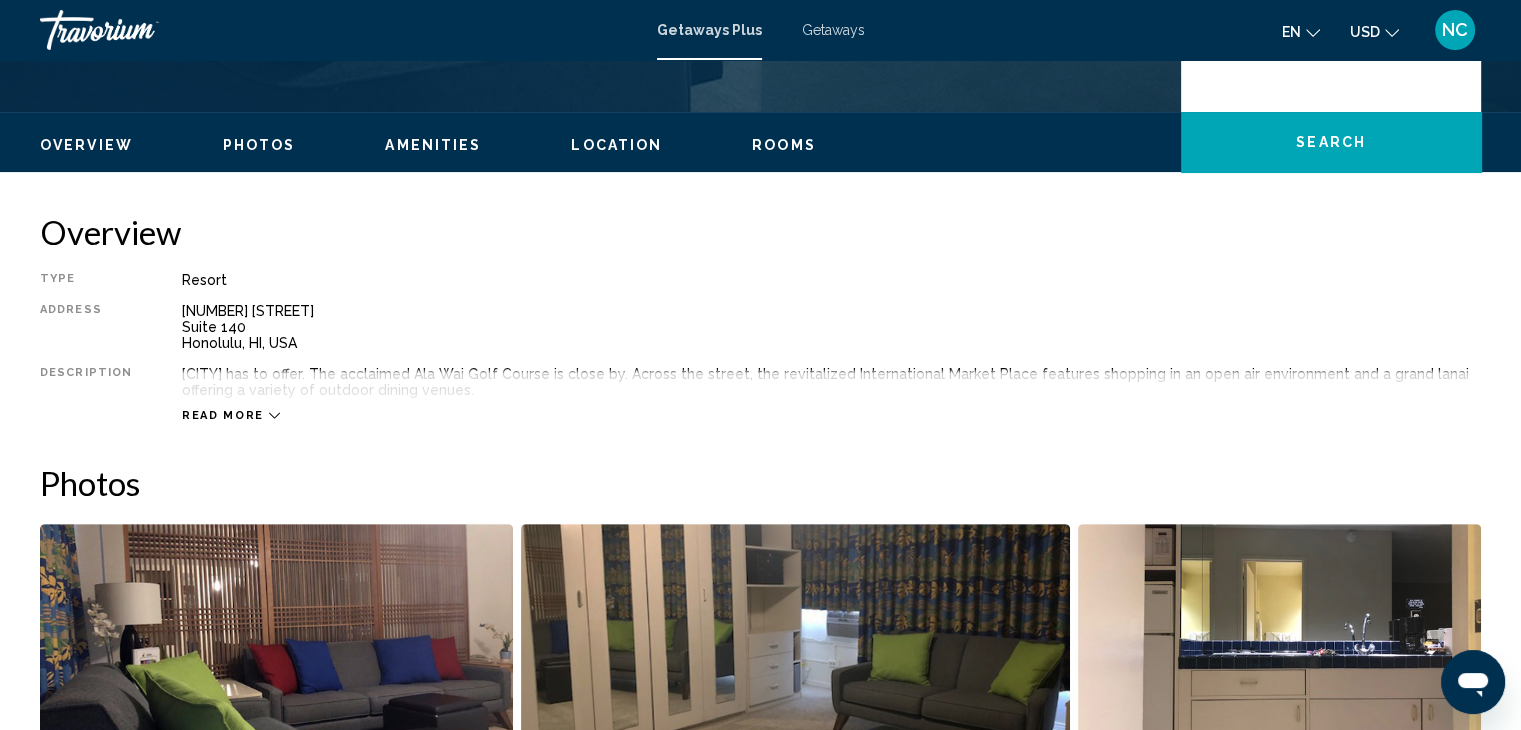 click on "Rooms" at bounding box center [784, 145] 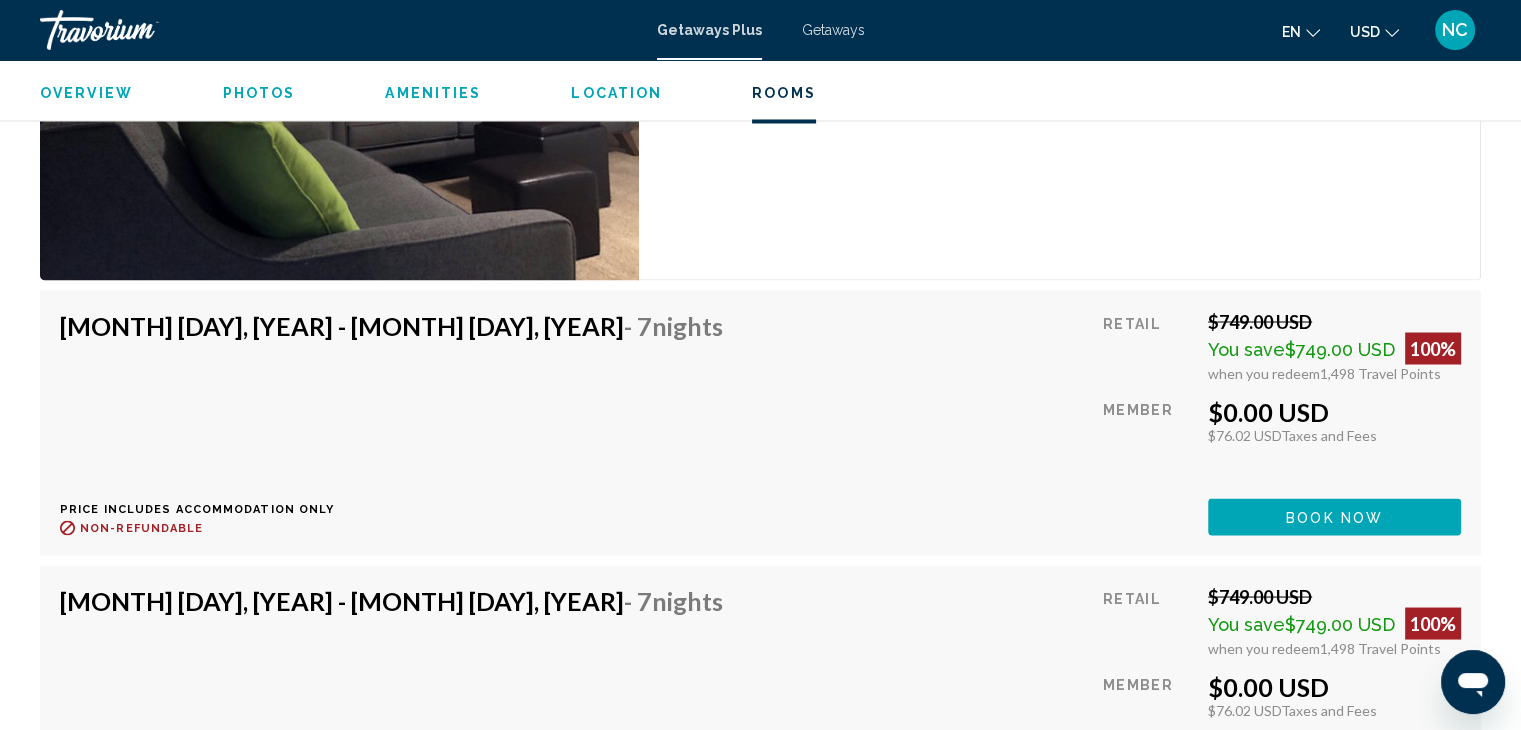 scroll, scrollTop: 3569, scrollLeft: 0, axis: vertical 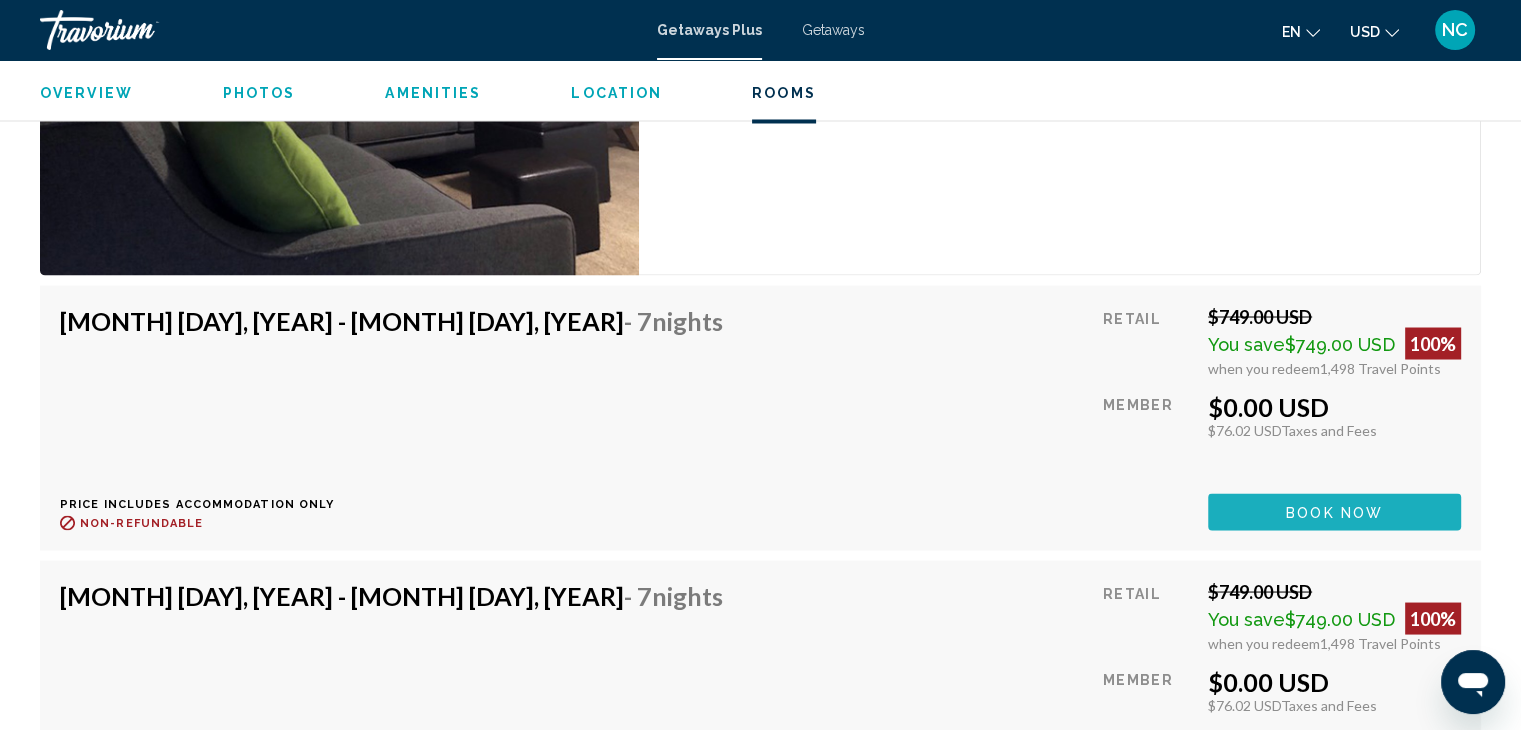 click on "Book now" at bounding box center (1334, 512) 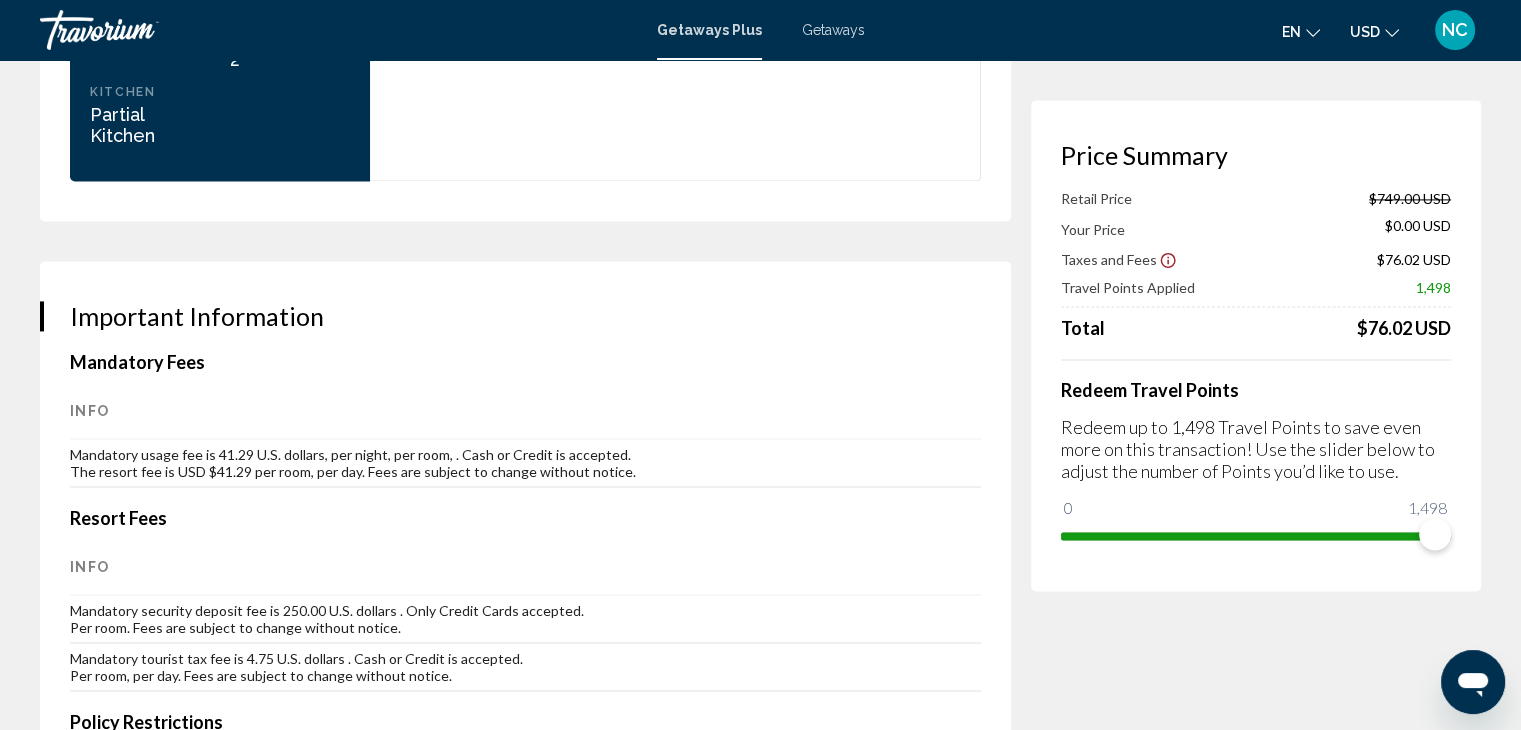 scroll, scrollTop: 2831, scrollLeft: 0, axis: vertical 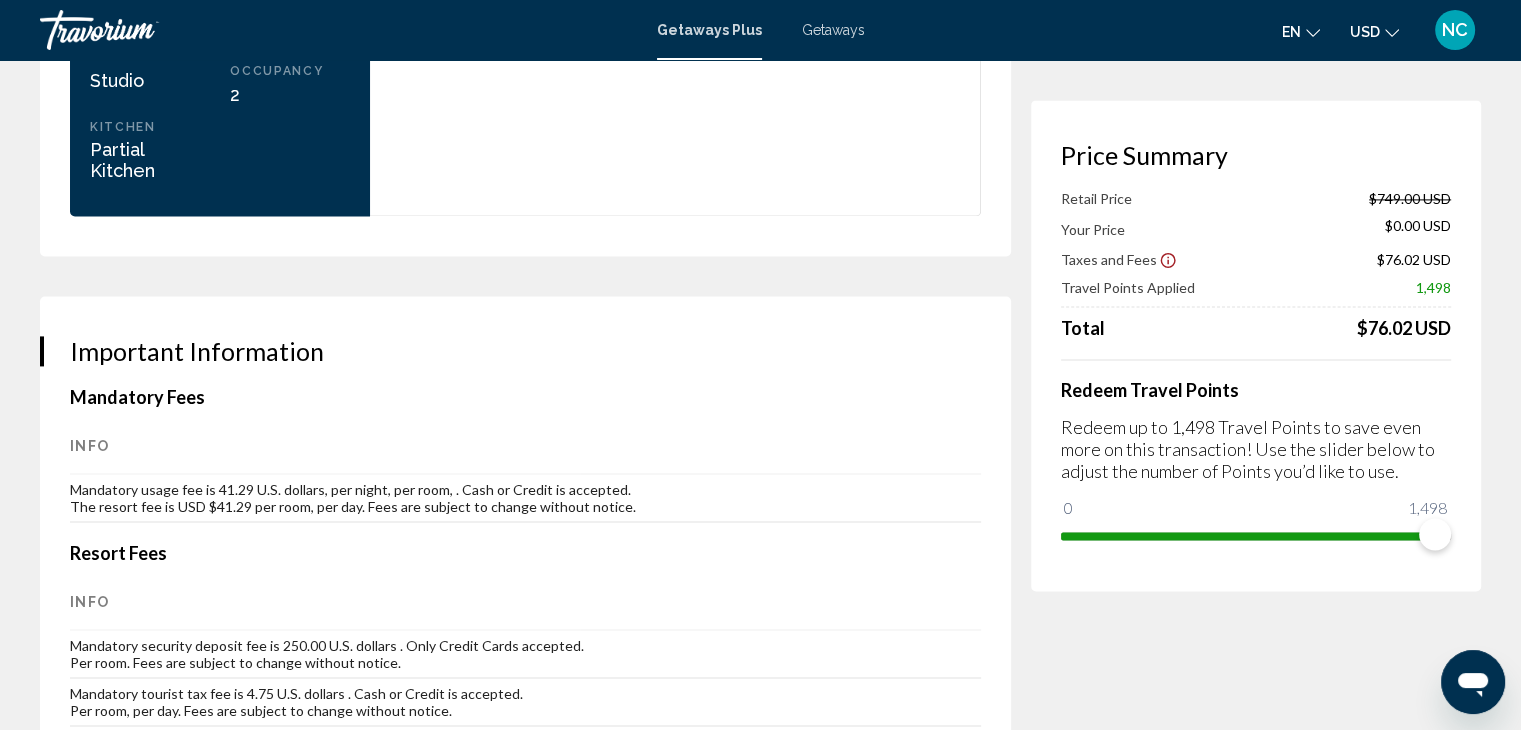 click 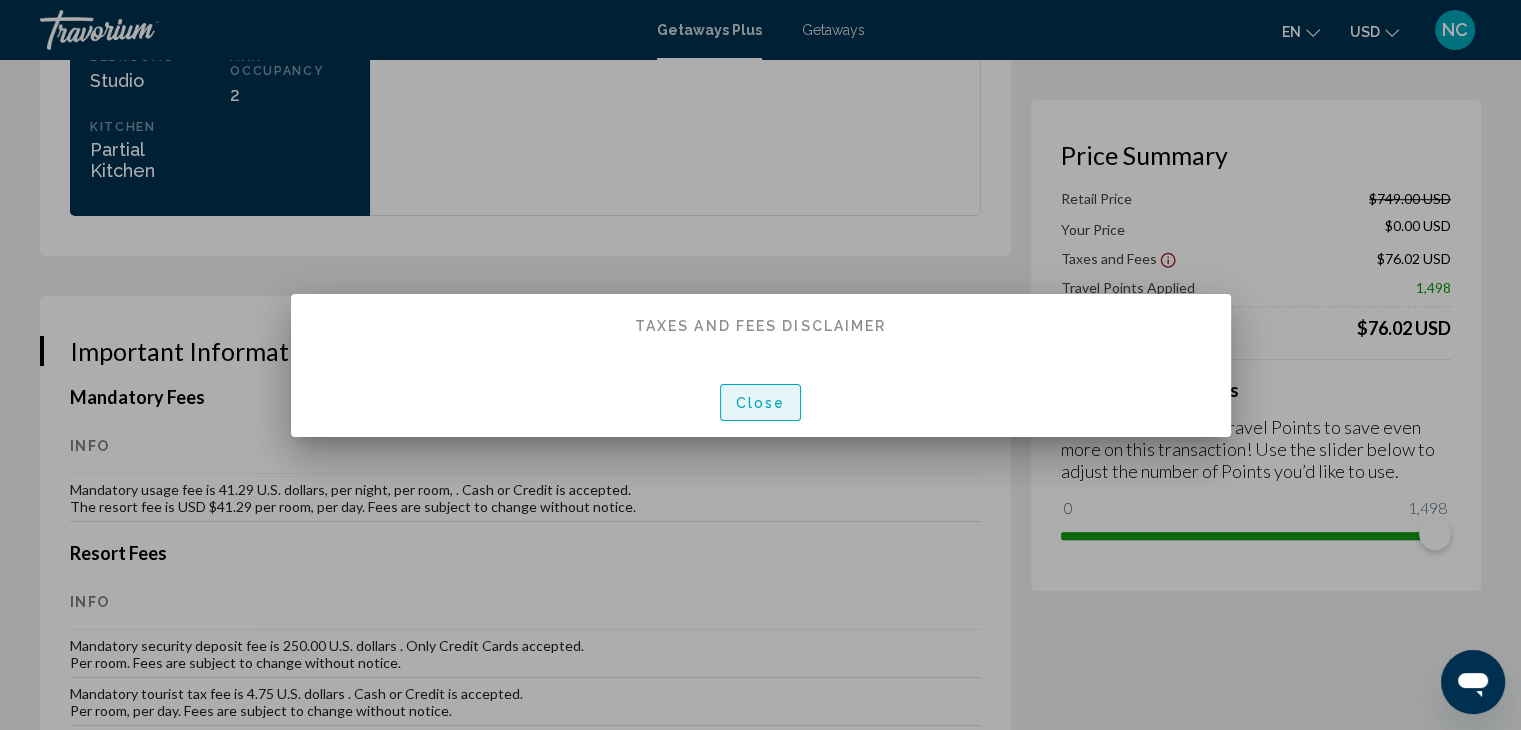 click on "Close" at bounding box center (761, 402) 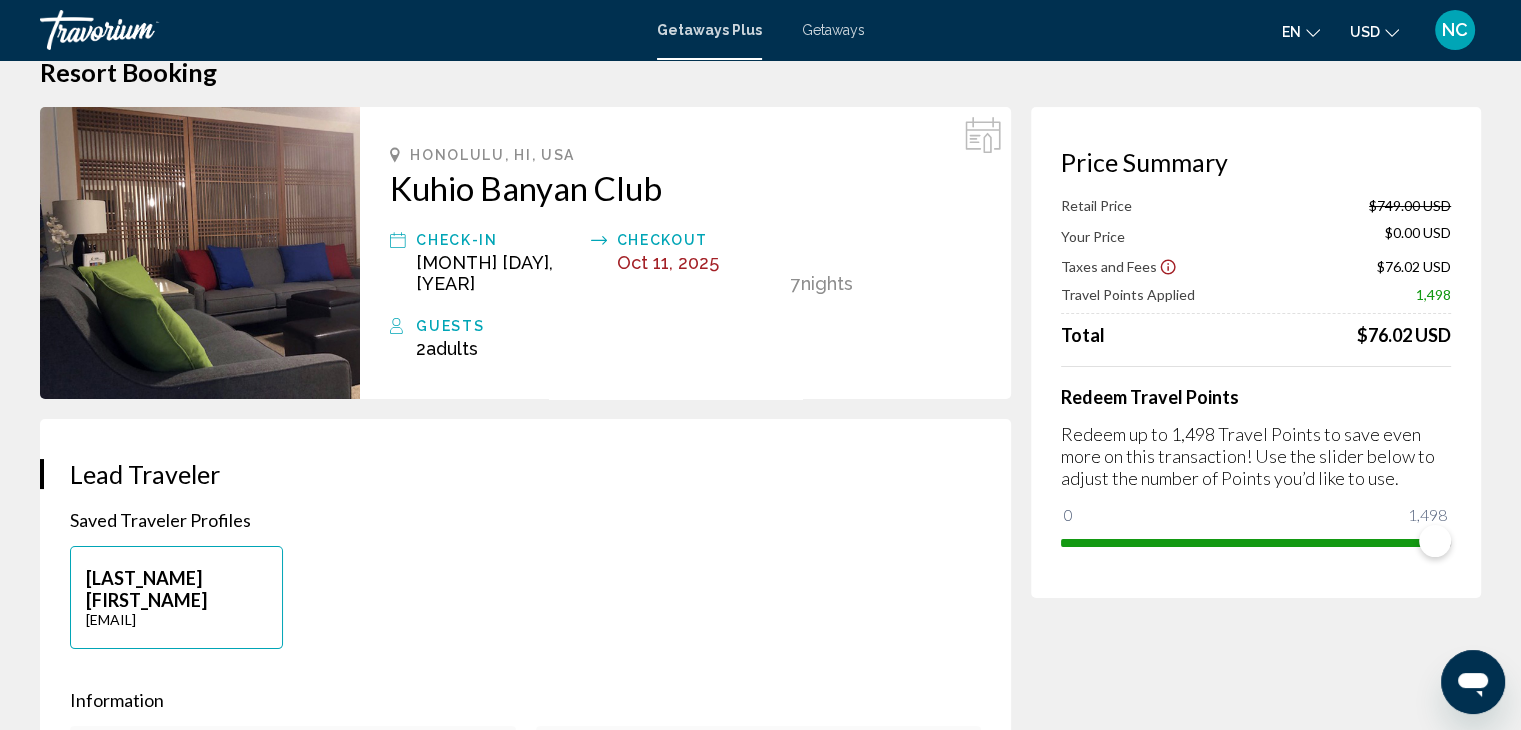 scroll, scrollTop: 0, scrollLeft: 0, axis: both 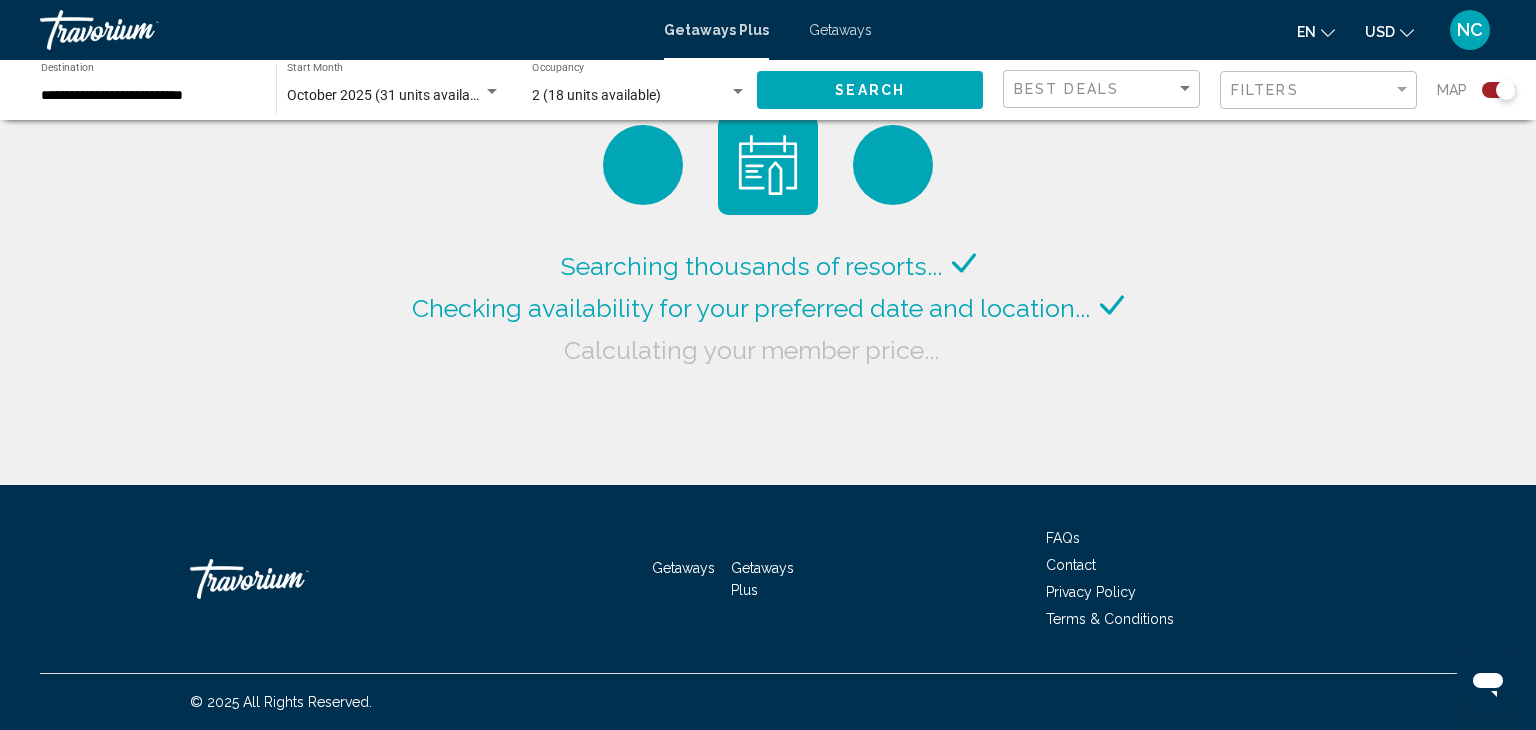 click on "2 (18 units available)" at bounding box center (630, 96) 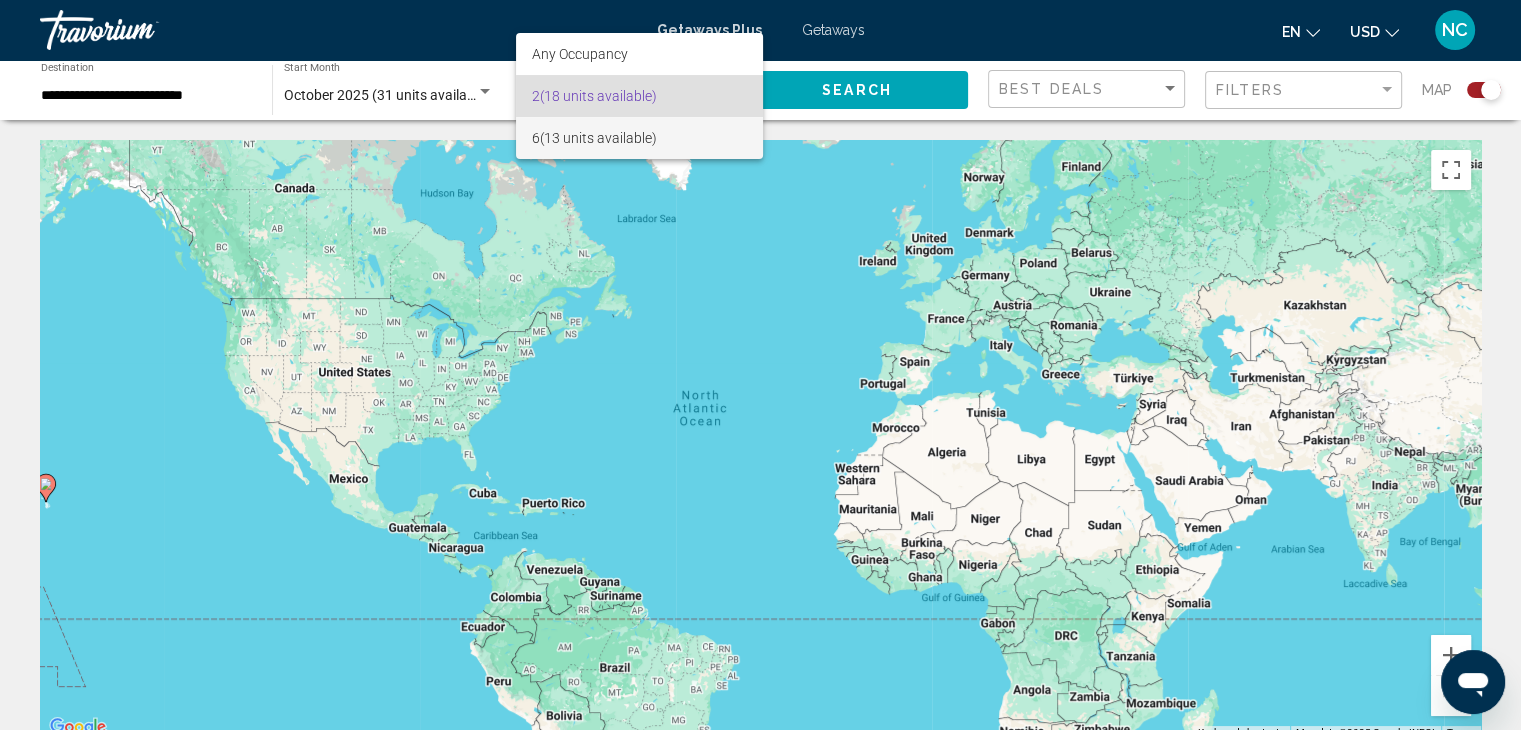 click on "6  (13 units available)" at bounding box center (639, 138) 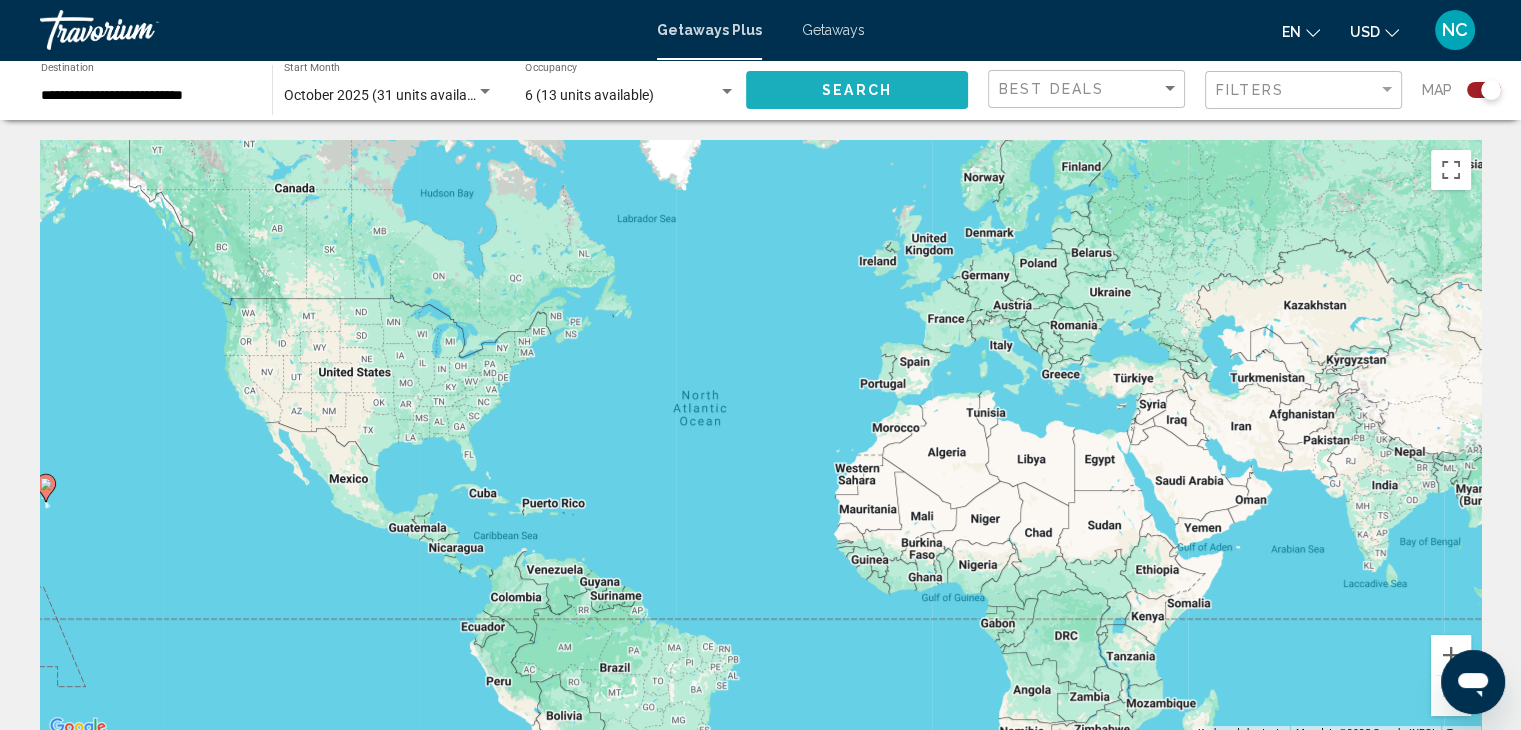 click on "Search" 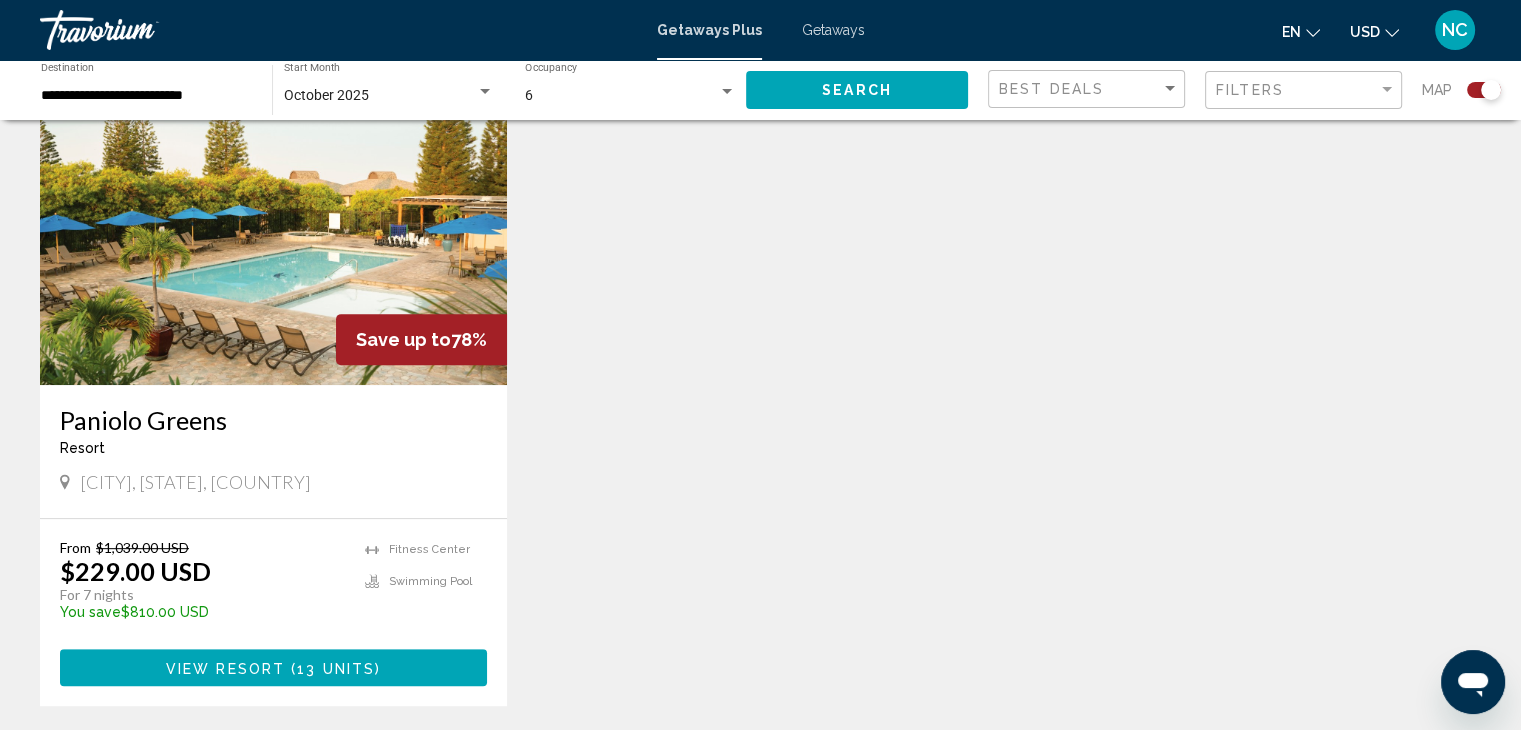scroll, scrollTop: 775, scrollLeft: 0, axis: vertical 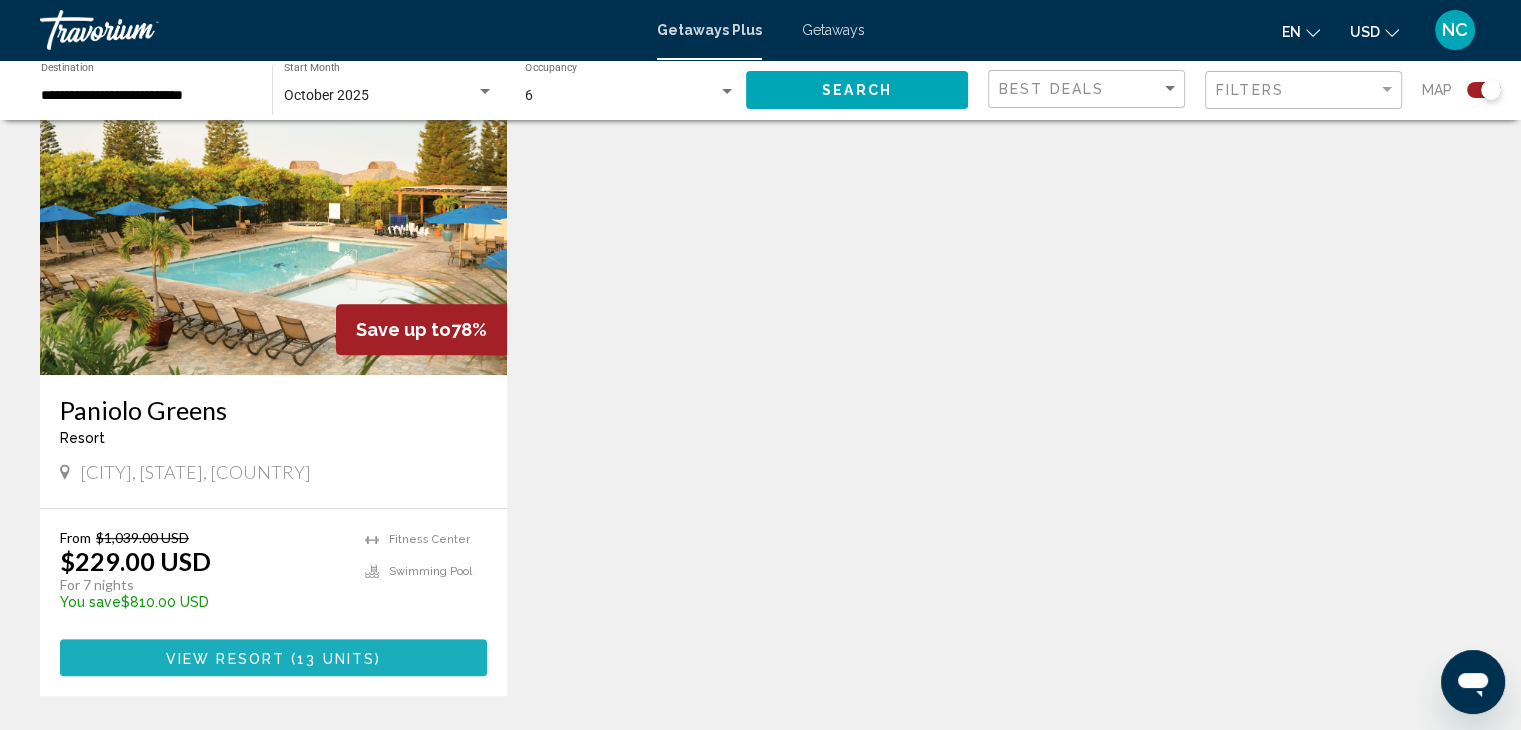 click on "View Resort" at bounding box center [225, 658] 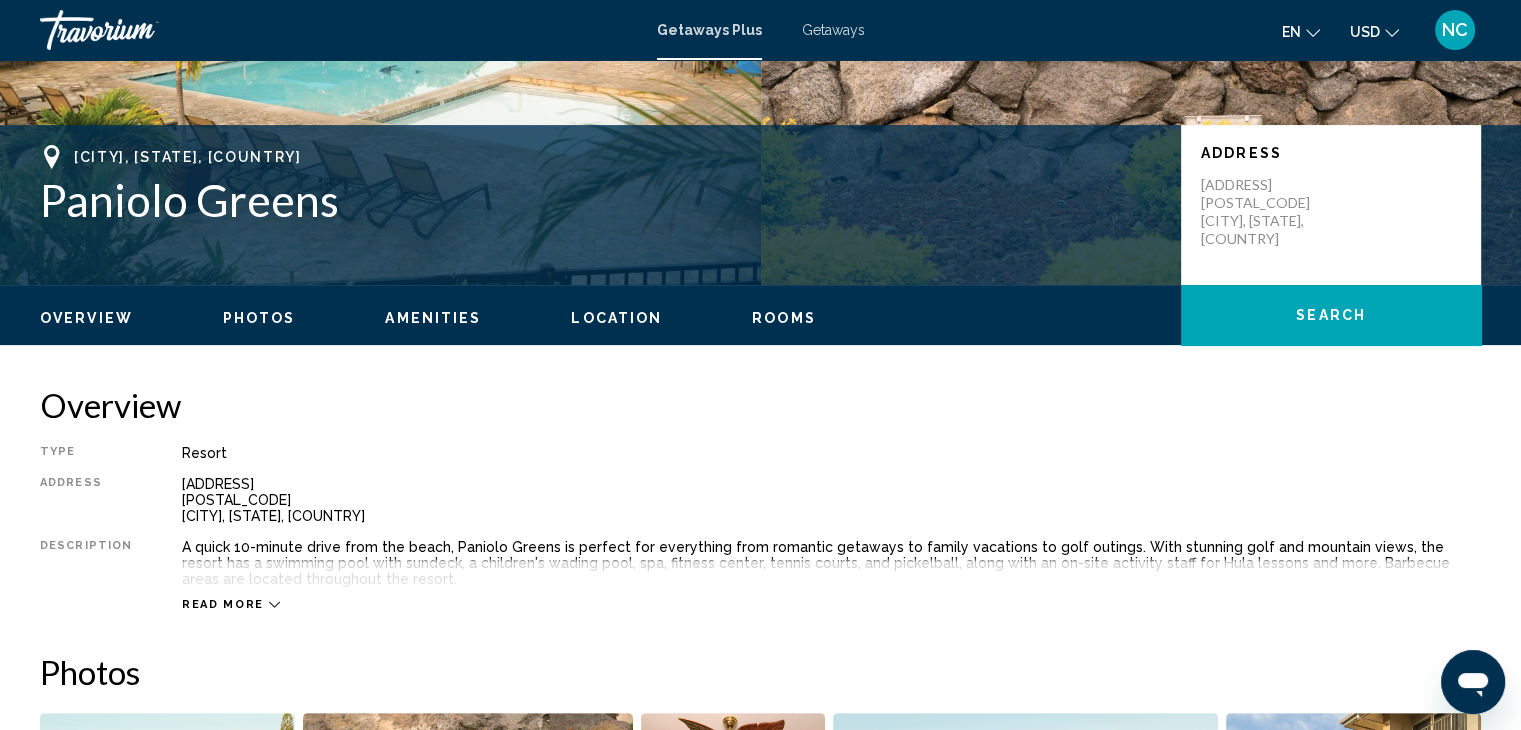 scroll, scrollTop: 380, scrollLeft: 0, axis: vertical 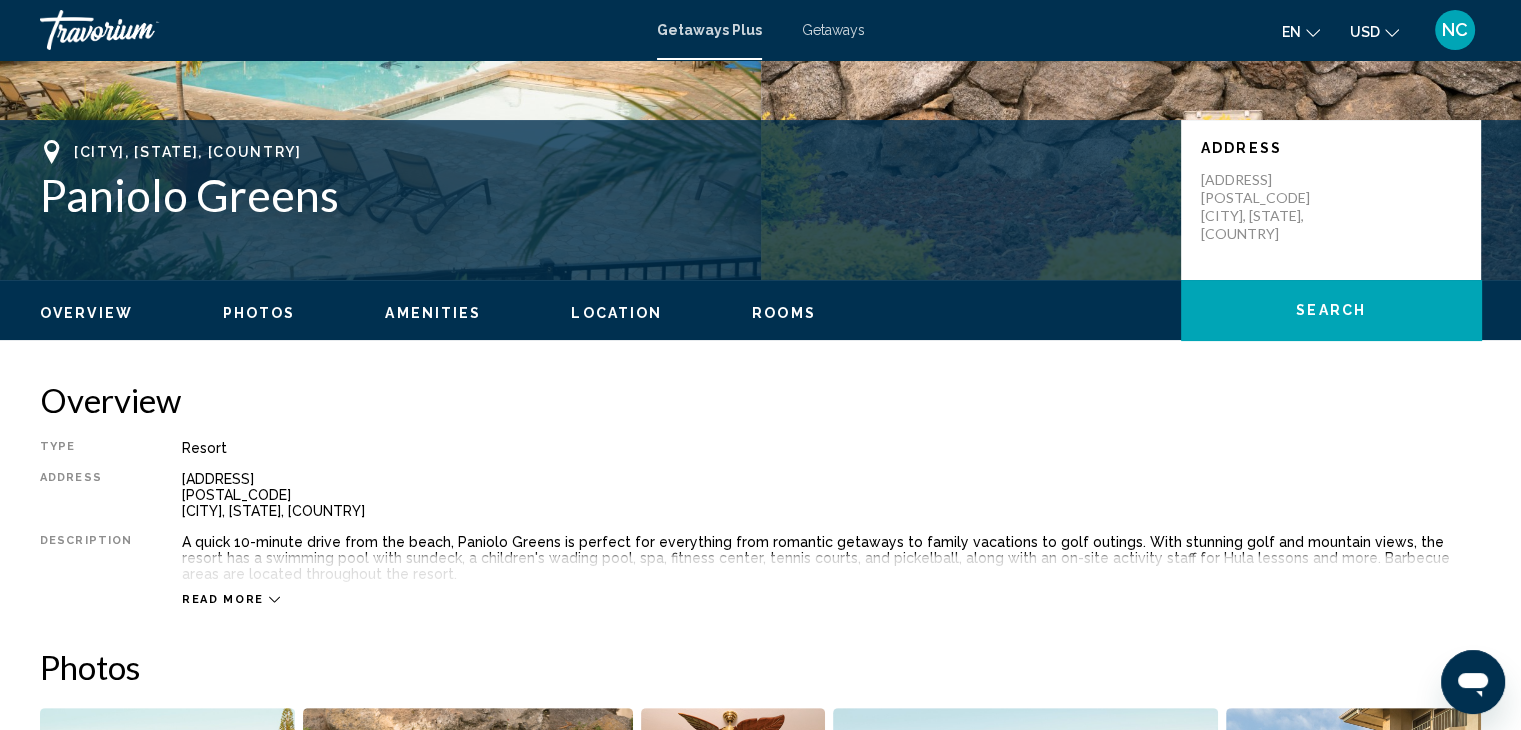 click on "Overview
Photos
Amenities
Location
Rooms
Search" 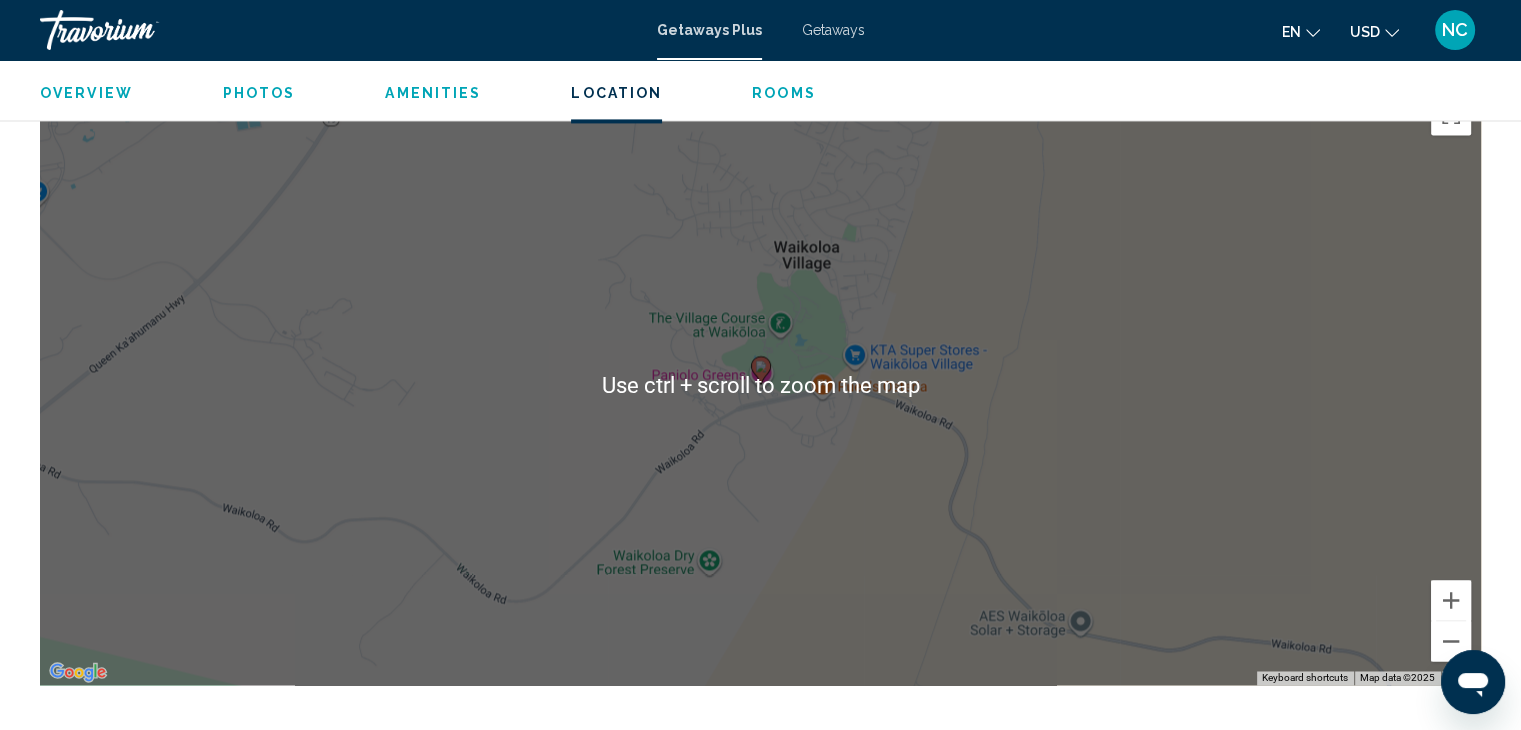 scroll, scrollTop: 3019, scrollLeft: 0, axis: vertical 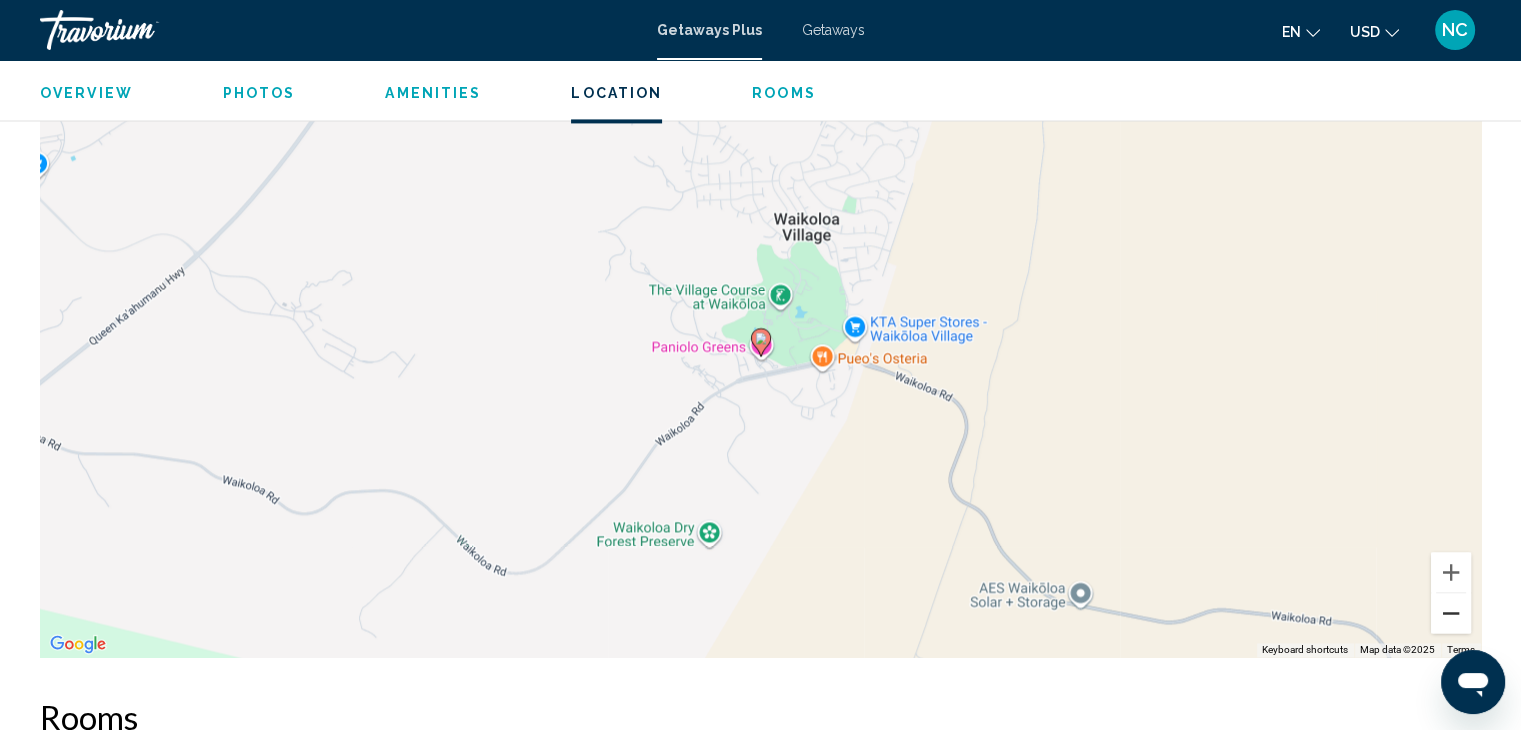 click at bounding box center (1451, 613) 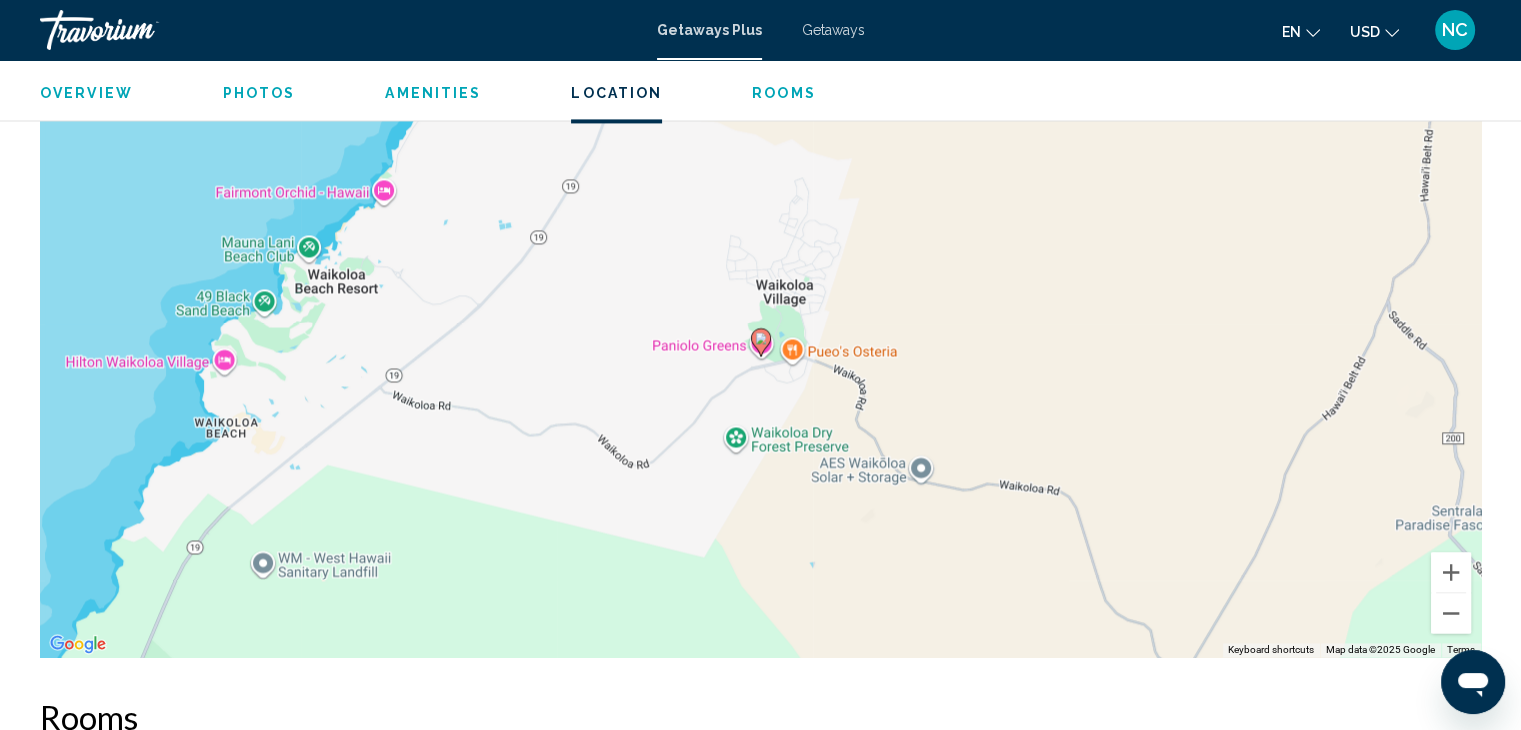 scroll, scrollTop: 0, scrollLeft: 0, axis: both 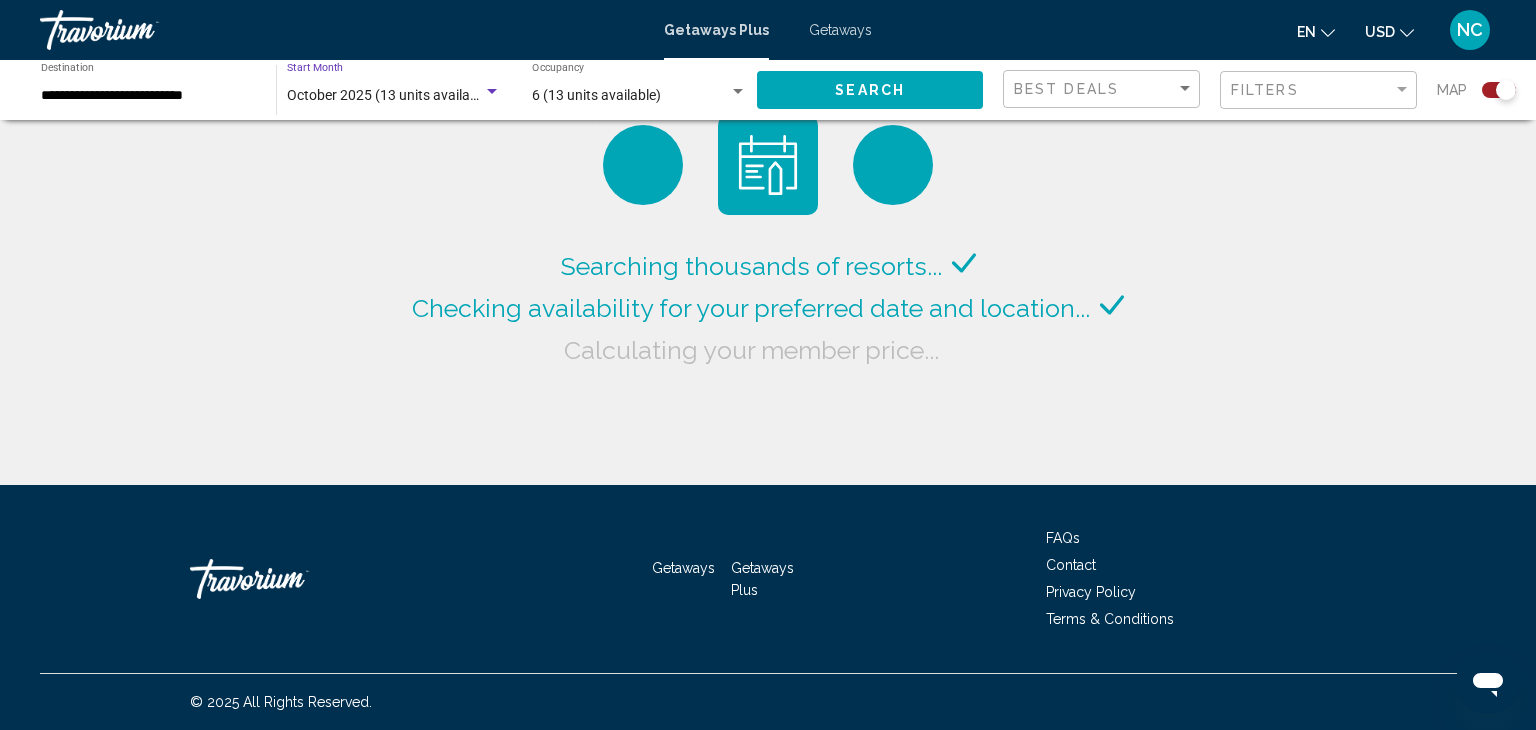 click on "October 2025 (13 units available)" at bounding box center [390, 95] 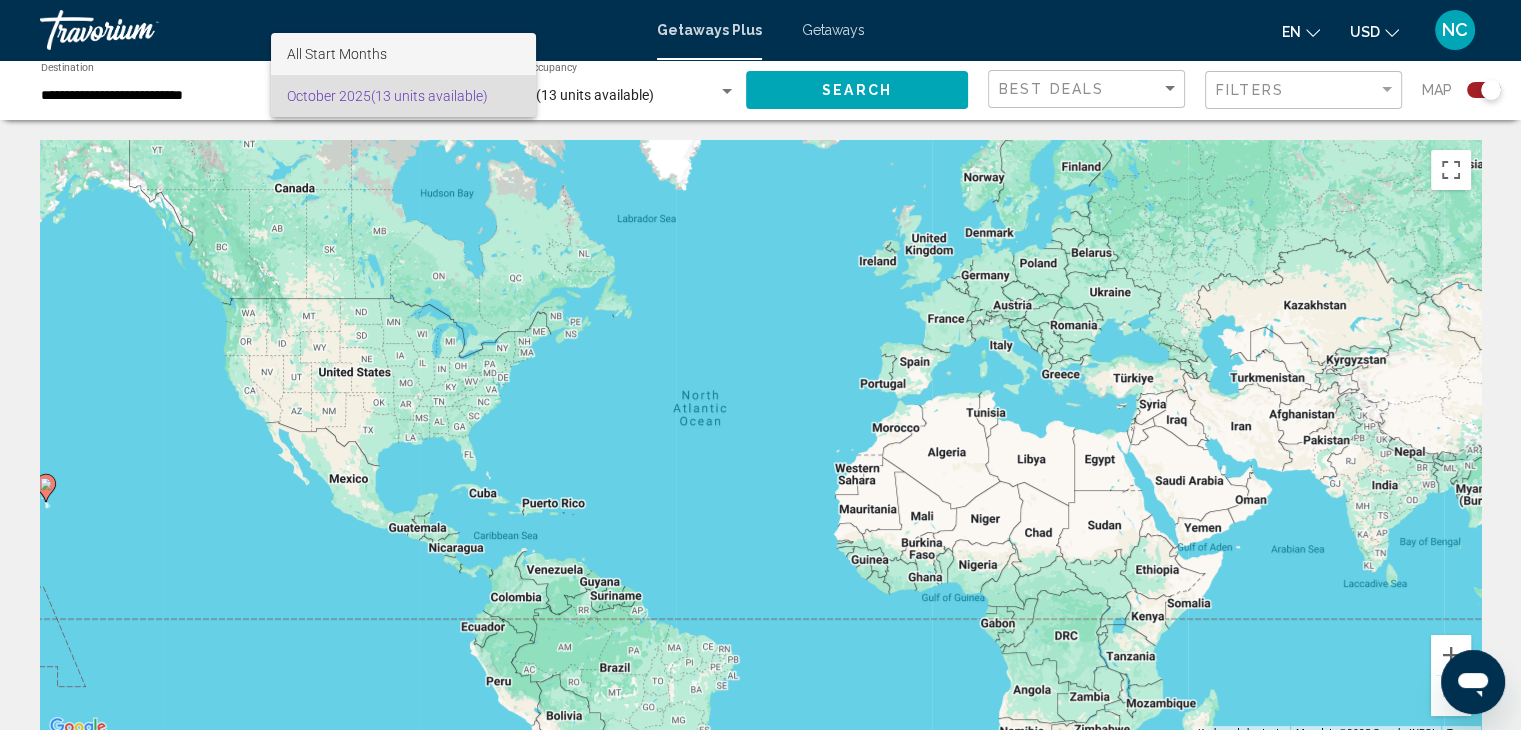 click on "All Start Months" at bounding box center [337, 54] 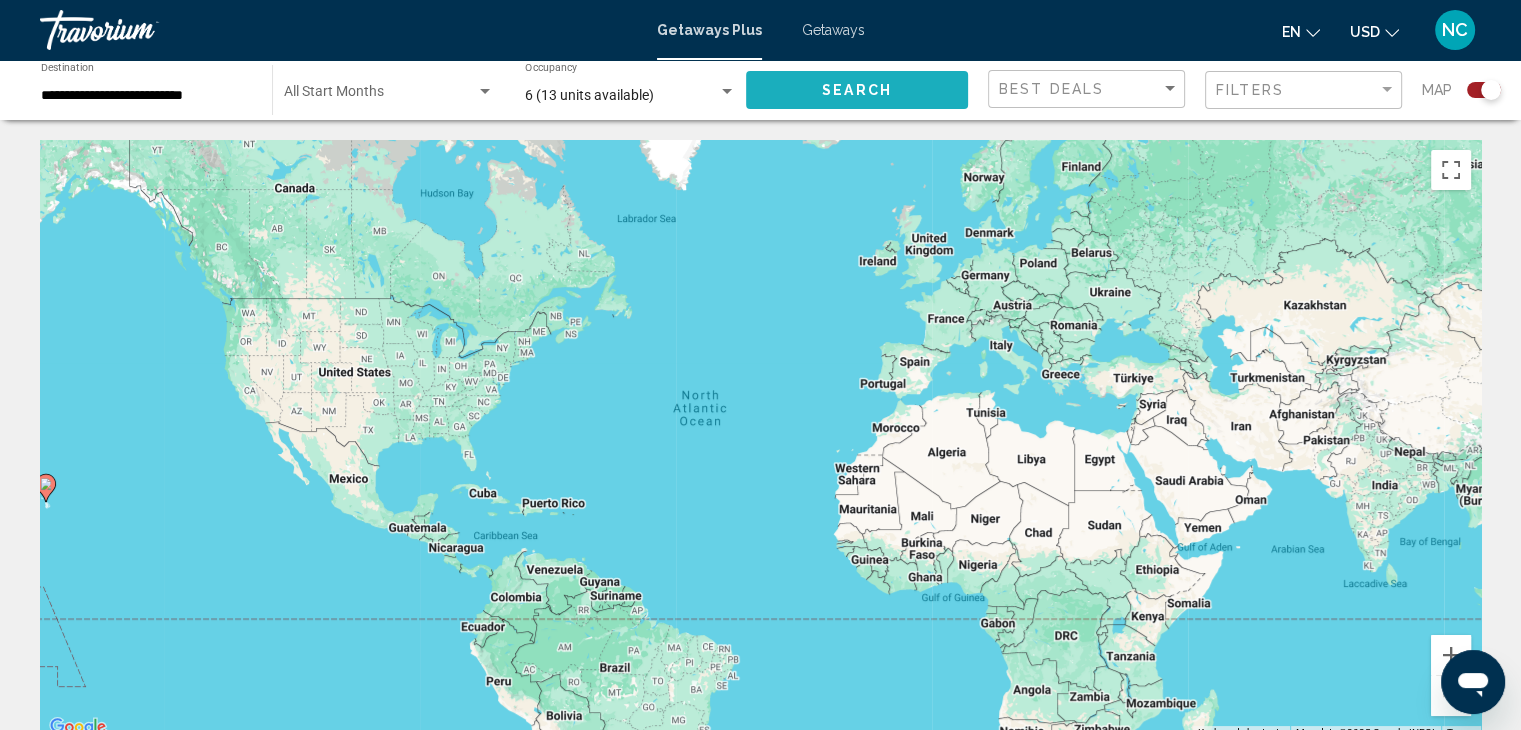 click on "Search" 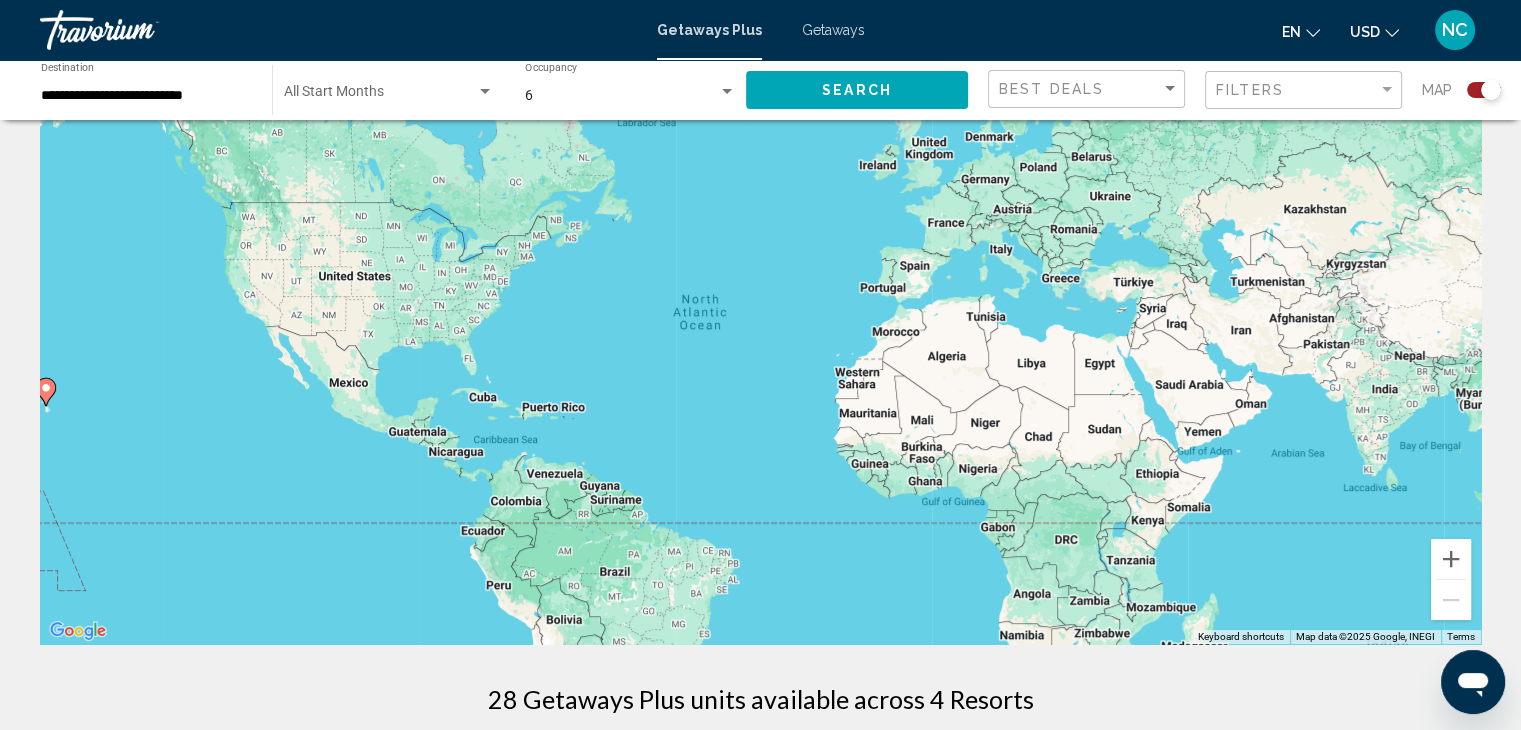 scroll, scrollTop: 0, scrollLeft: 0, axis: both 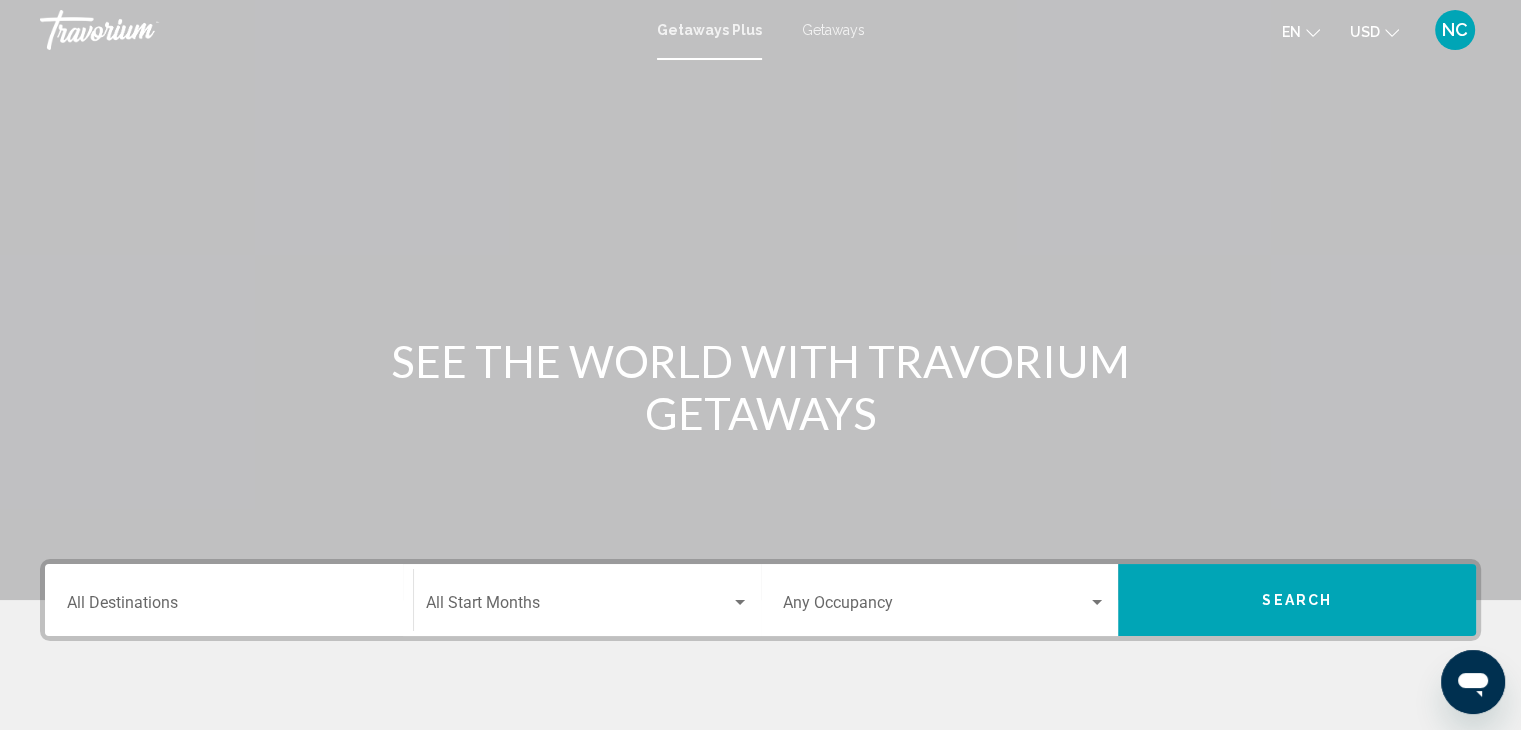 click on "Destination All Destinations" at bounding box center [229, 600] 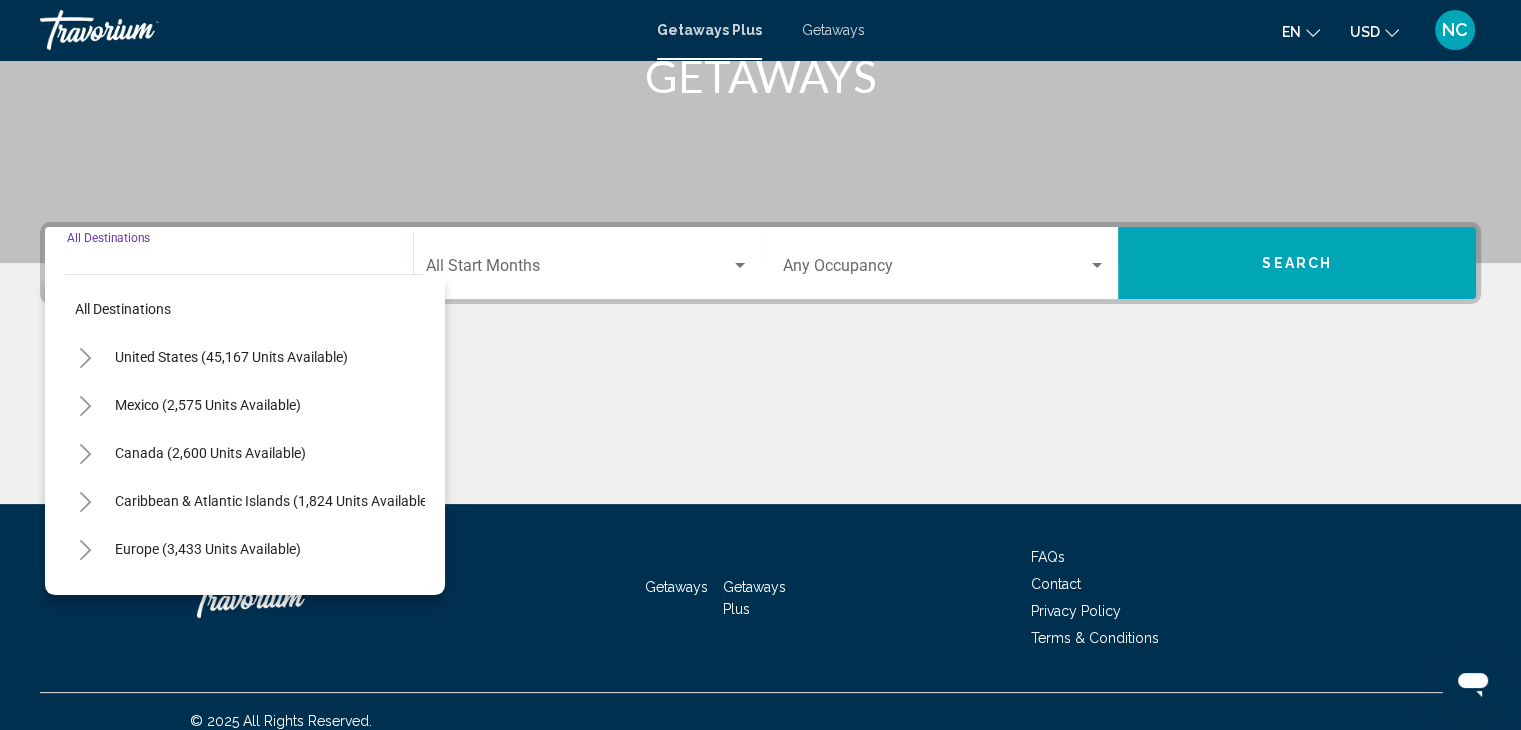 scroll, scrollTop: 356, scrollLeft: 0, axis: vertical 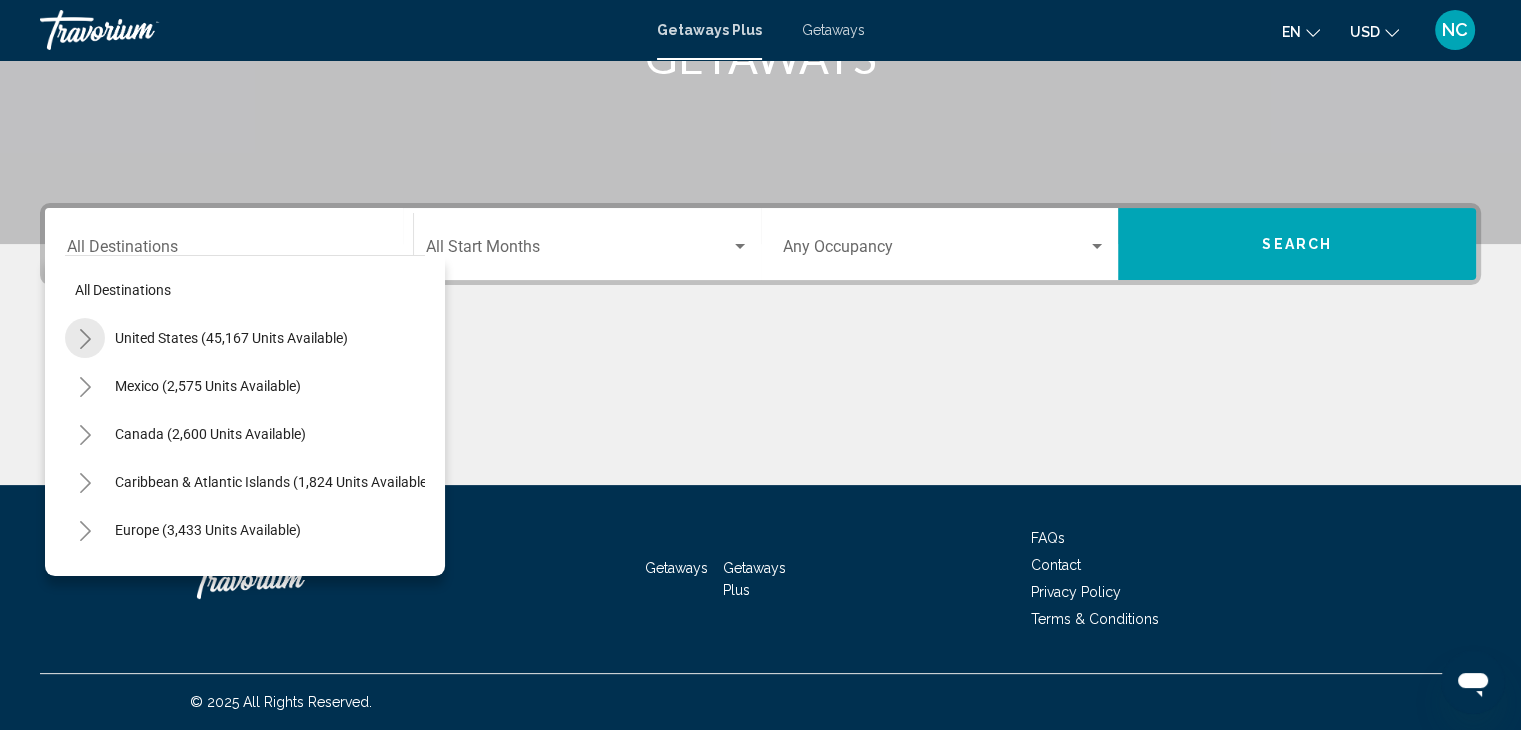 click 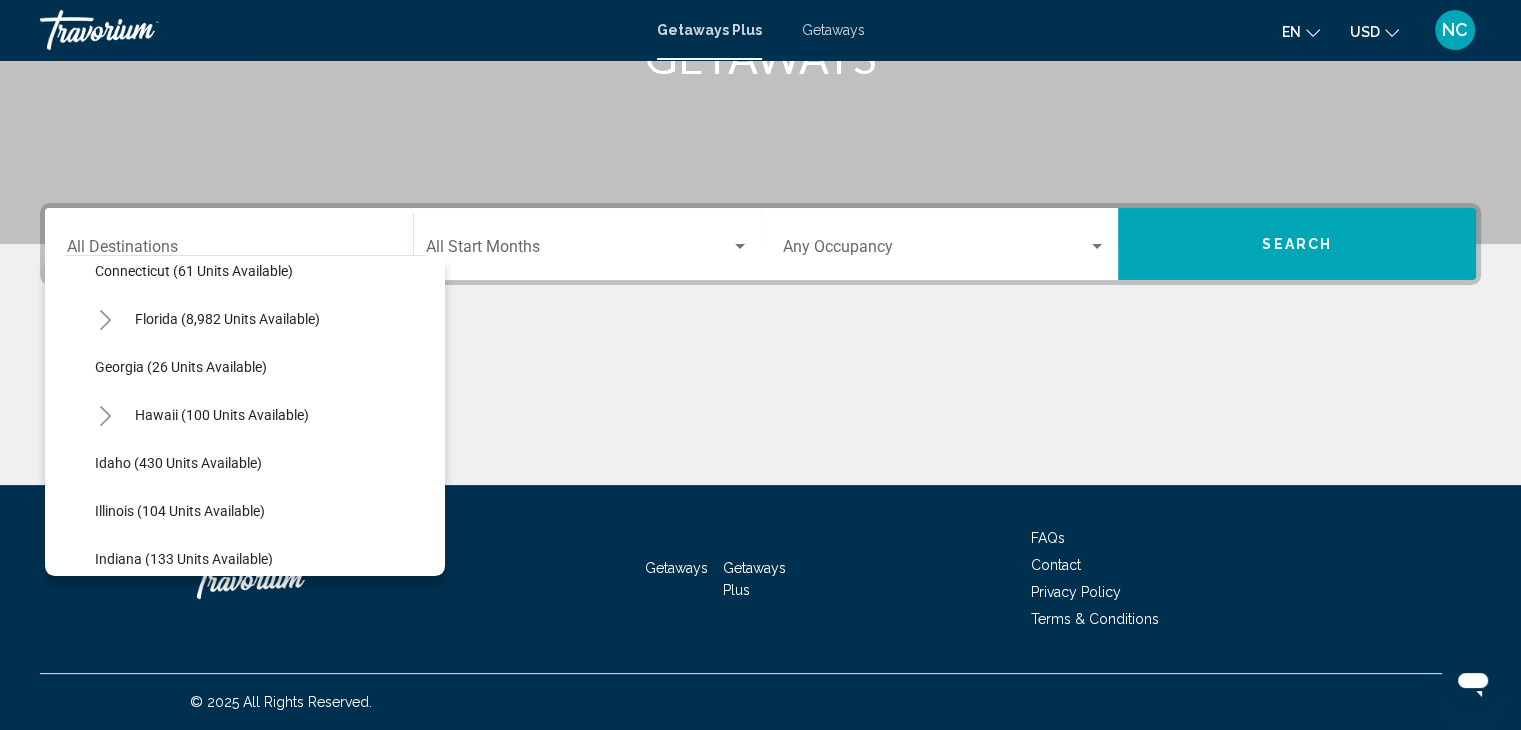 scroll, scrollTop: 310, scrollLeft: 0, axis: vertical 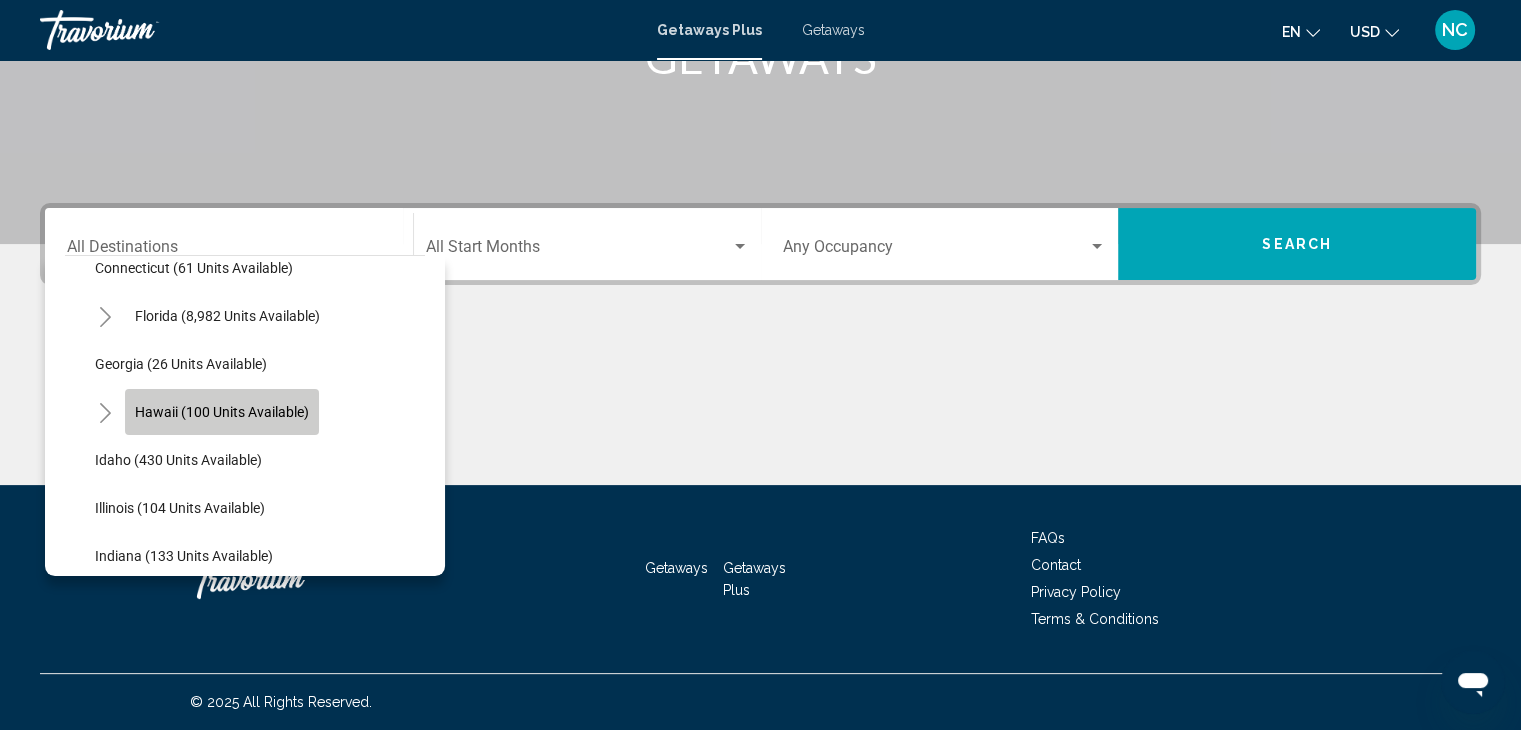 click on "Hawaii (100 units available)" 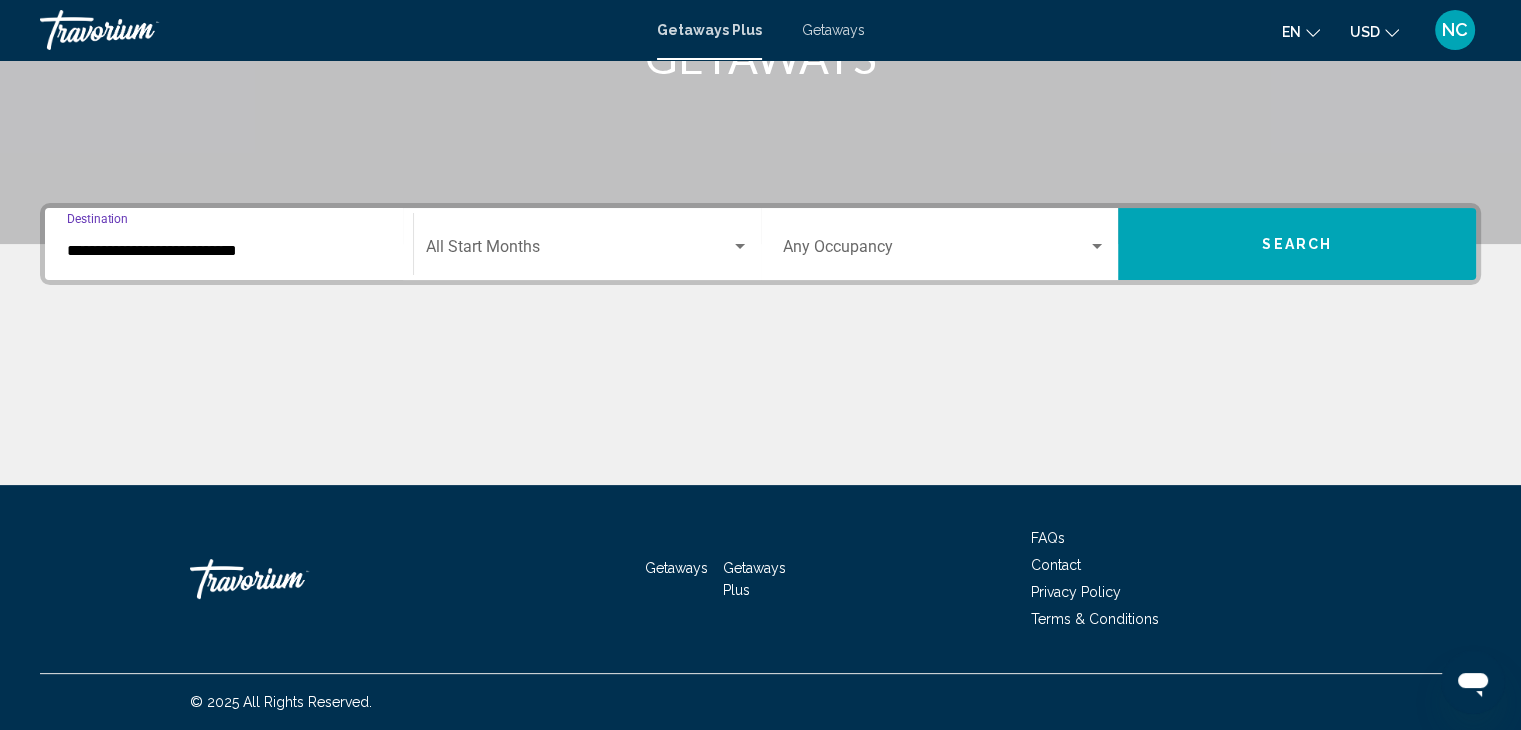 click on "Start Month All Start Months" 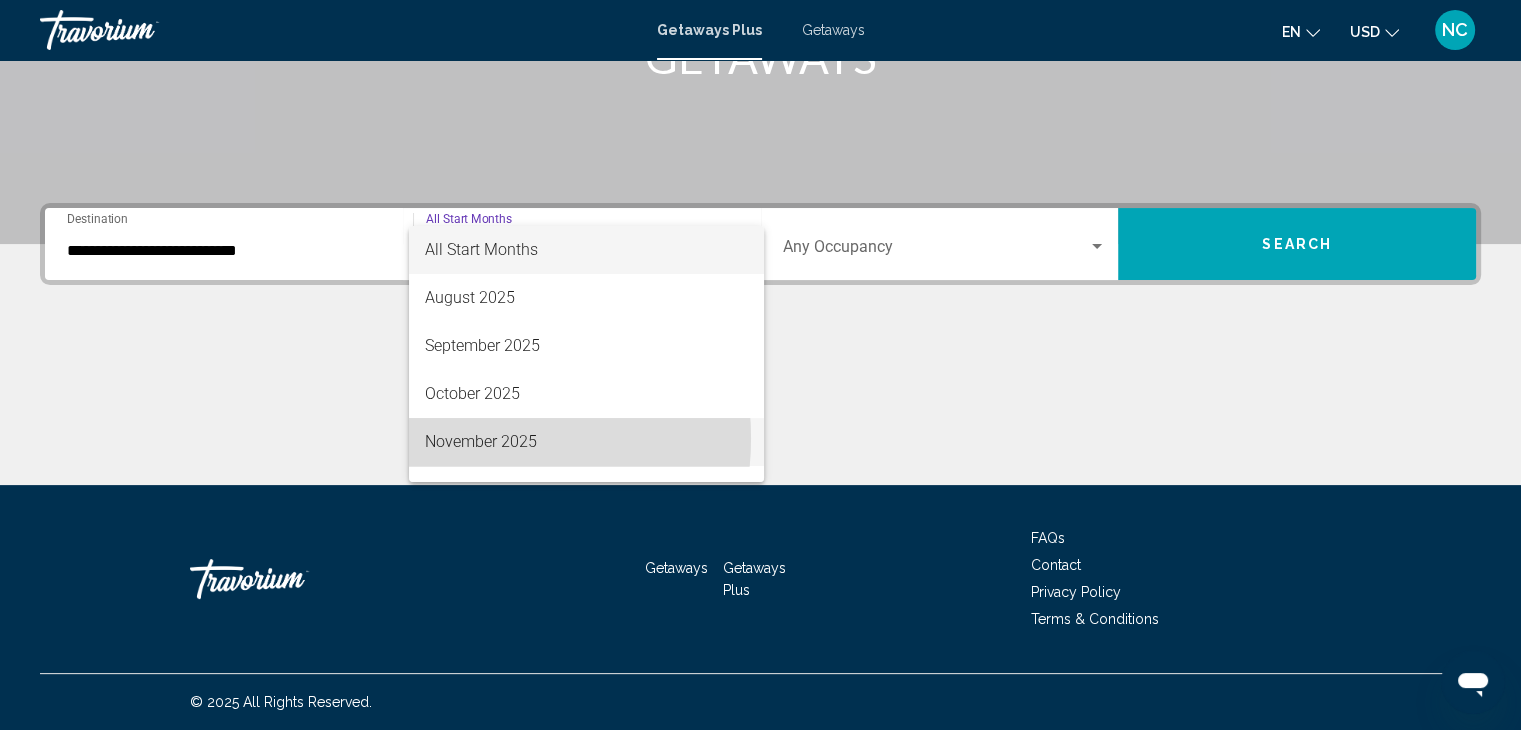 click on "November 2025" at bounding box center (586, 442) 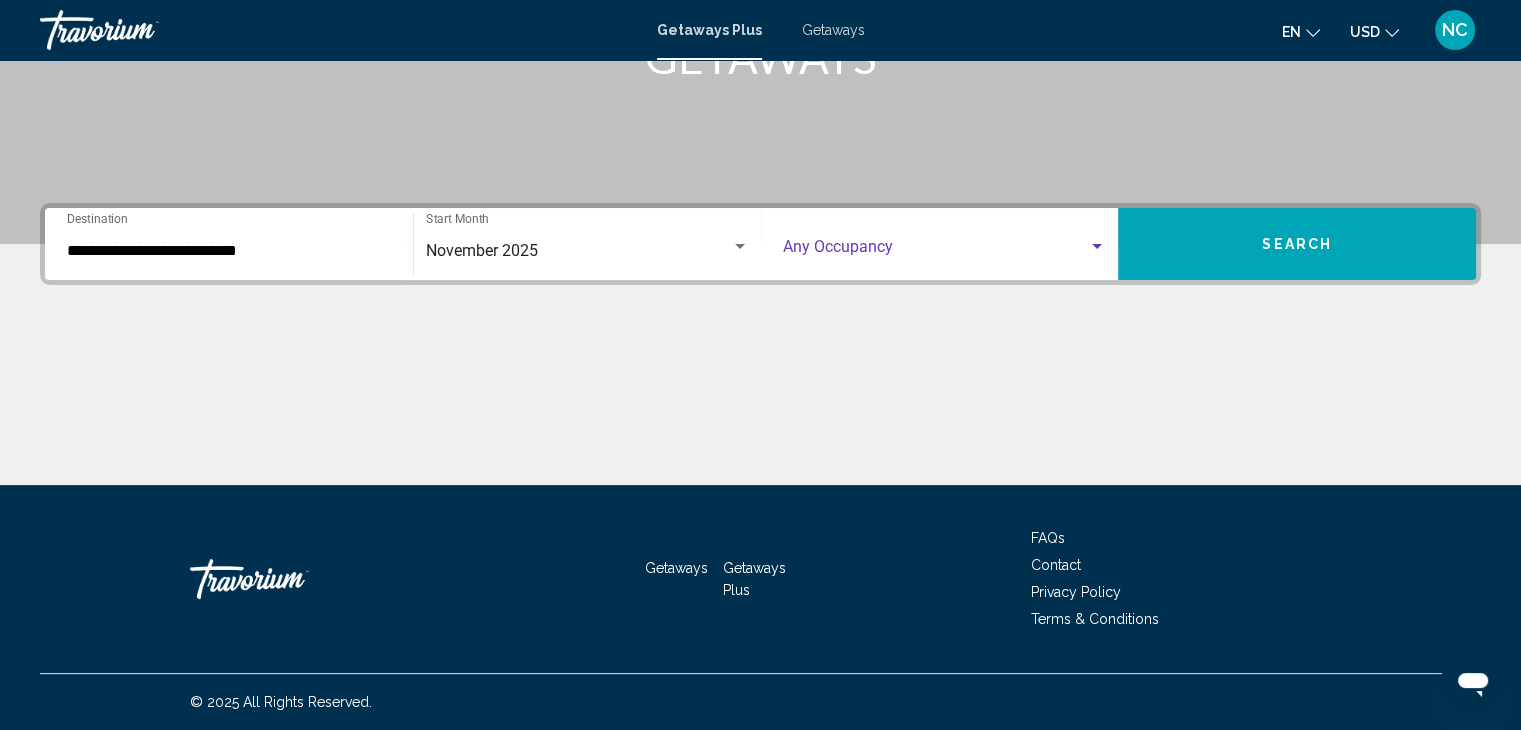 click at bounding box center (936, 251) 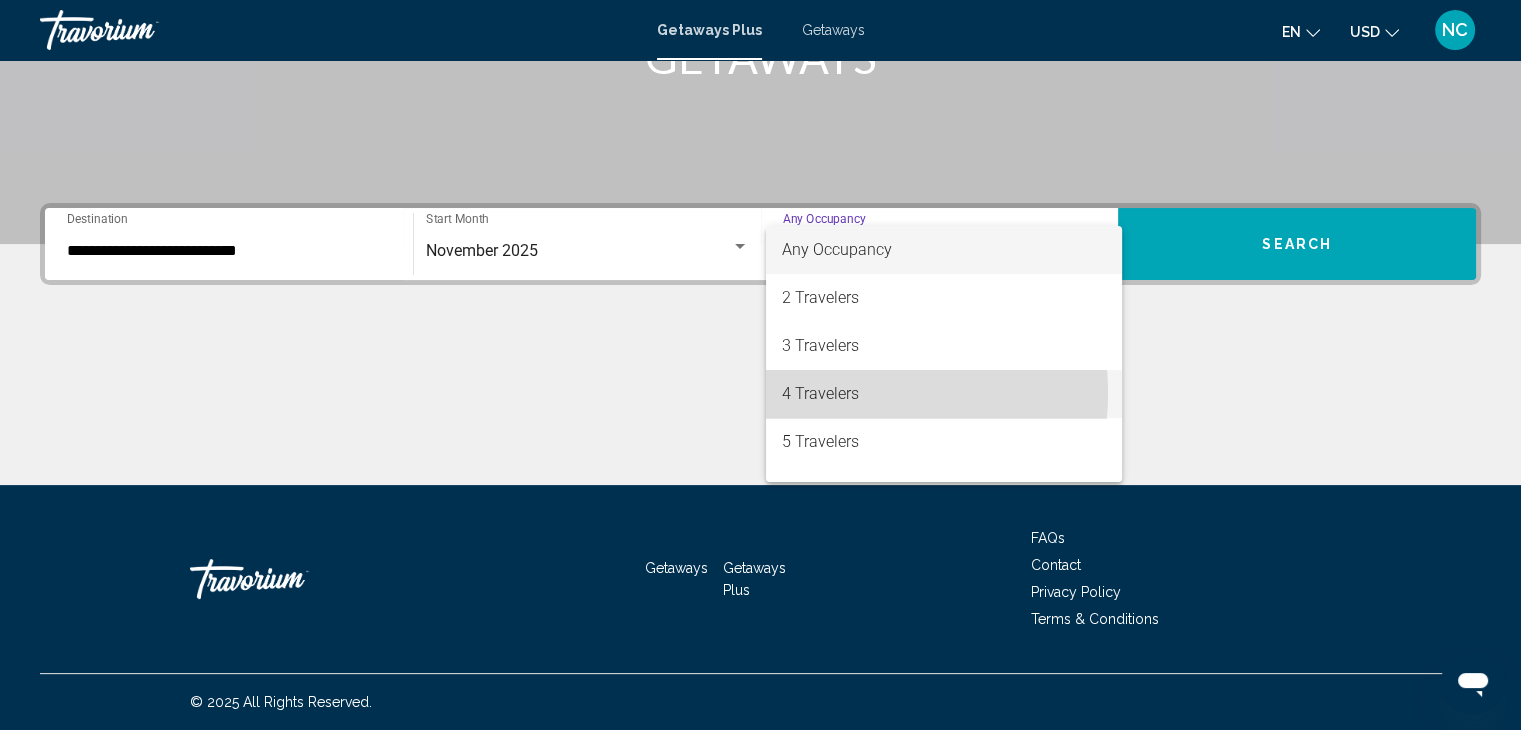 click on "4 Travelers" at bounding box center (944, 394) 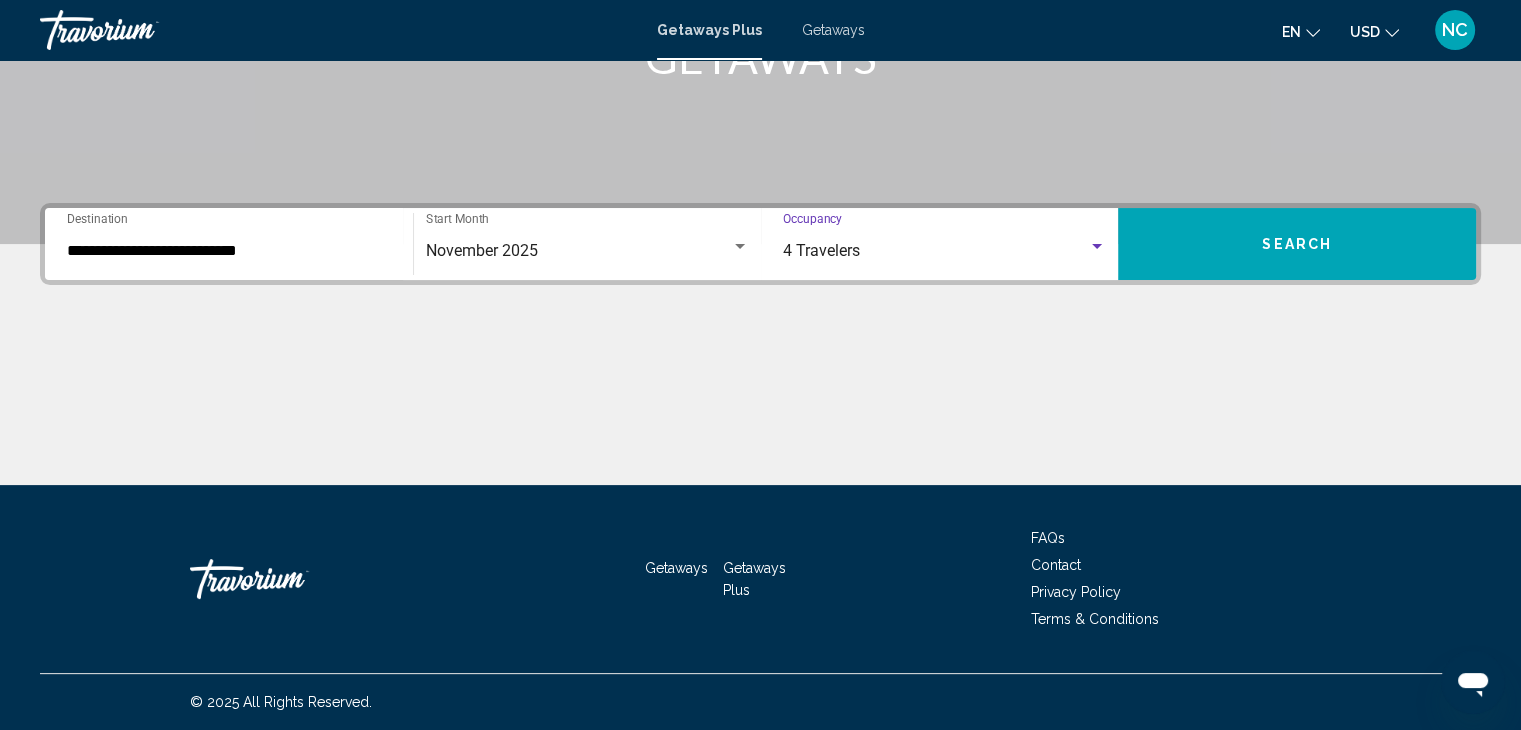 click on "Search" at bounding box center [1297, 245] 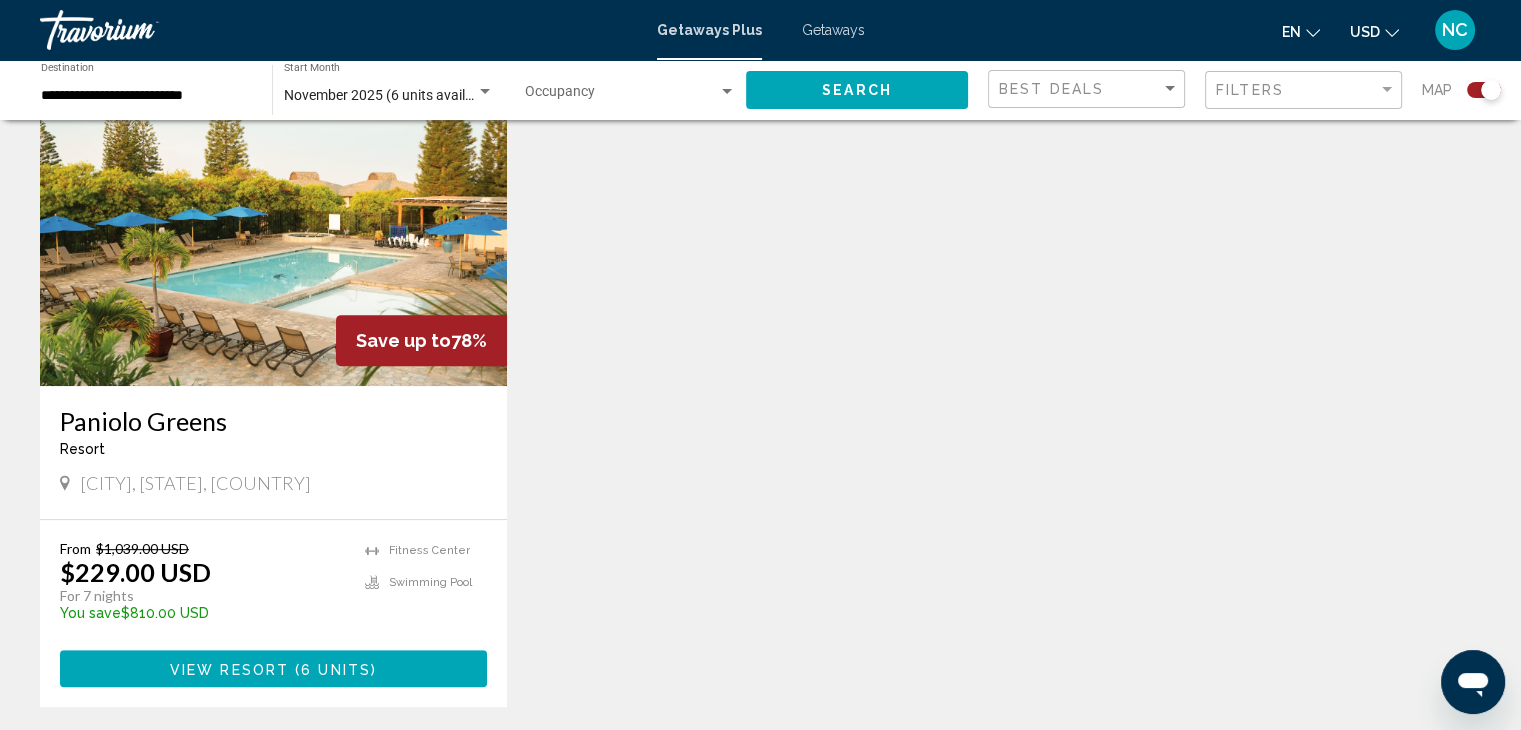 scroll, scrollTop: 832, scrollLeft: 0, axis: vertical 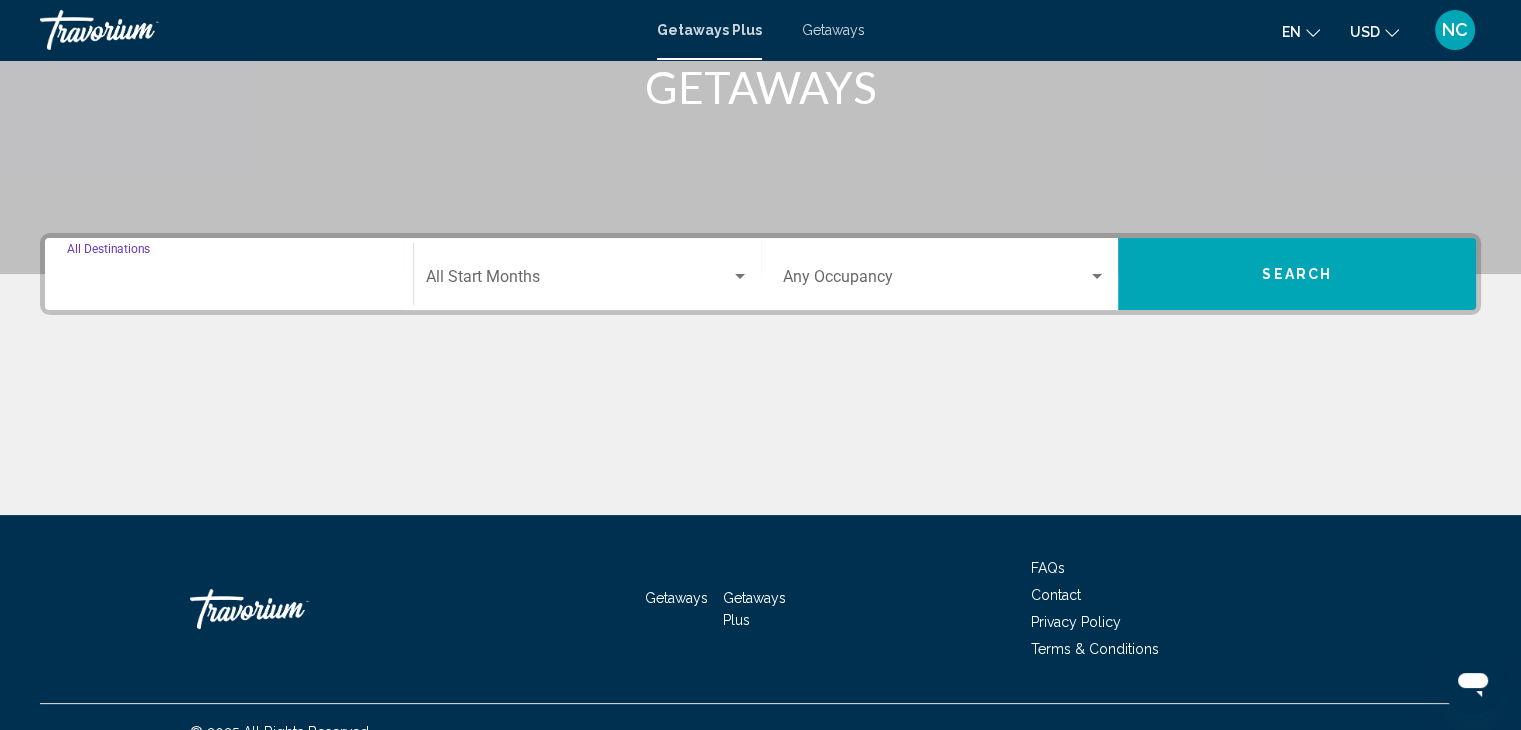 click on "Destination All Destinations" at bounding box center [229, 281] 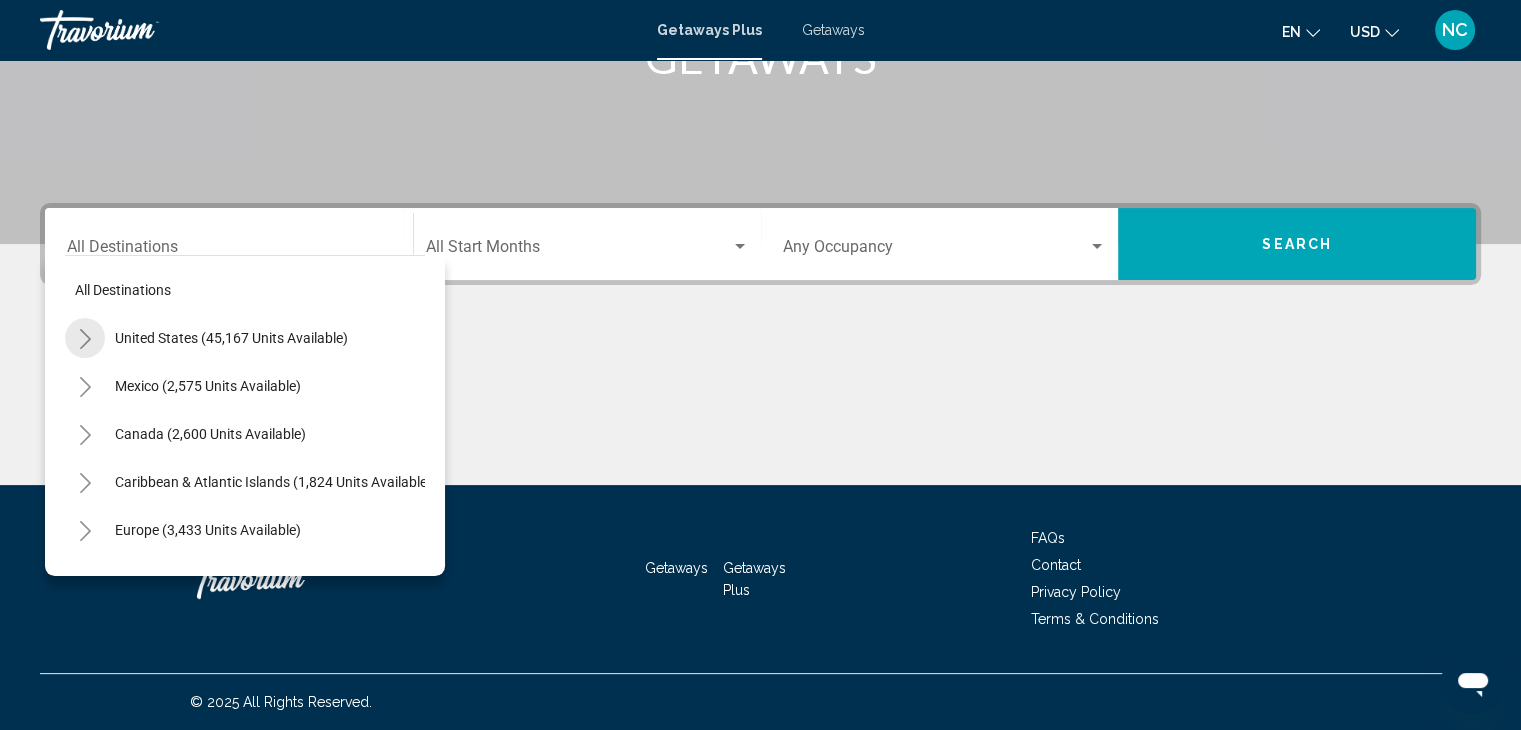 click 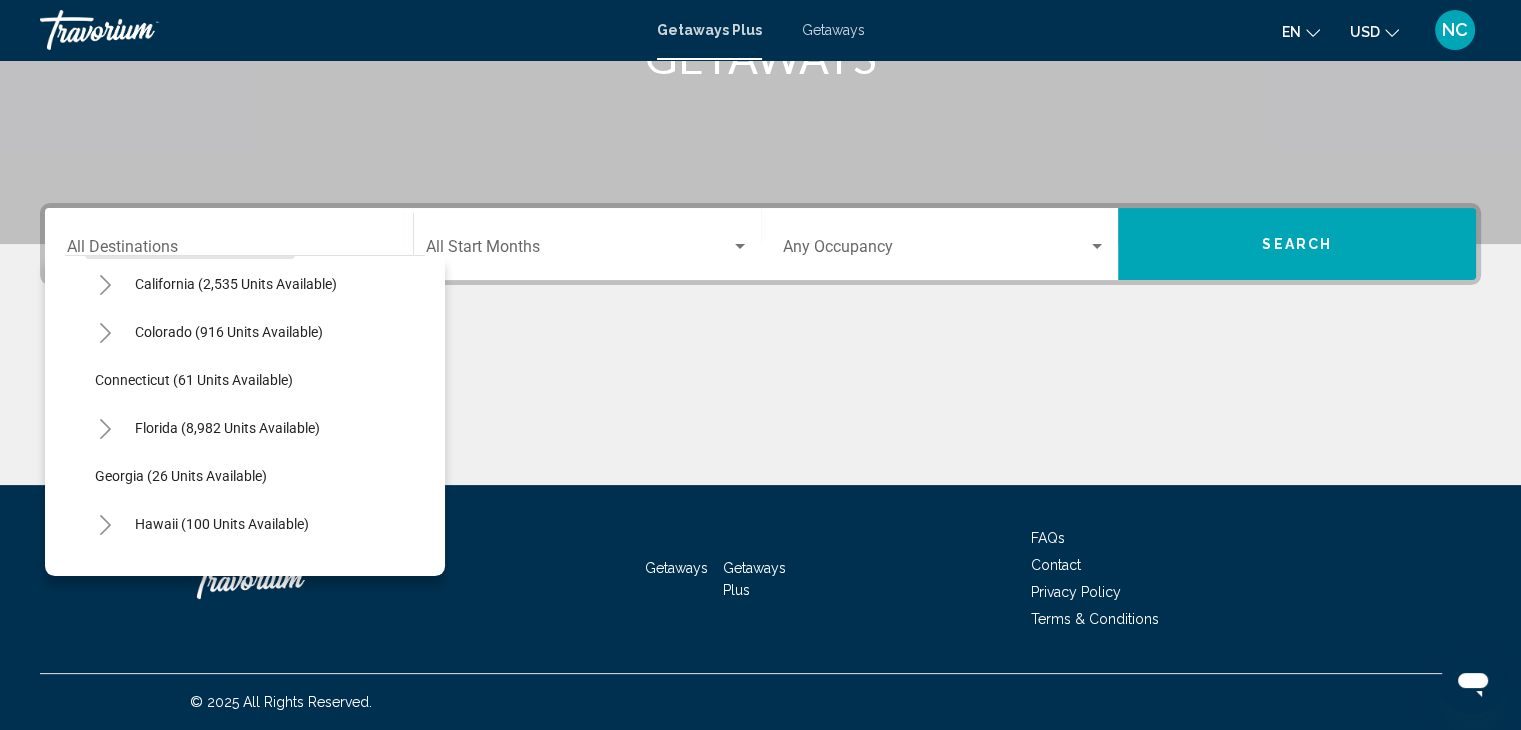 scroll, scrollTop: 221, scrollLeft: 0, axis: vertical 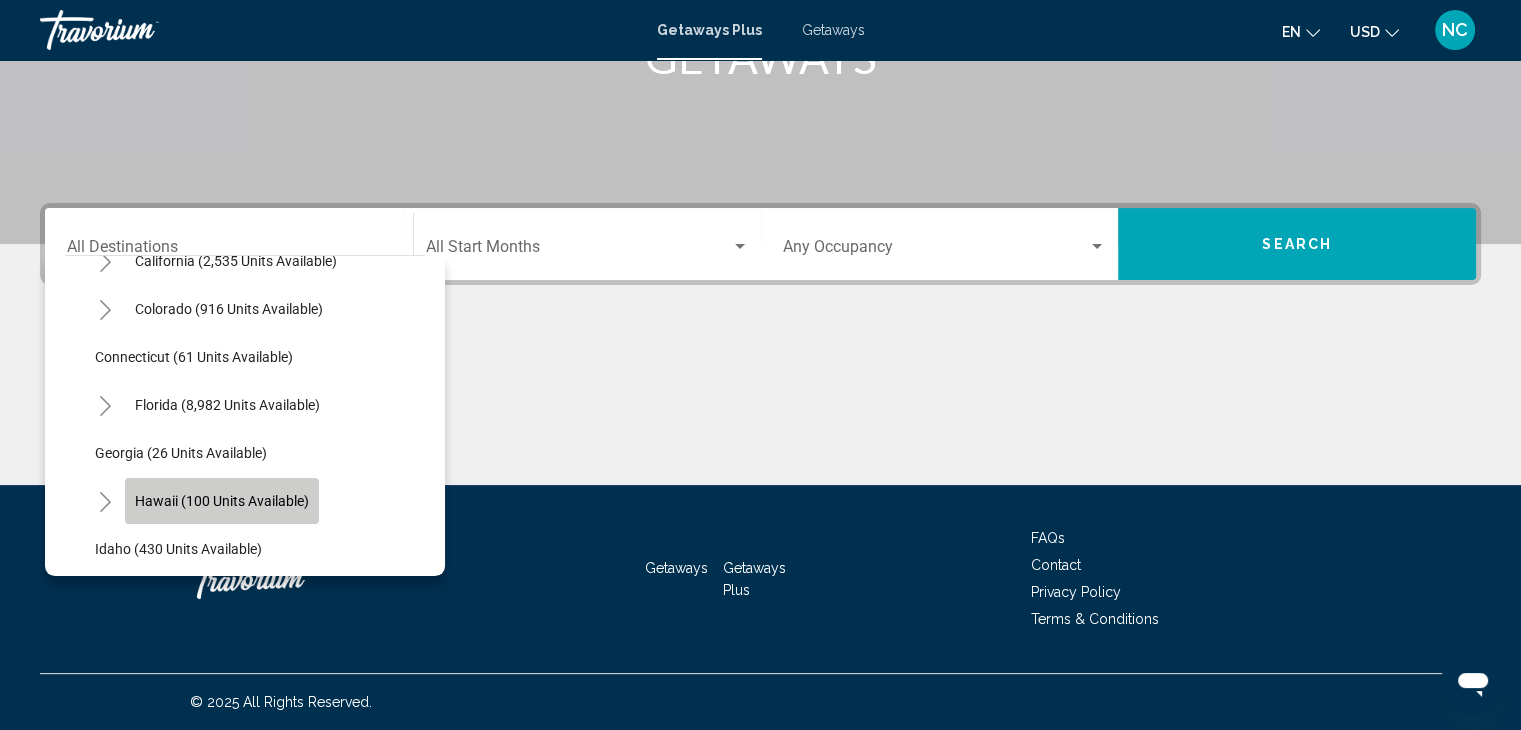 click on "Hawaii (100 units available)" 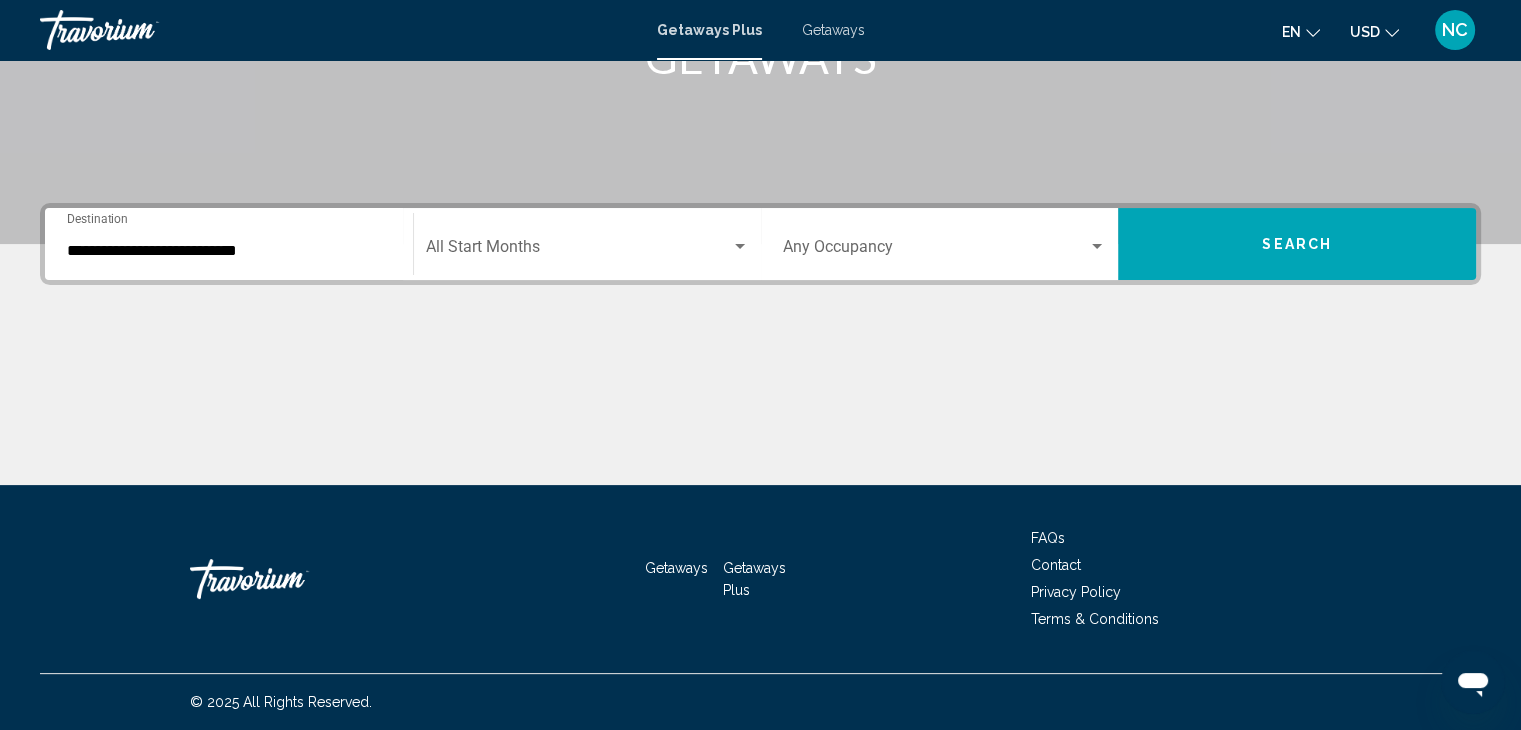 click on "Start Month All Start Months" 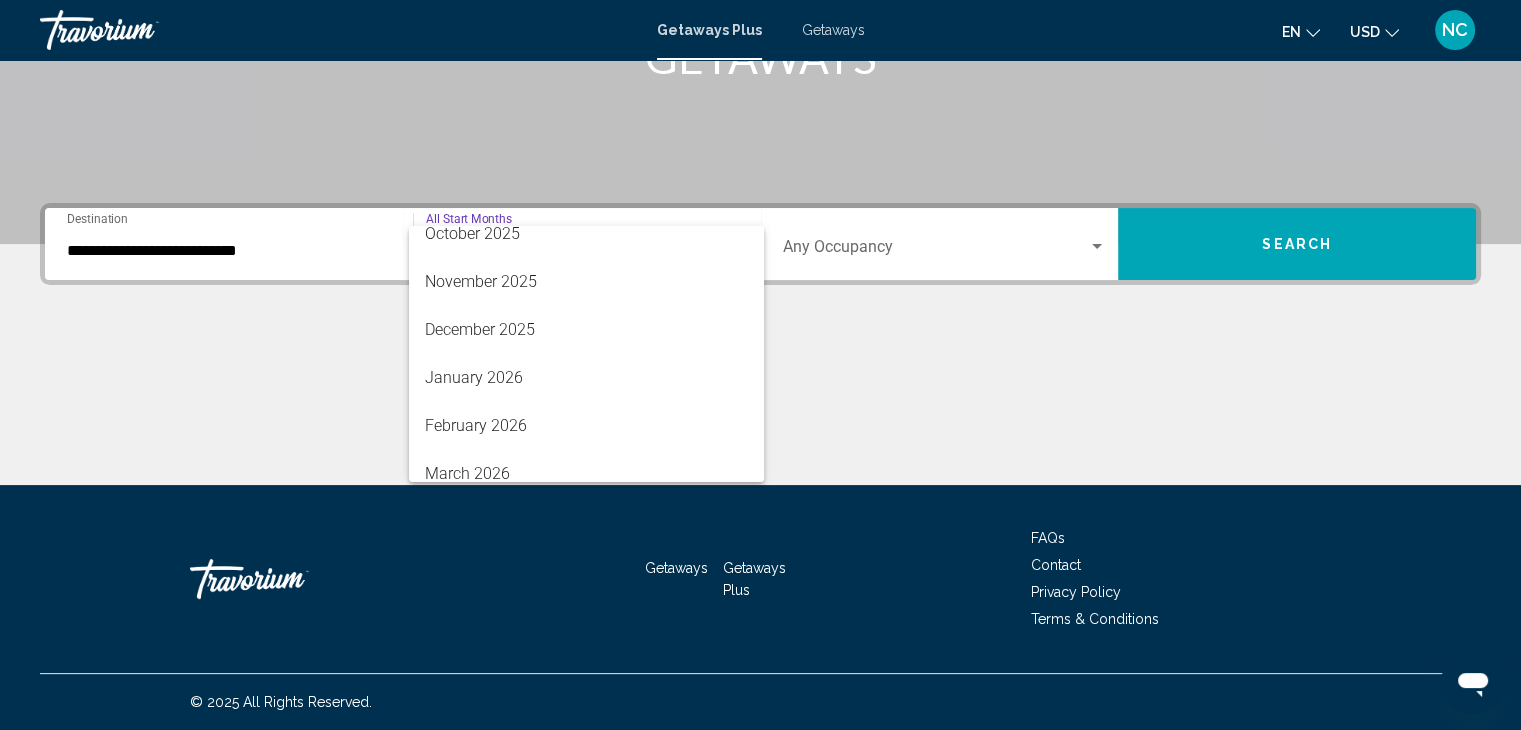 scroll, scrollTop: 164, scrollLeft: 0, axis: vertical 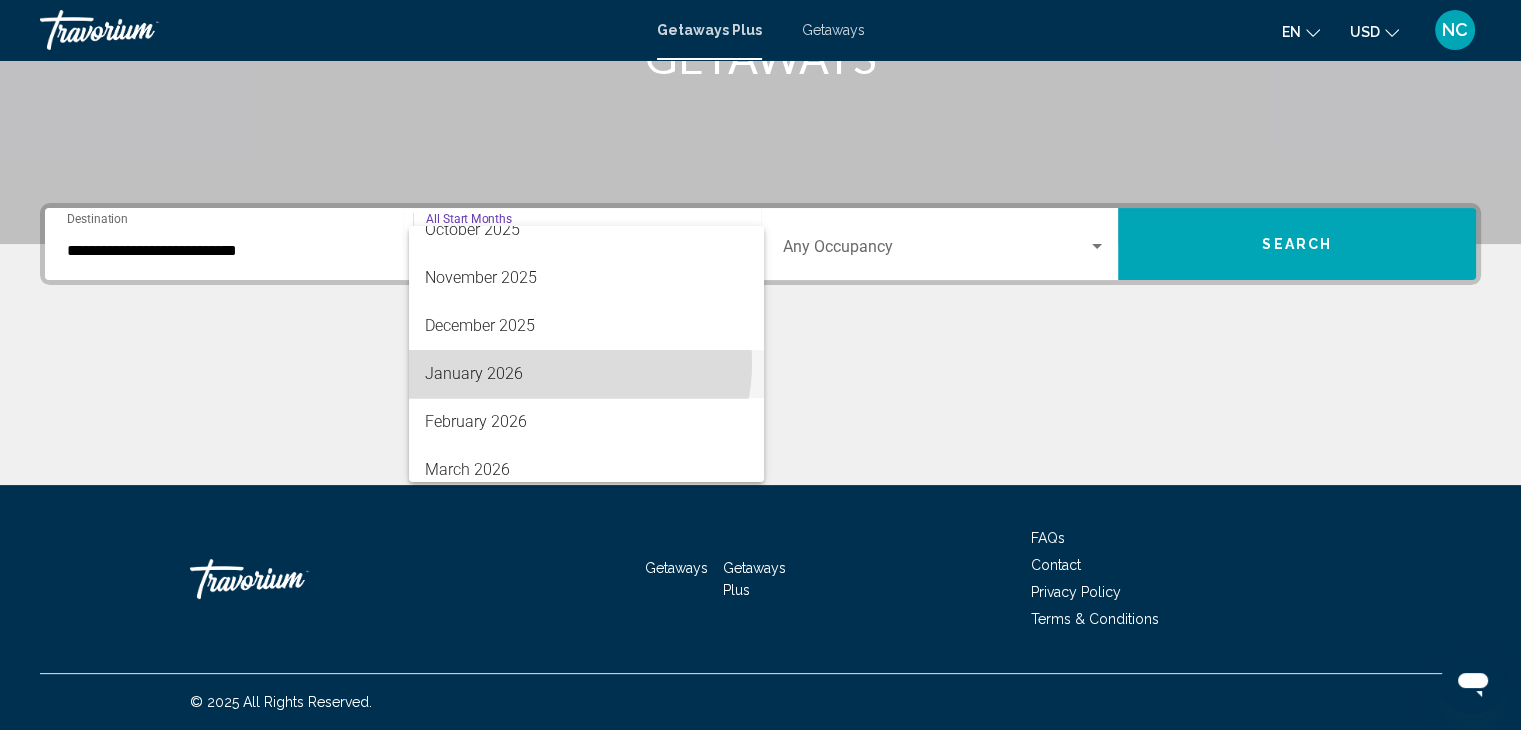 click on "January 2026" at bounding box center [586, 374] 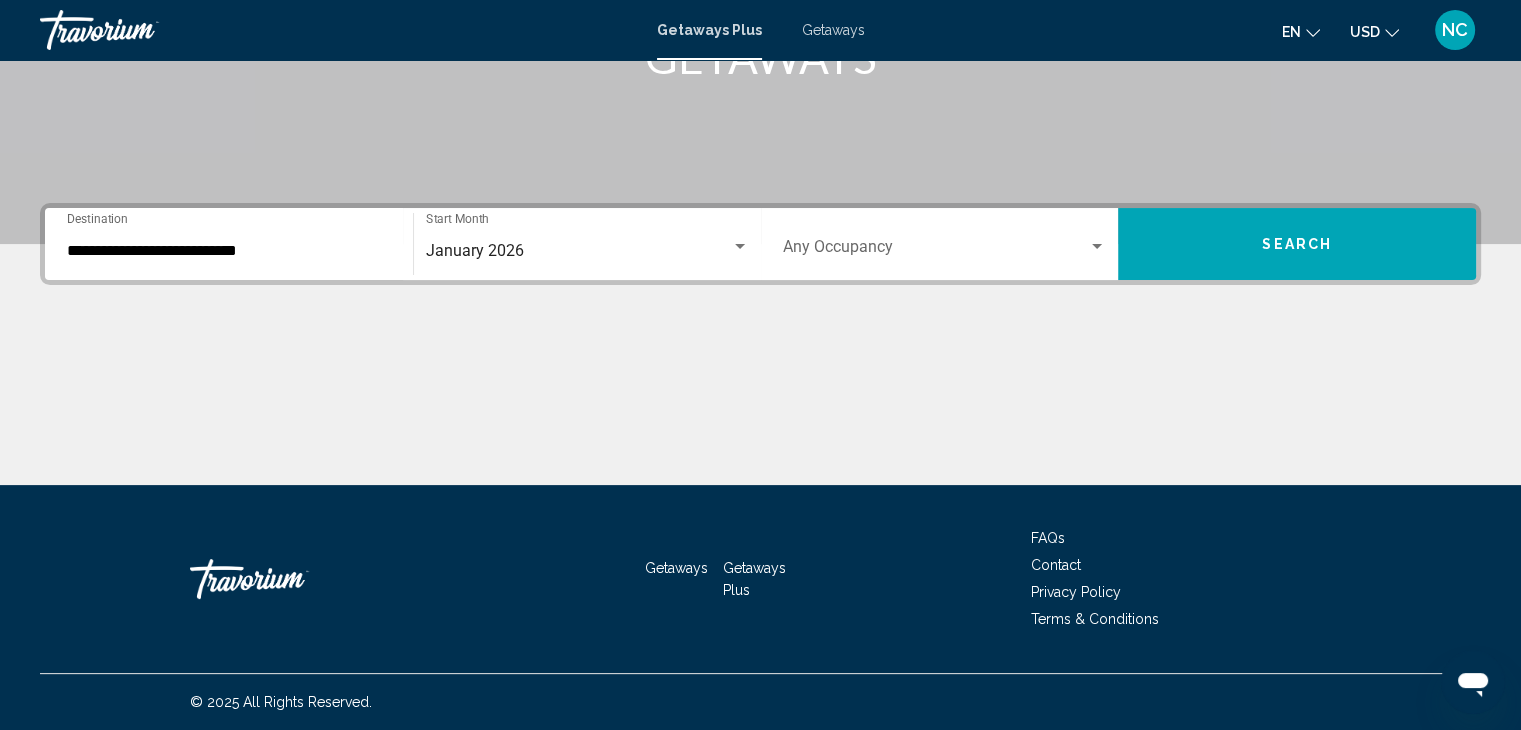 click on "Occupancy Any Occupancy" at bounding box center (945, 244) 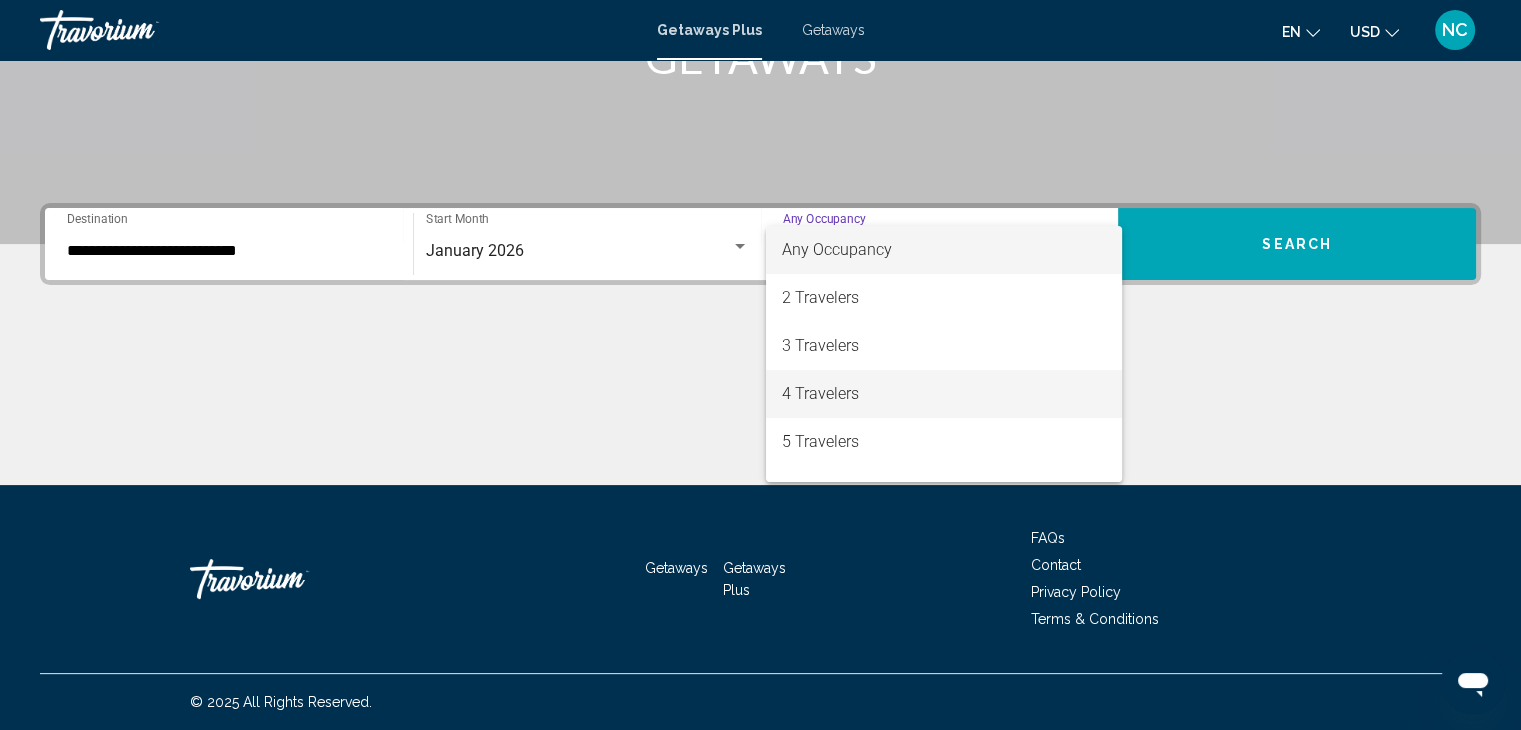click on "4 Travelers" at bounding box center [944, 394] 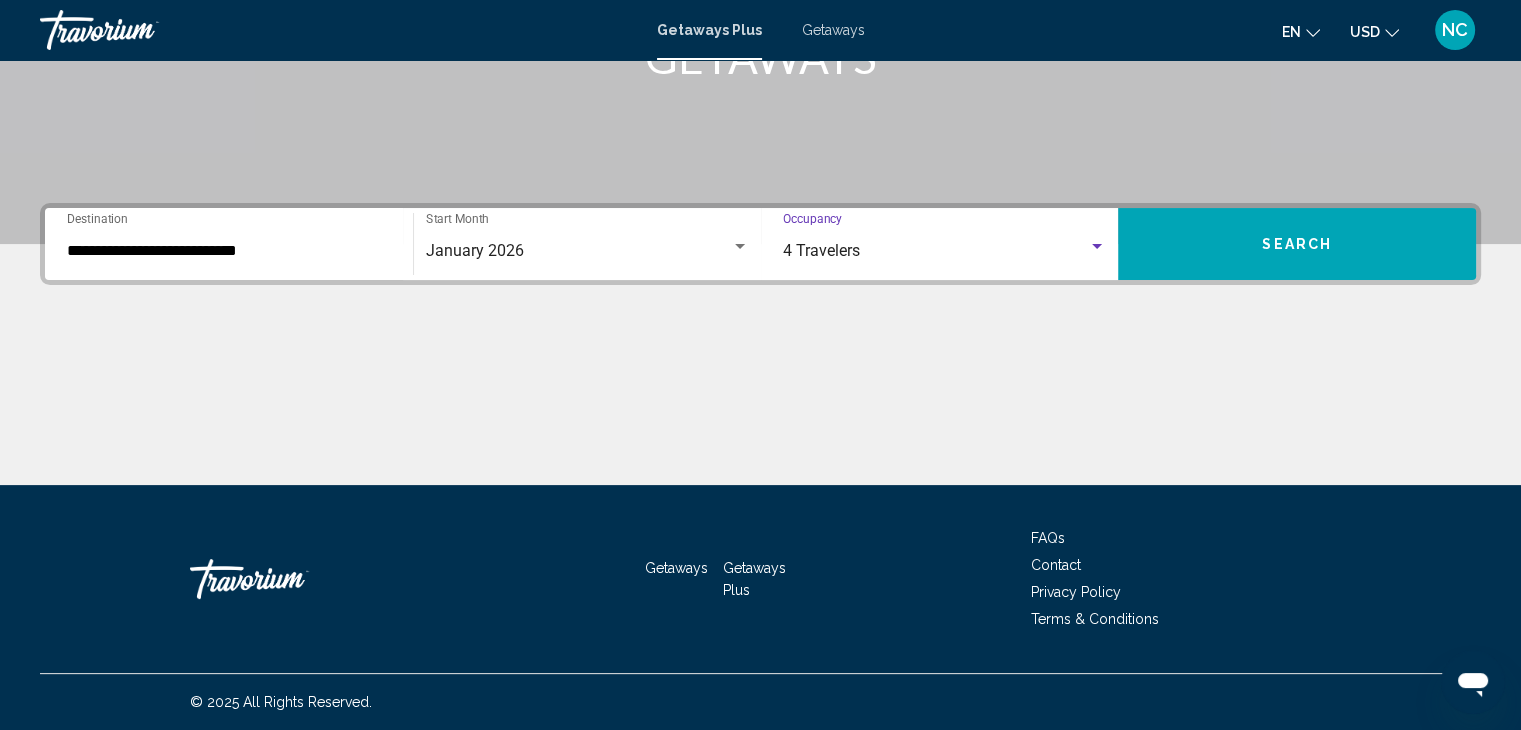 click on "Search" at bounding box center (1297, 244) 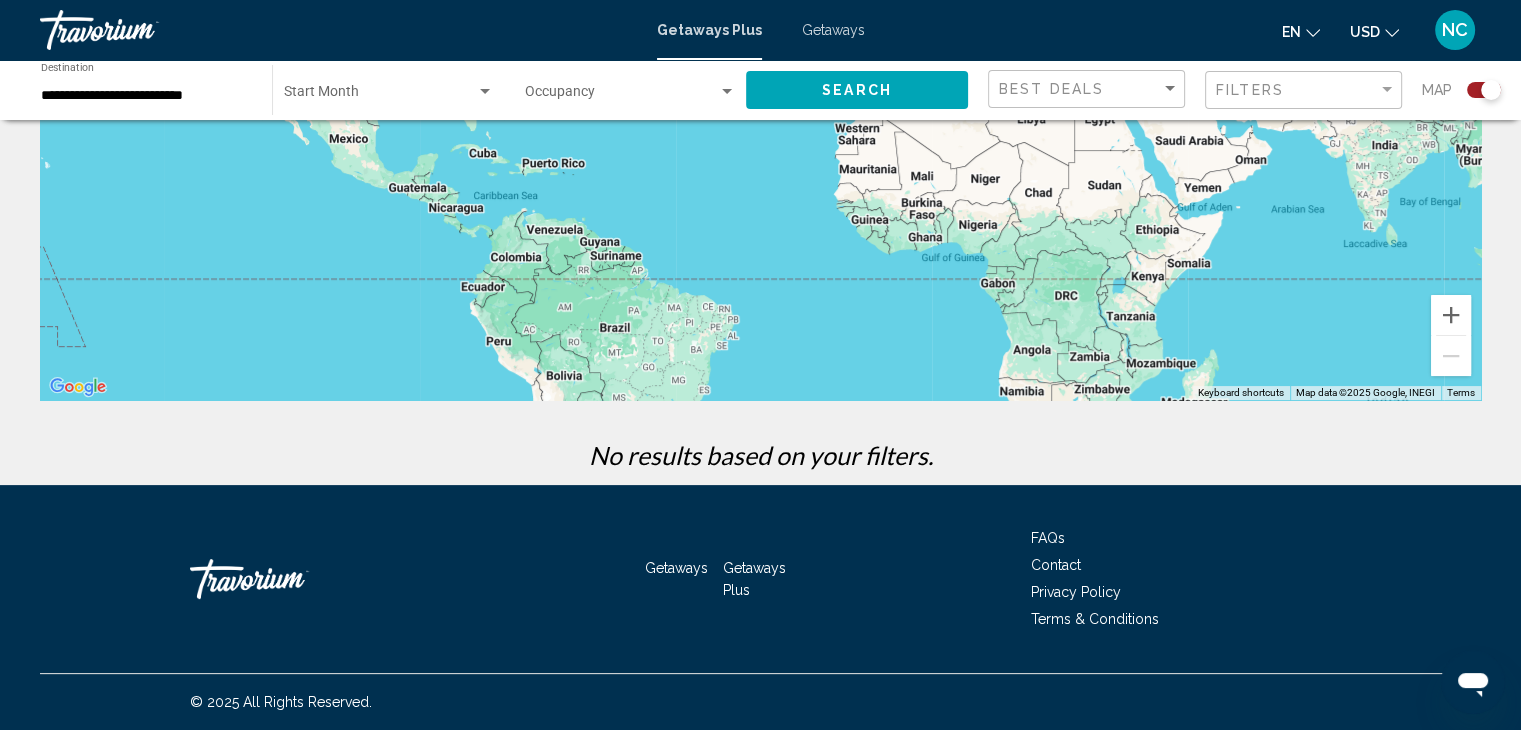 scroll, scrollTop: 0, scrollLeft: 0, axis: both 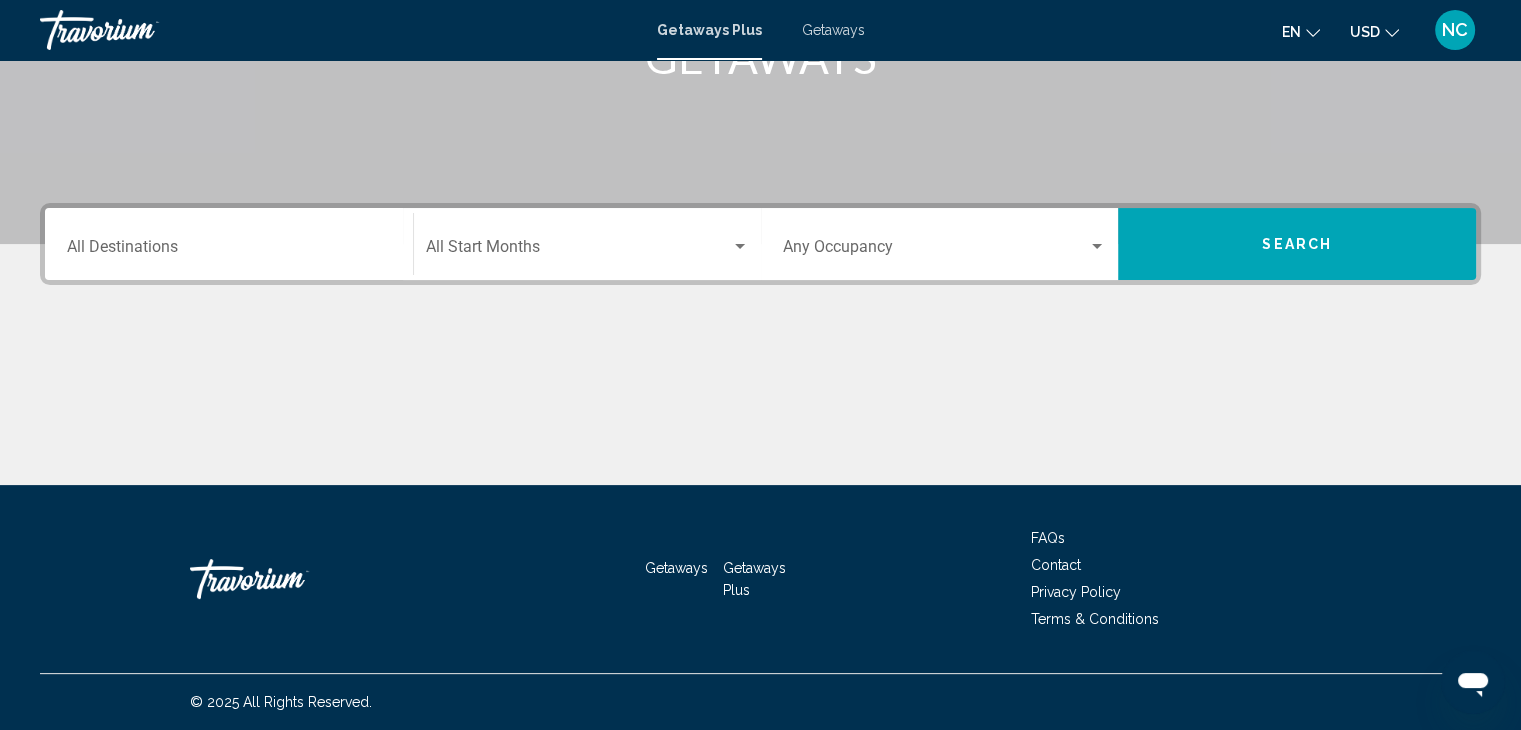 click on "Destination All Destinations" at bounding box center [229, 251] 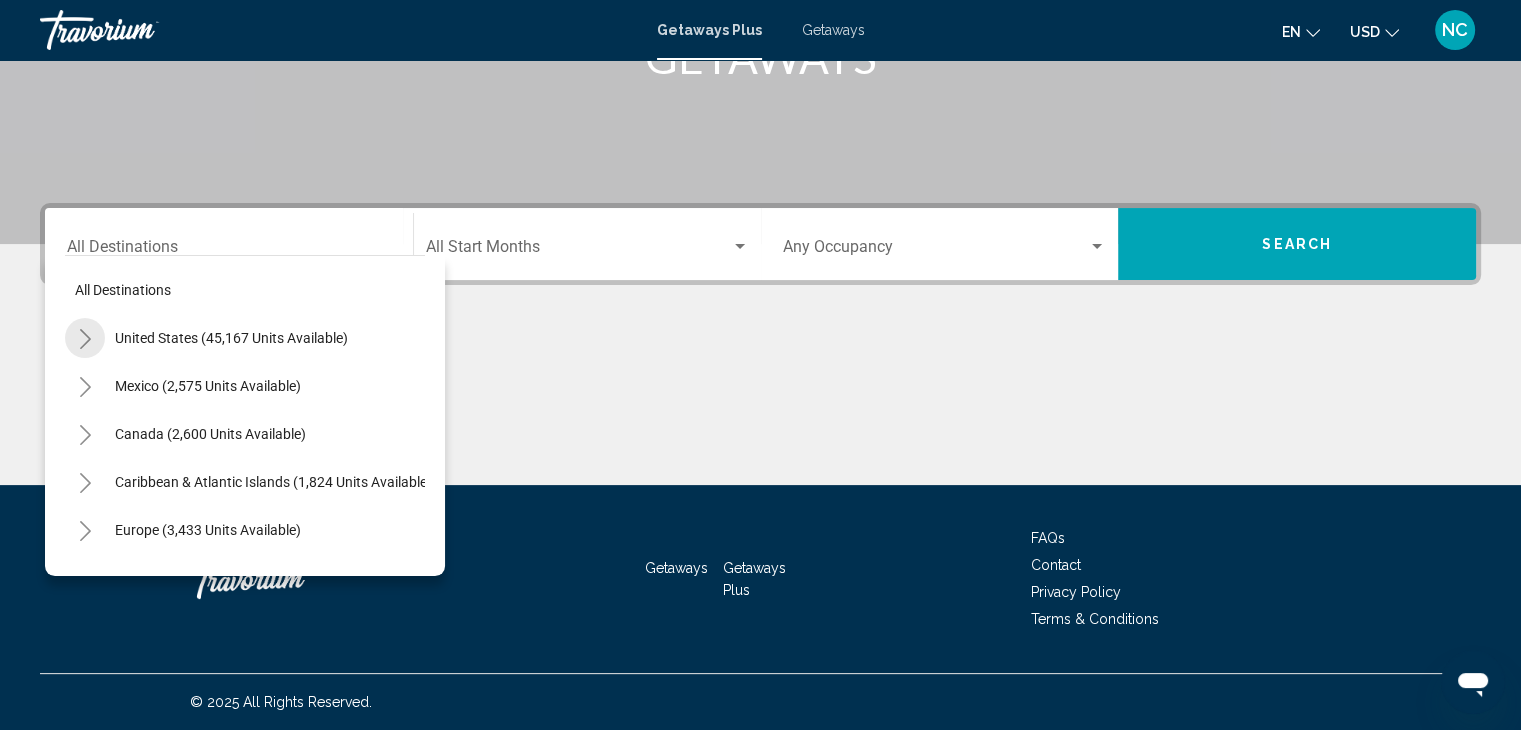 click 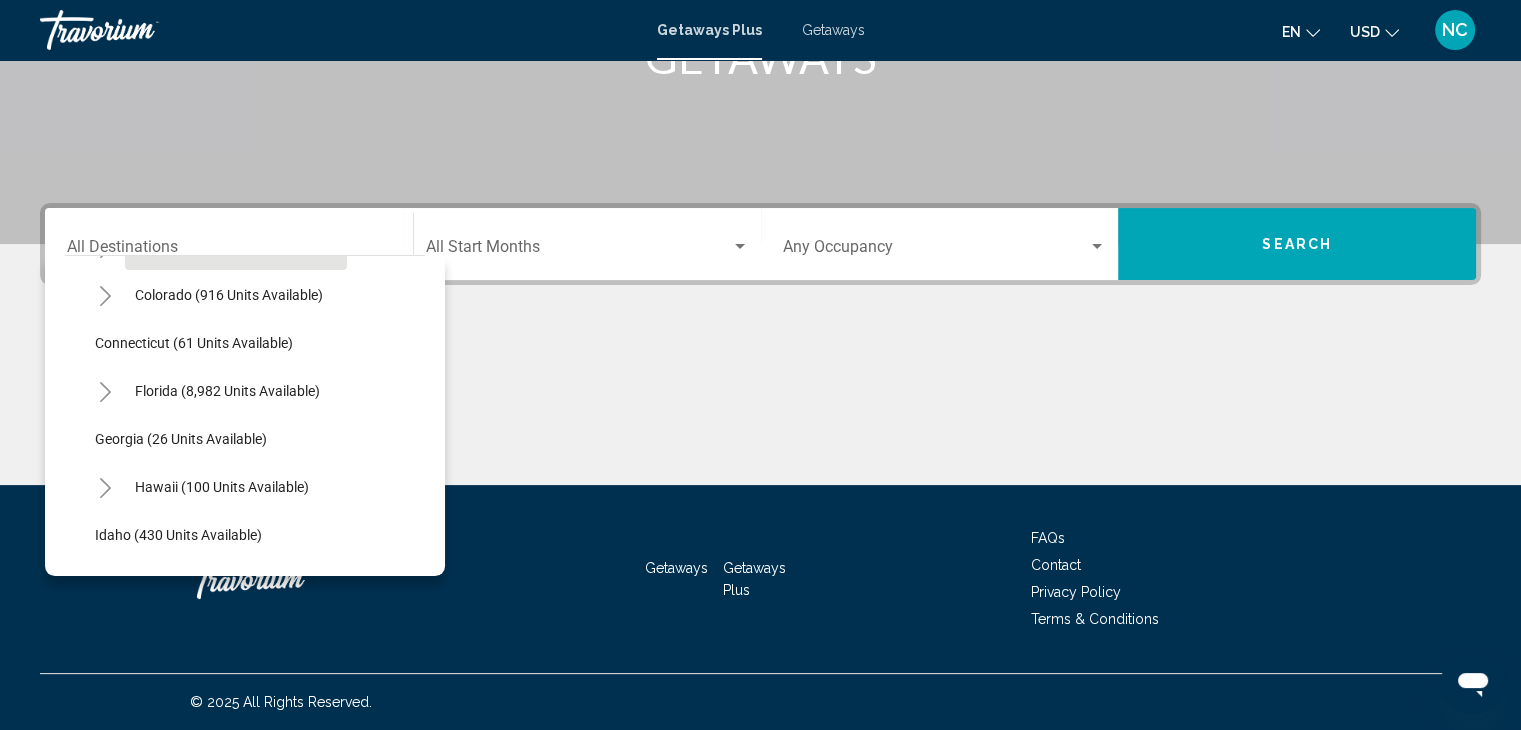 scroll, scrollTop: 236, scrollLeft: 0, axis: vertical 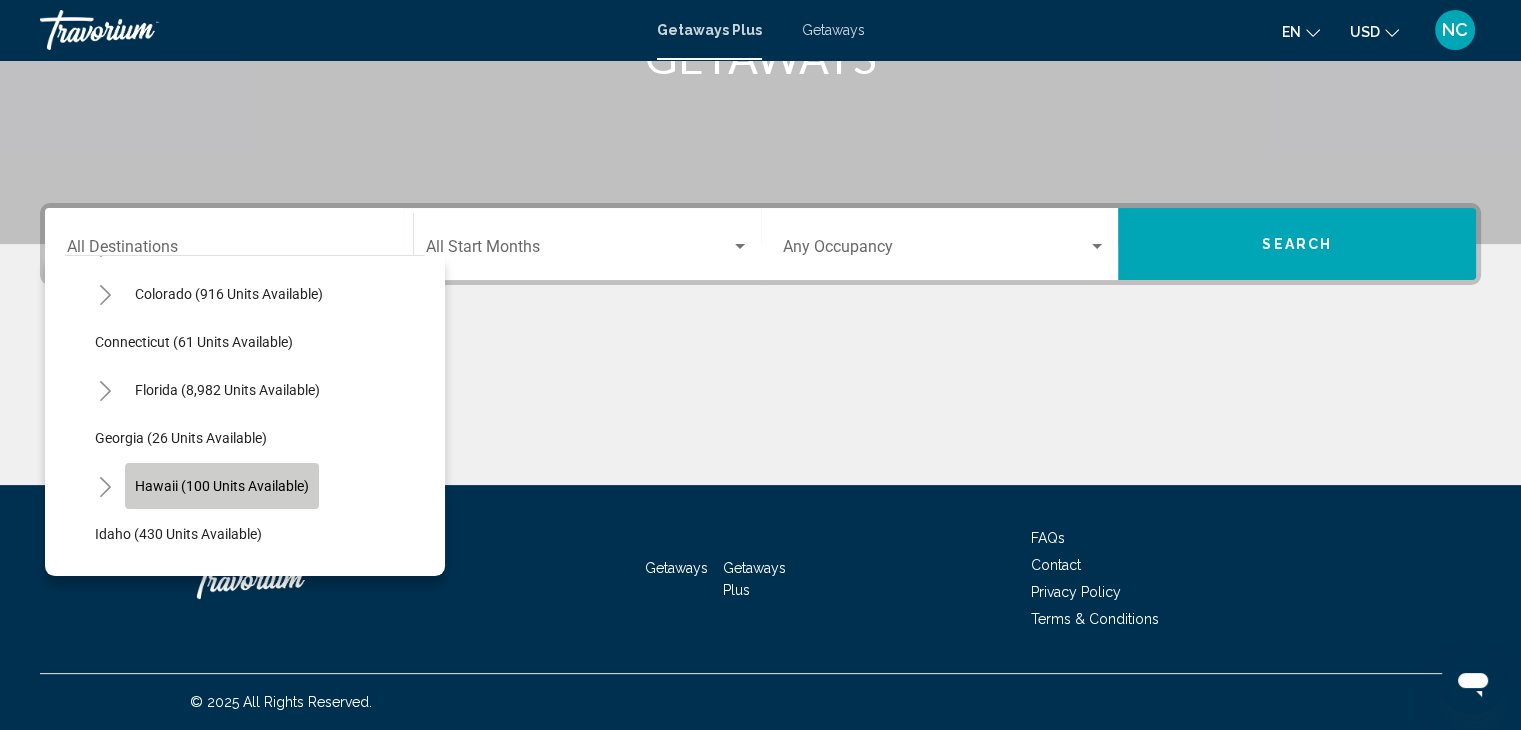 click on "Hawaii (100 units available)" 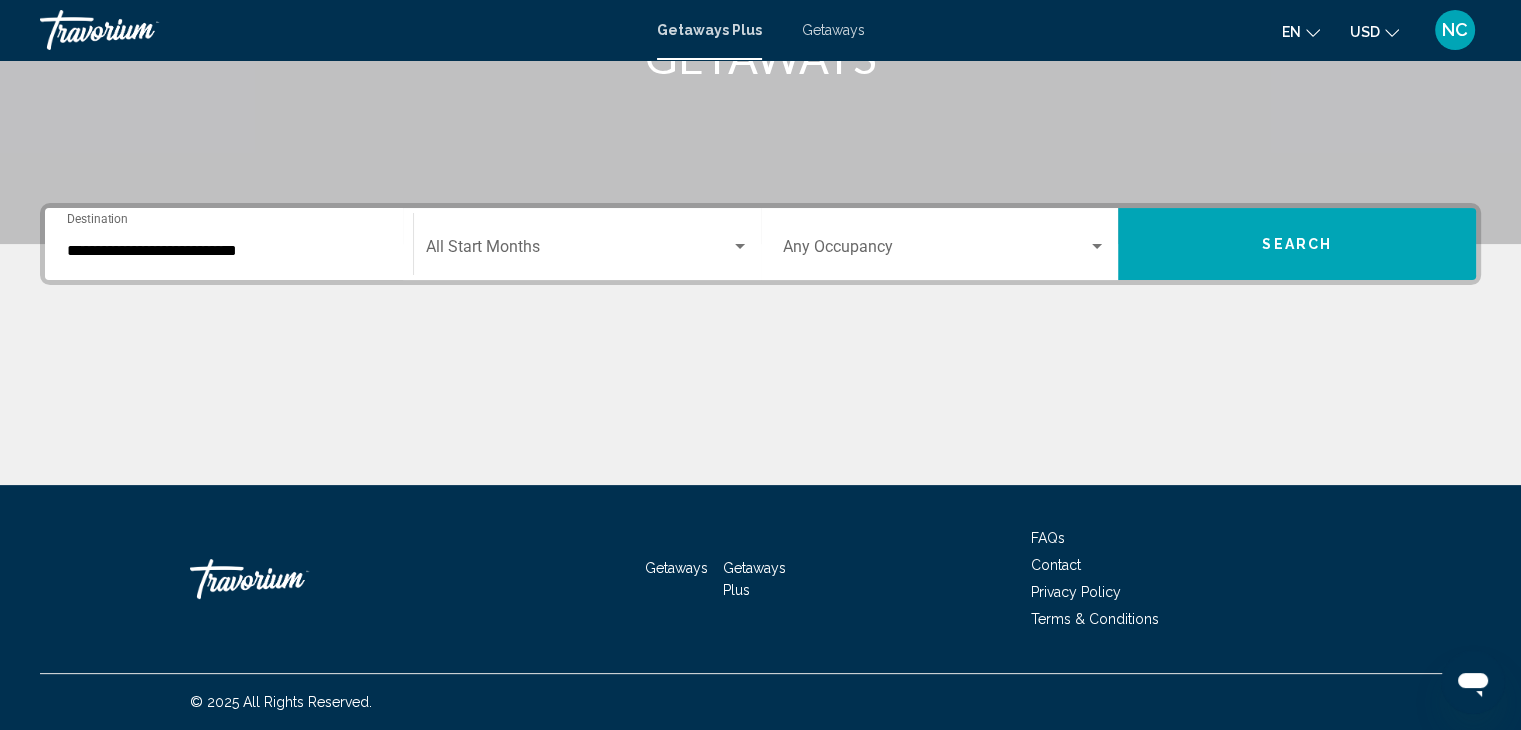 click on "Start Month All Start Months" 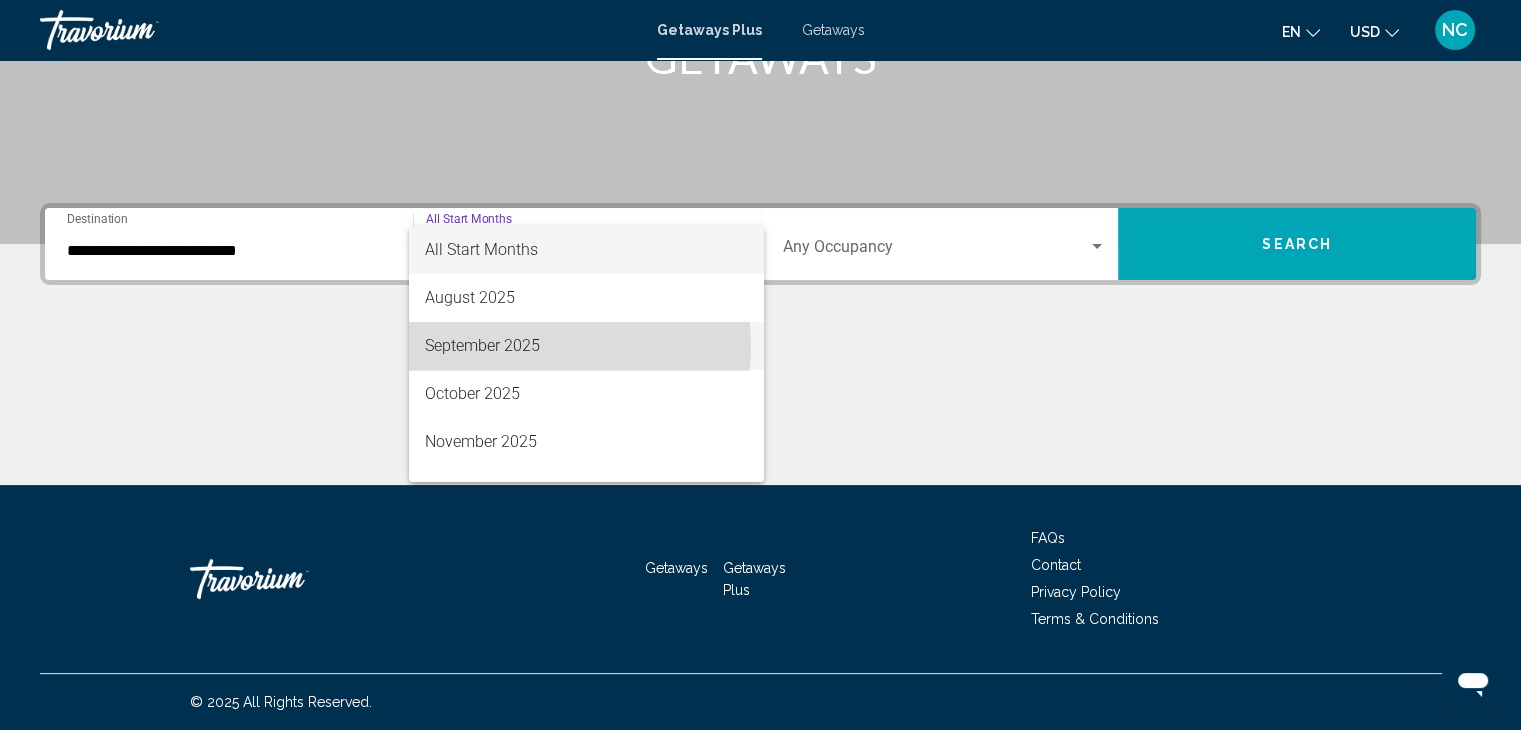click on "September 2025" at bounding box center (586, 346) 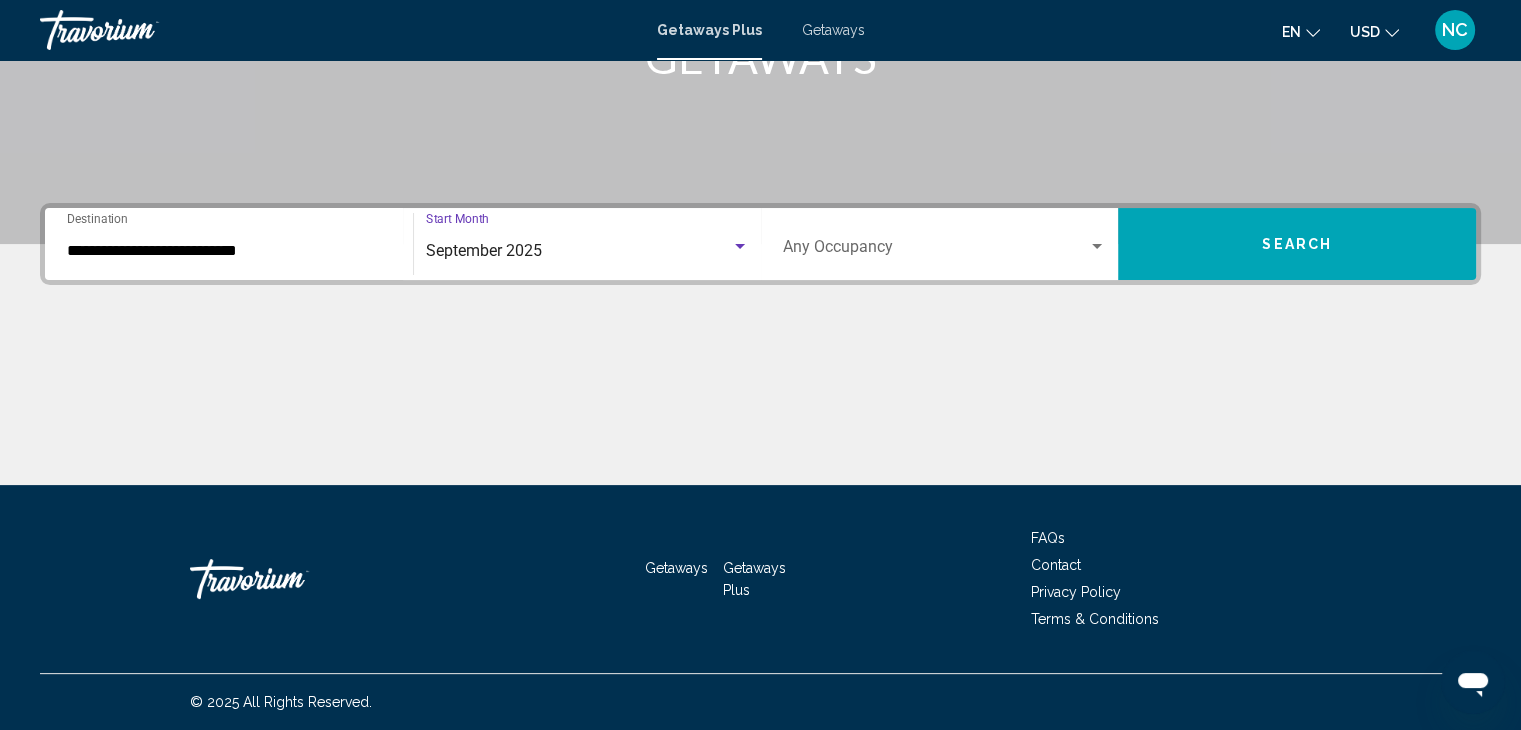 click at bounding box center (936, 251) 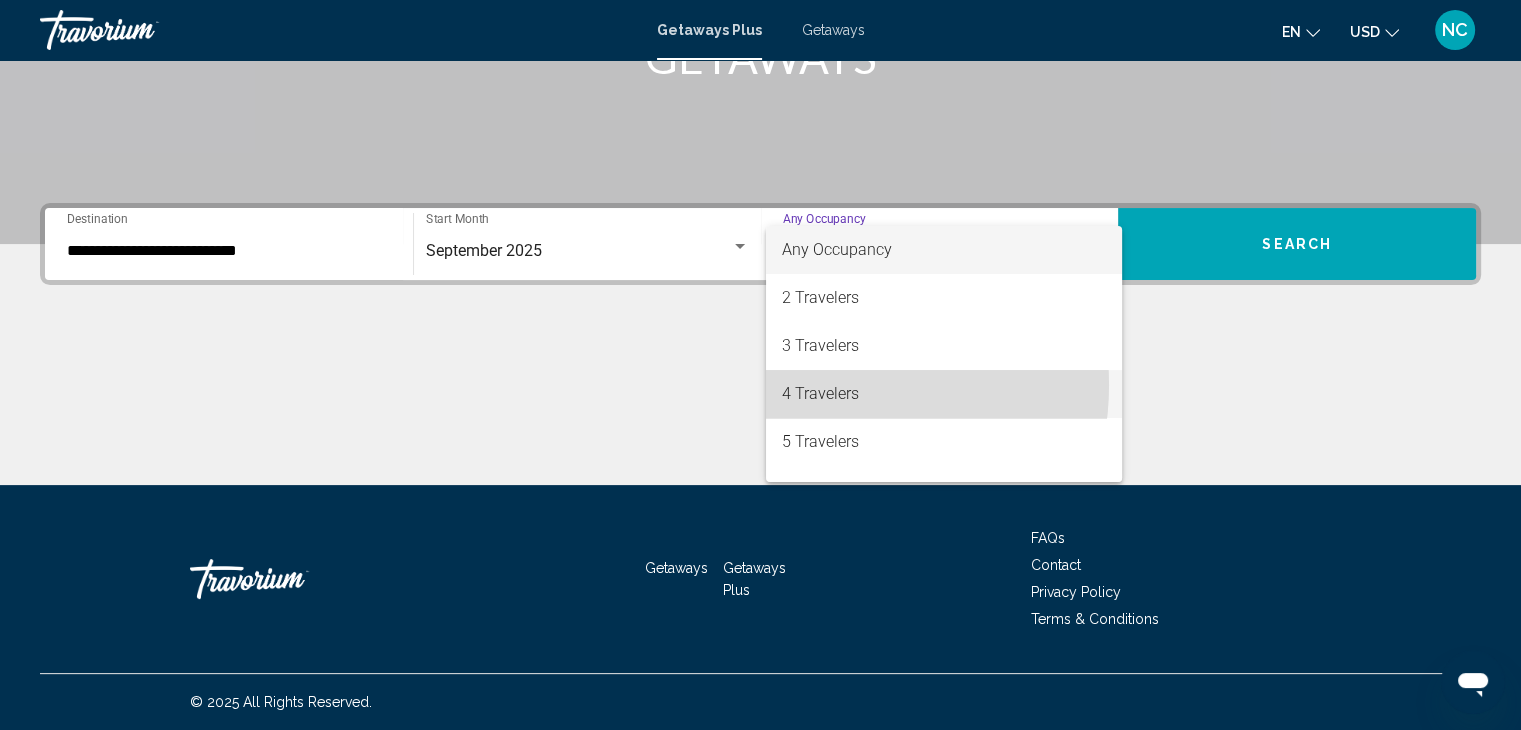 click on "4 Travelers" at bounding box center [944, 394] 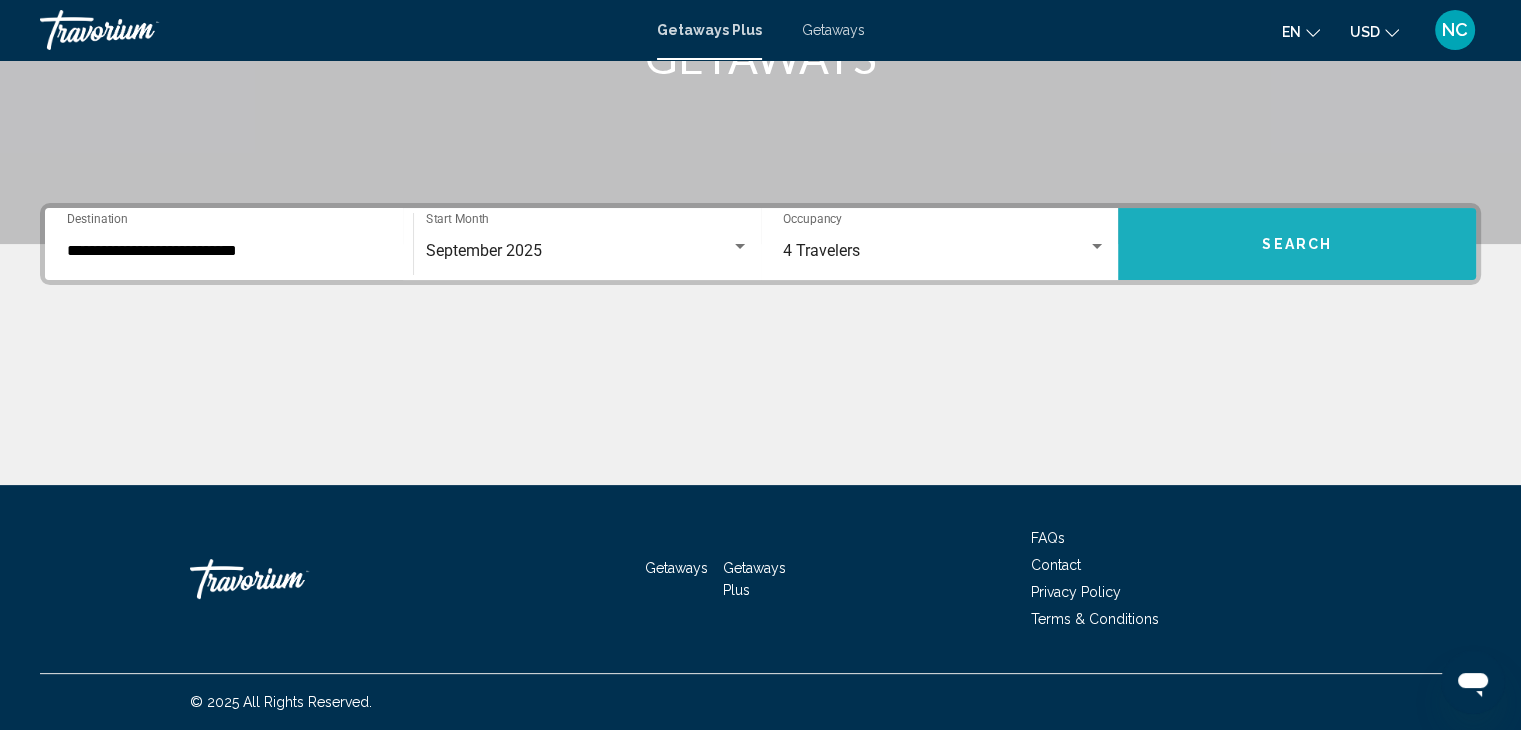 click on "Search" at bounding box center (1297, 244) 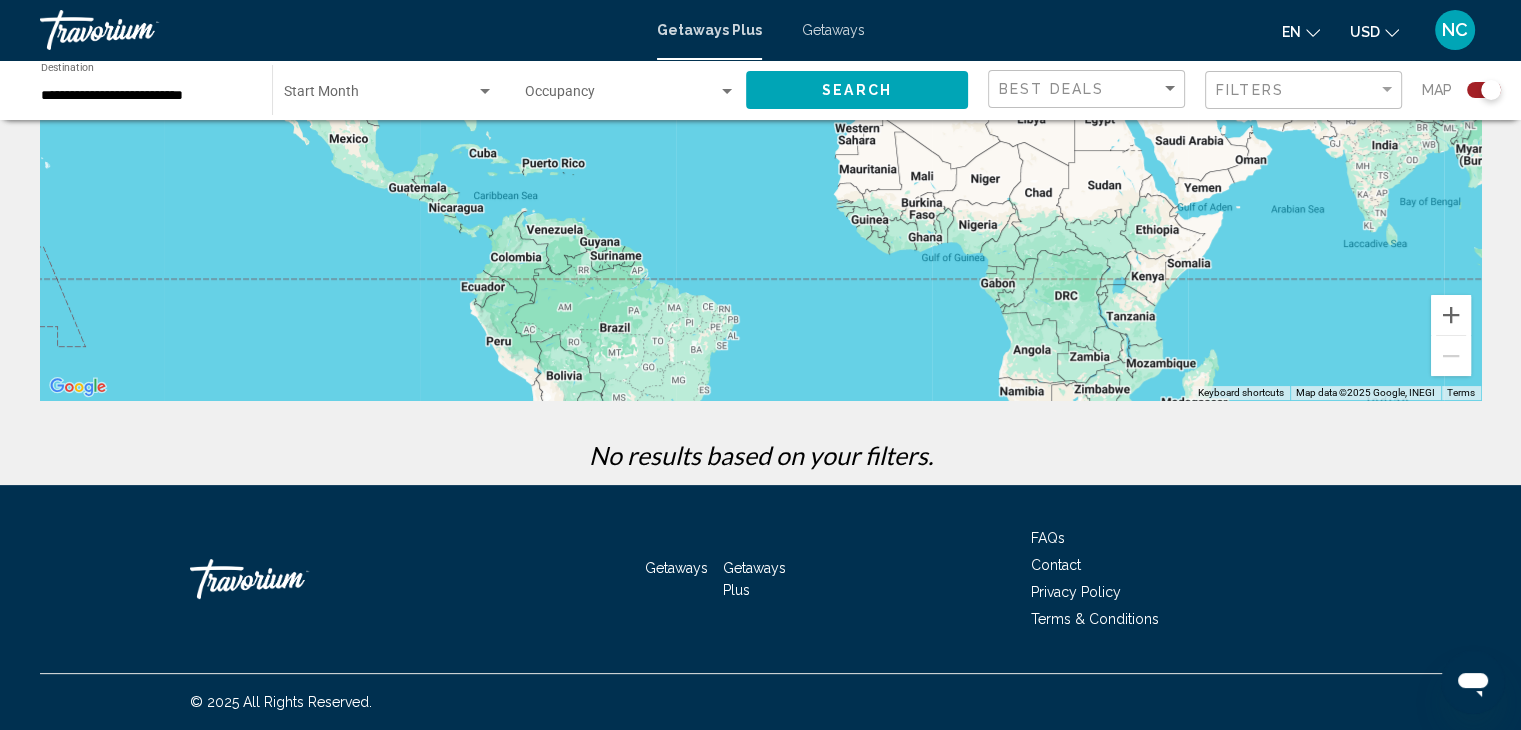 scroll, scrollTop: 0, scrollLeft: 0, axis: both 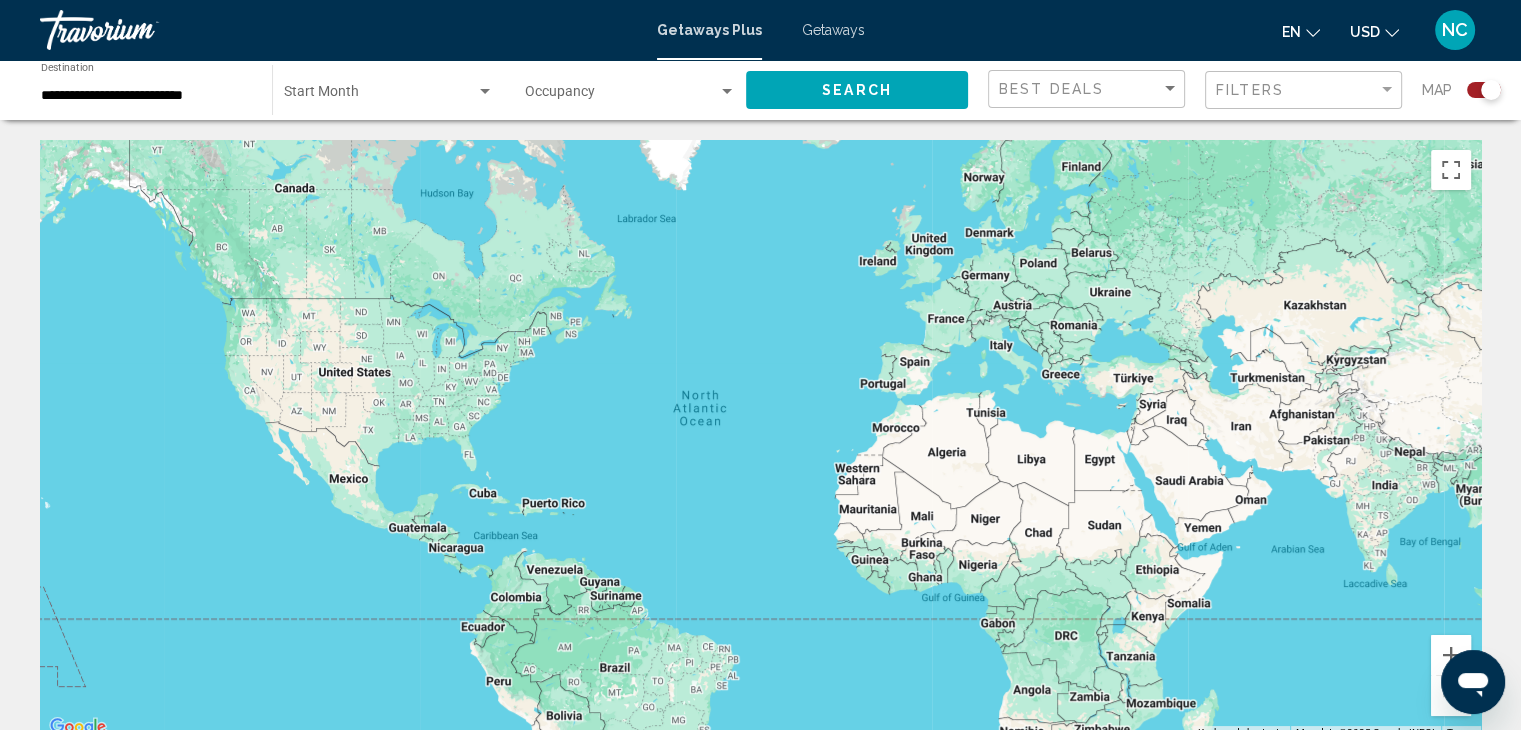 click on "Getaways" at bounding box center (833, 30) 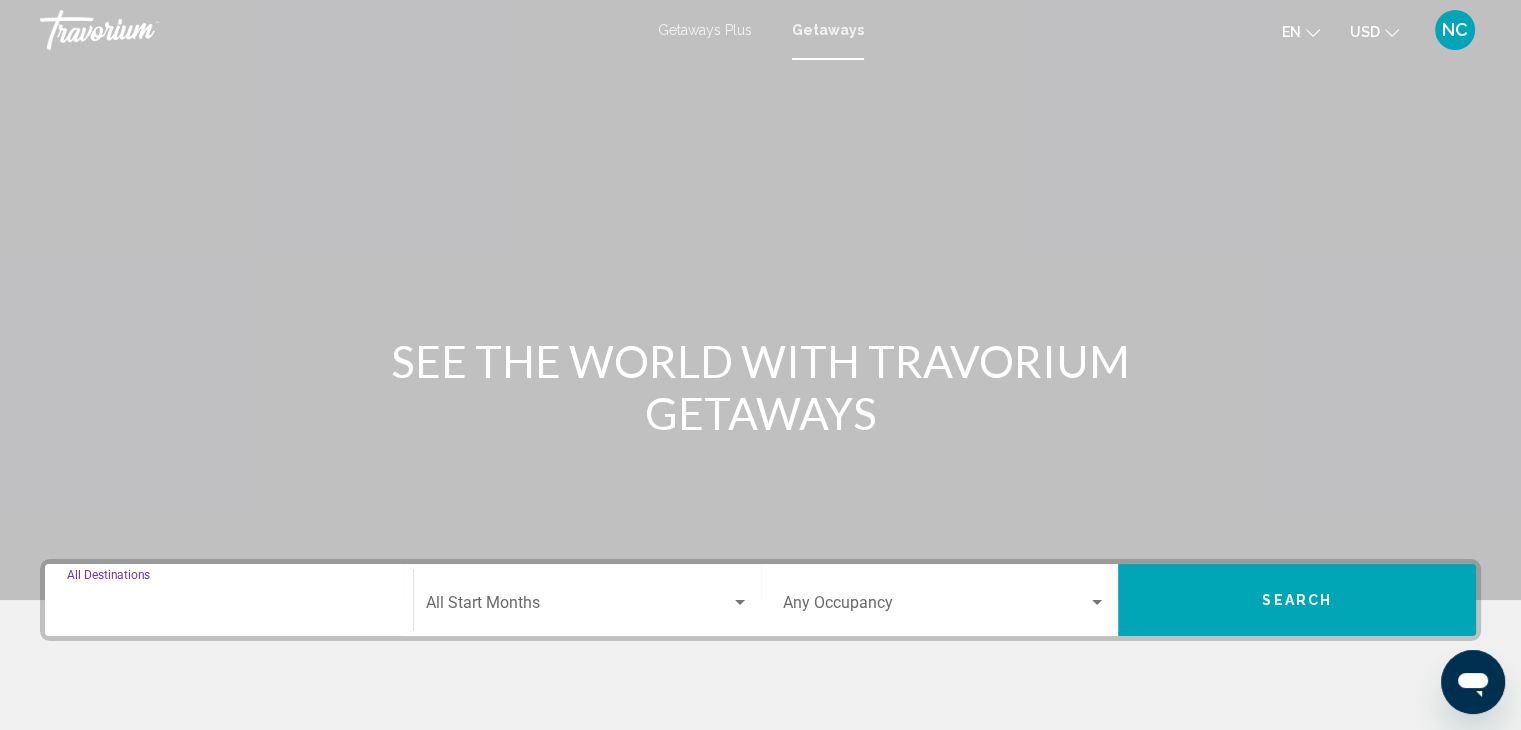 click on "Destination All Destinations" at bounding box center [229, 607] 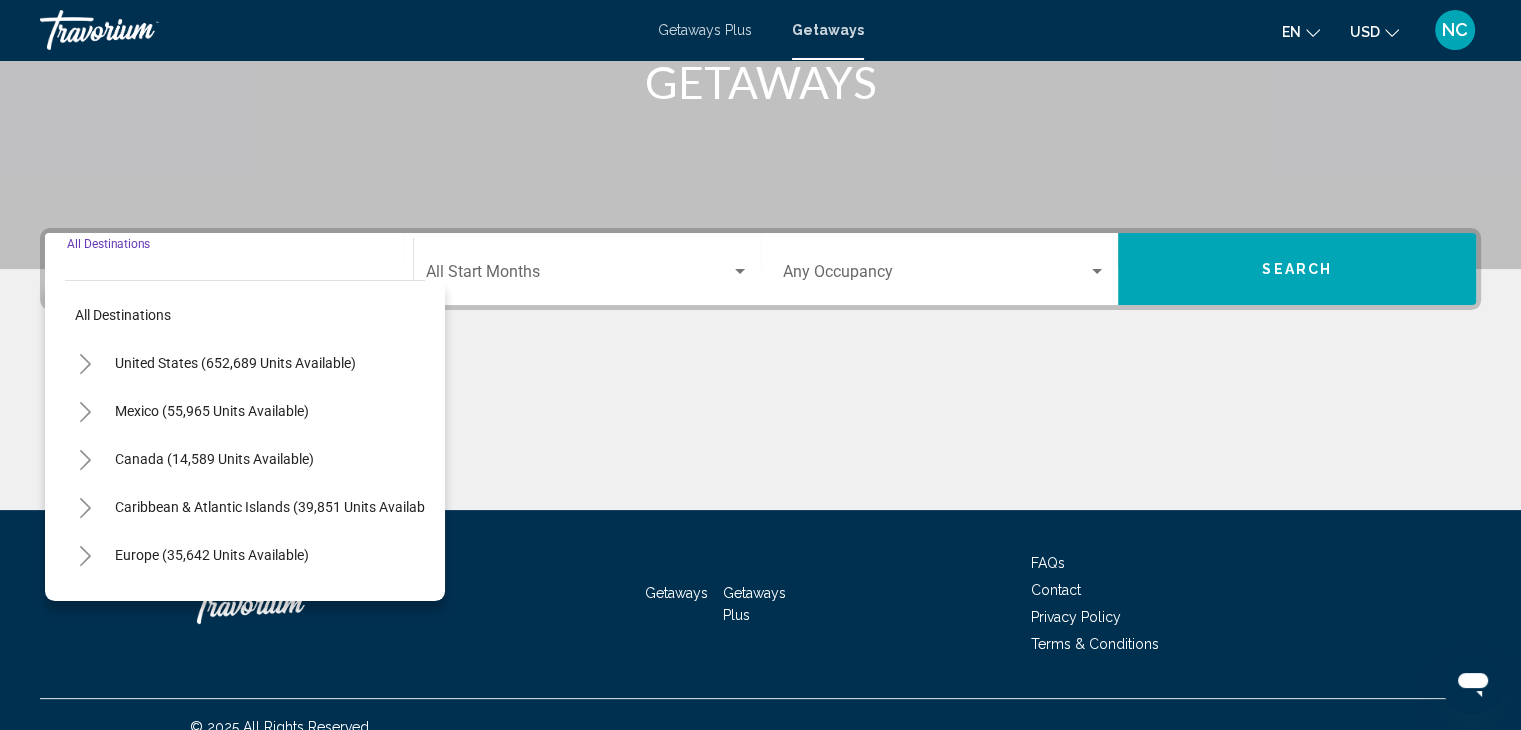scroll, scrollTop: 356, scrollLeft: 0, axis: vertical 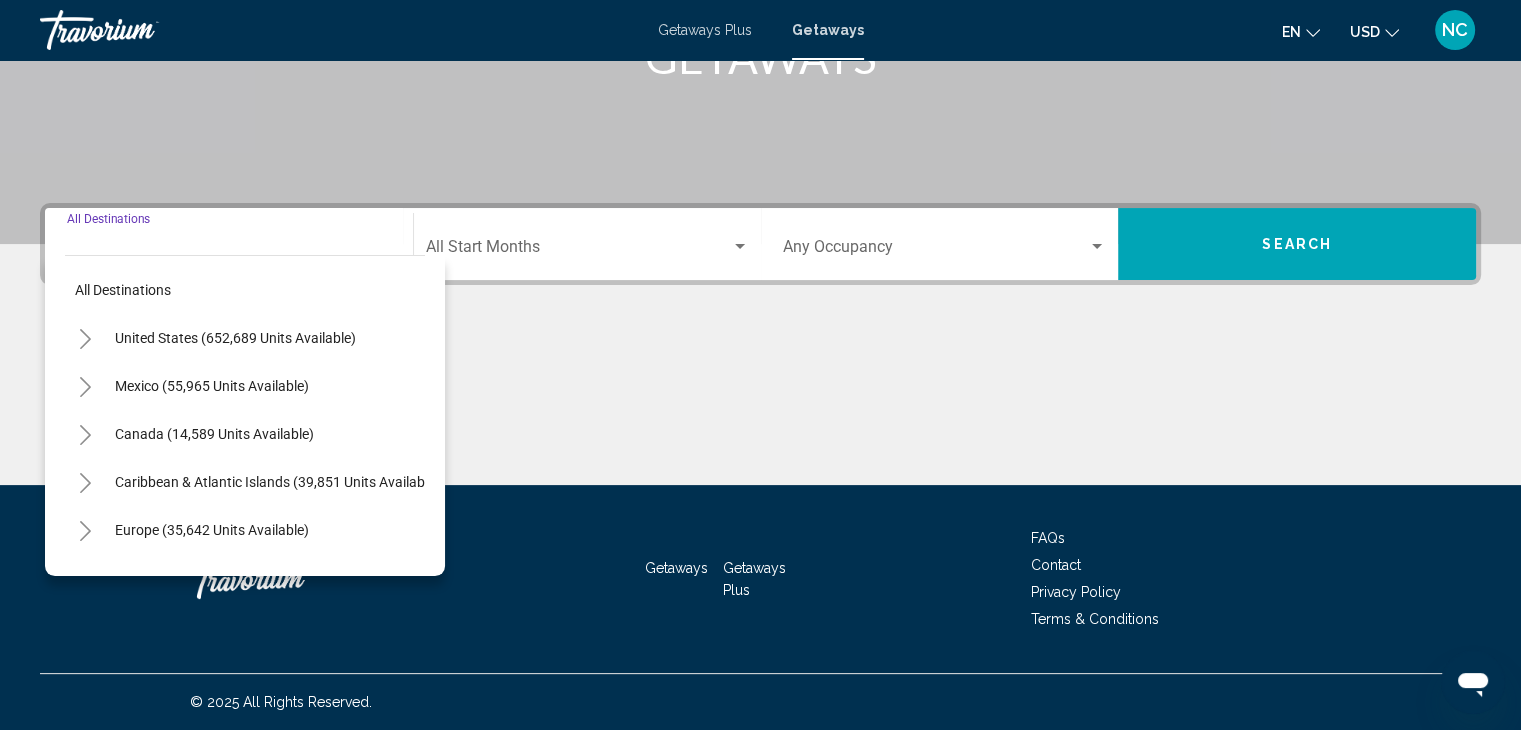 click 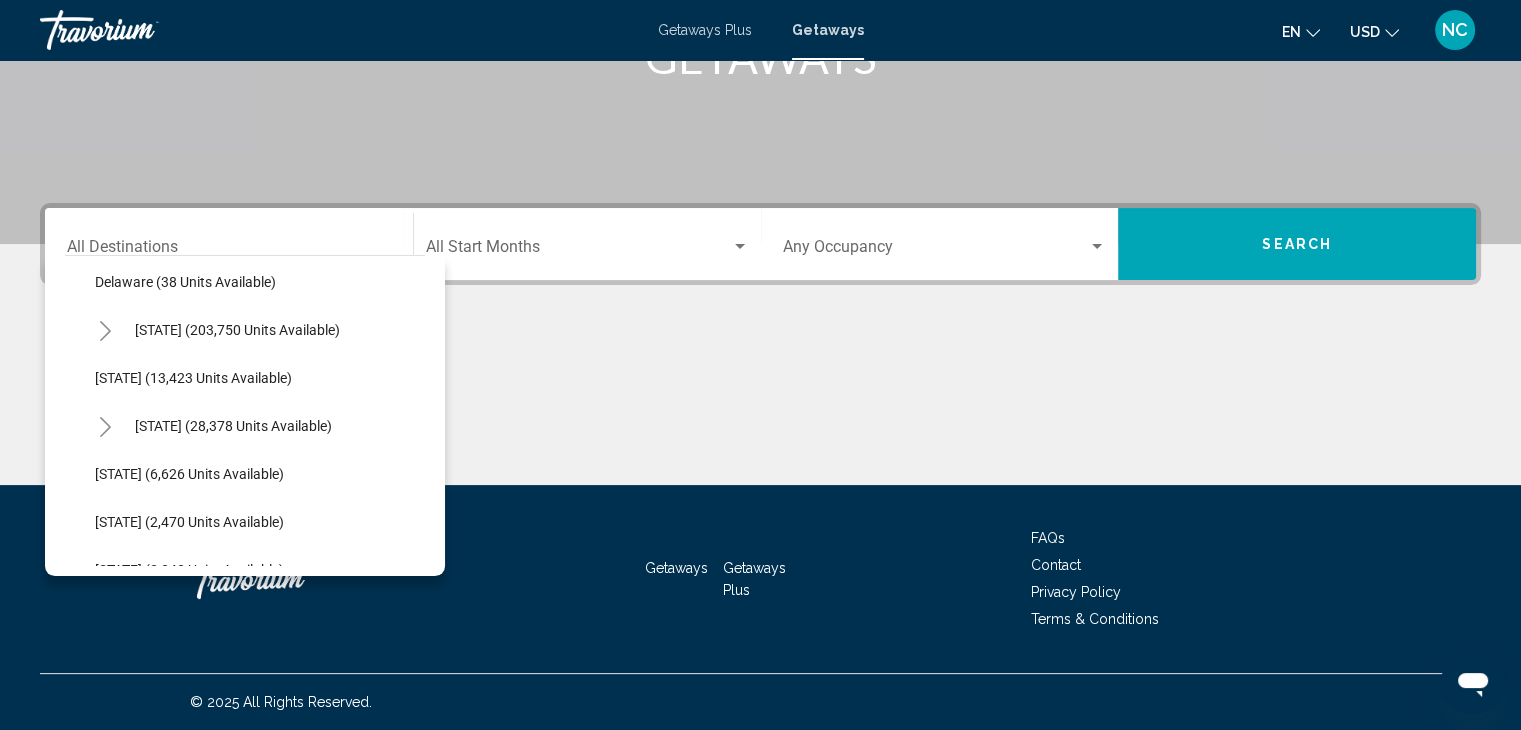 scroll, scrollTop: 344, scrollLeft: 0, axis: vertical 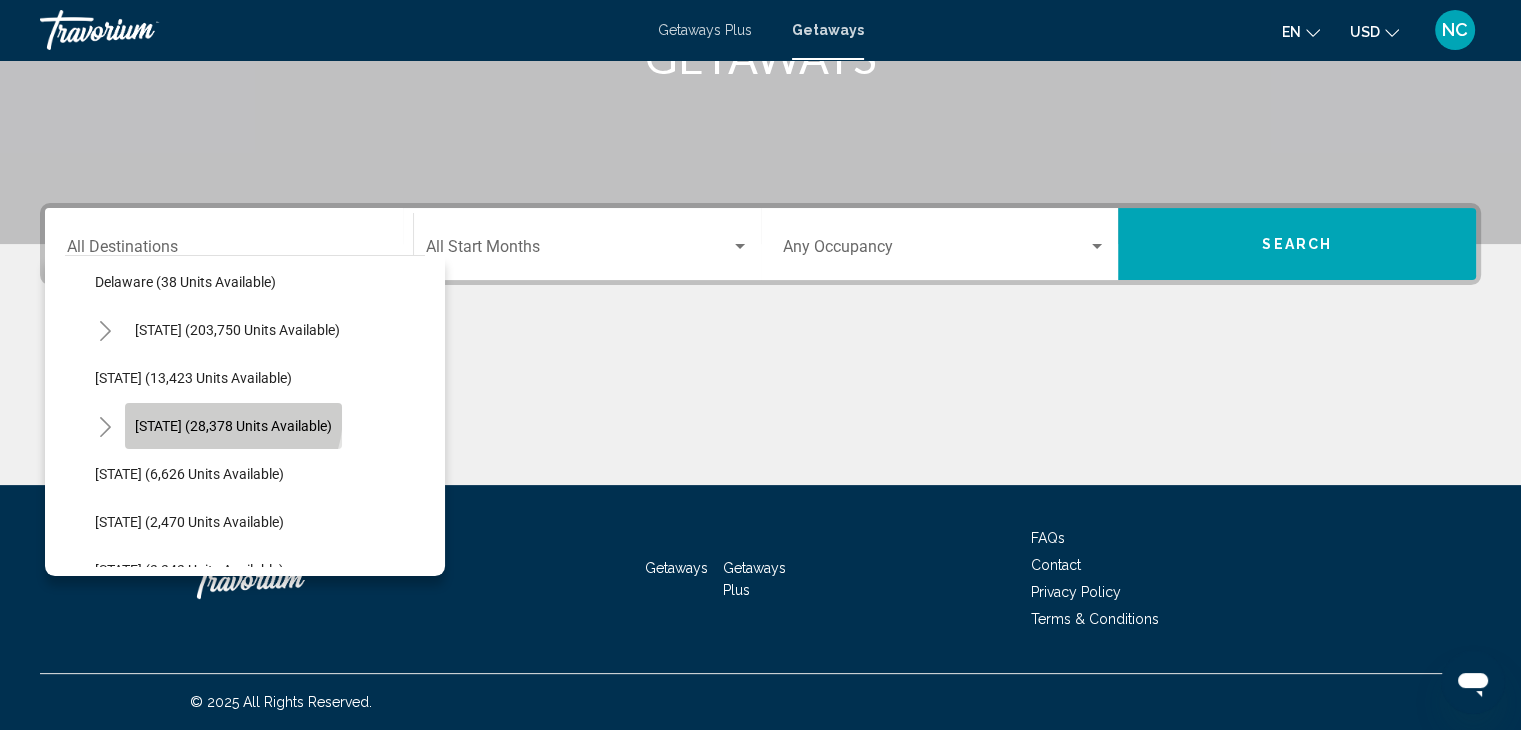 click on "[STATE] (28,378 units available)" 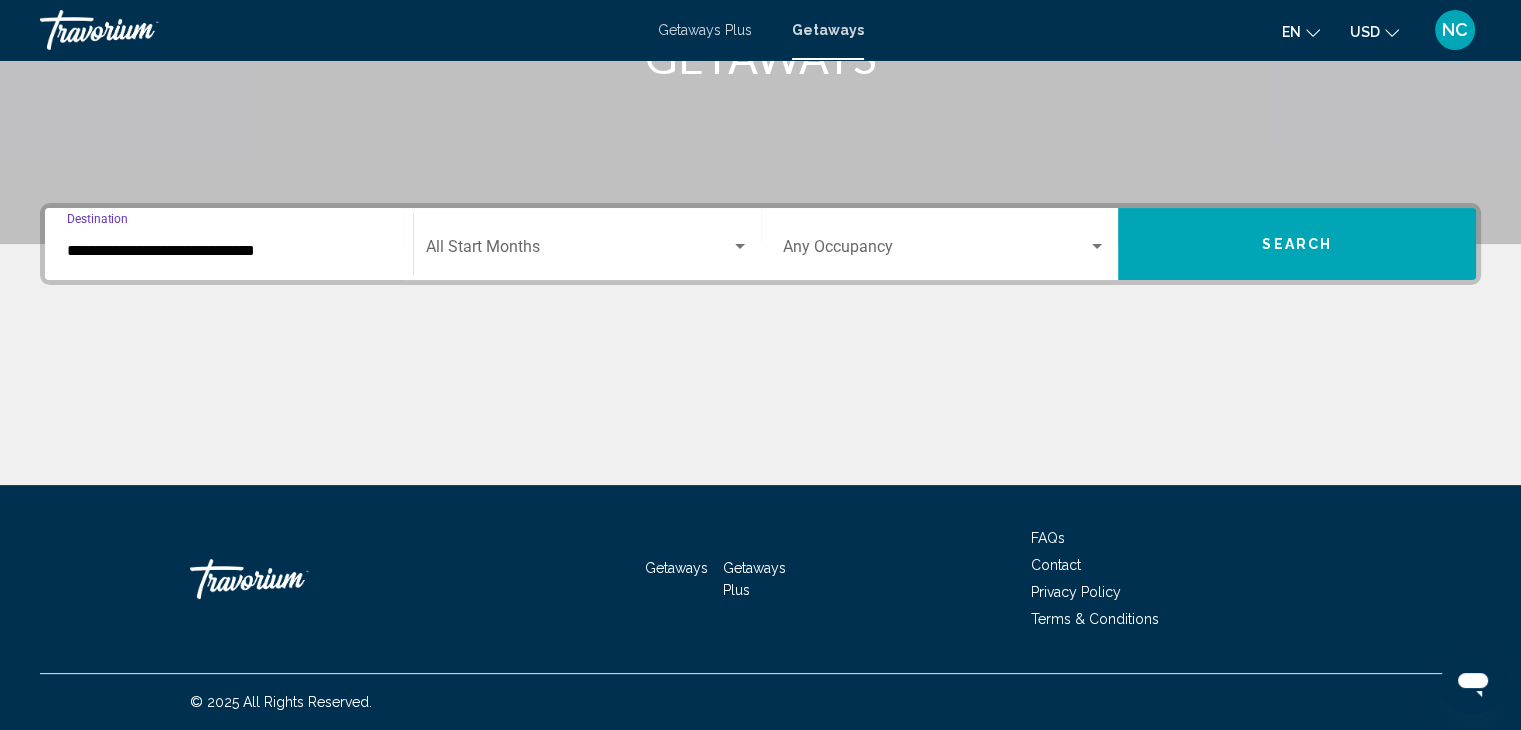click at bounding box center (578, 251) 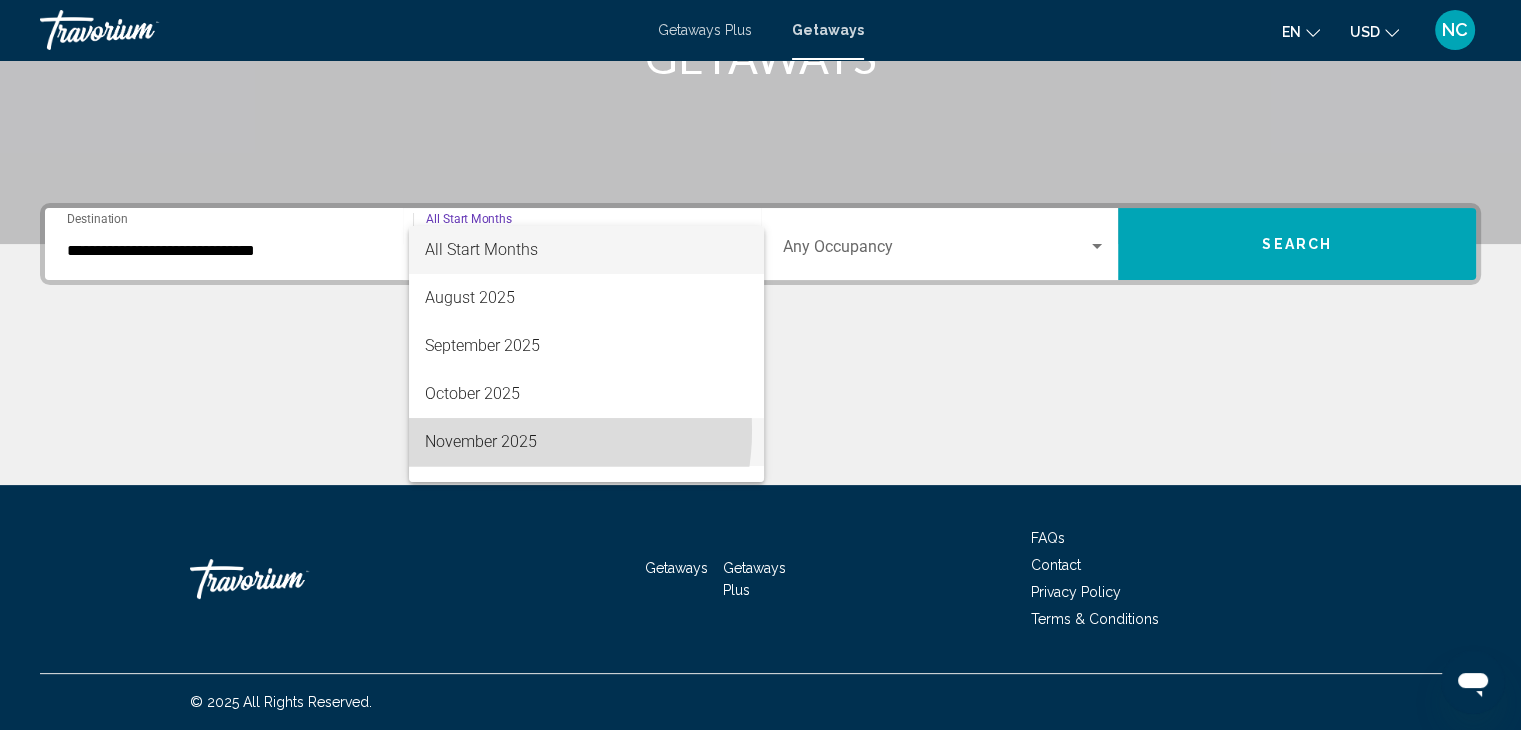 click on "November 2025" at bounding box center [586, 442] 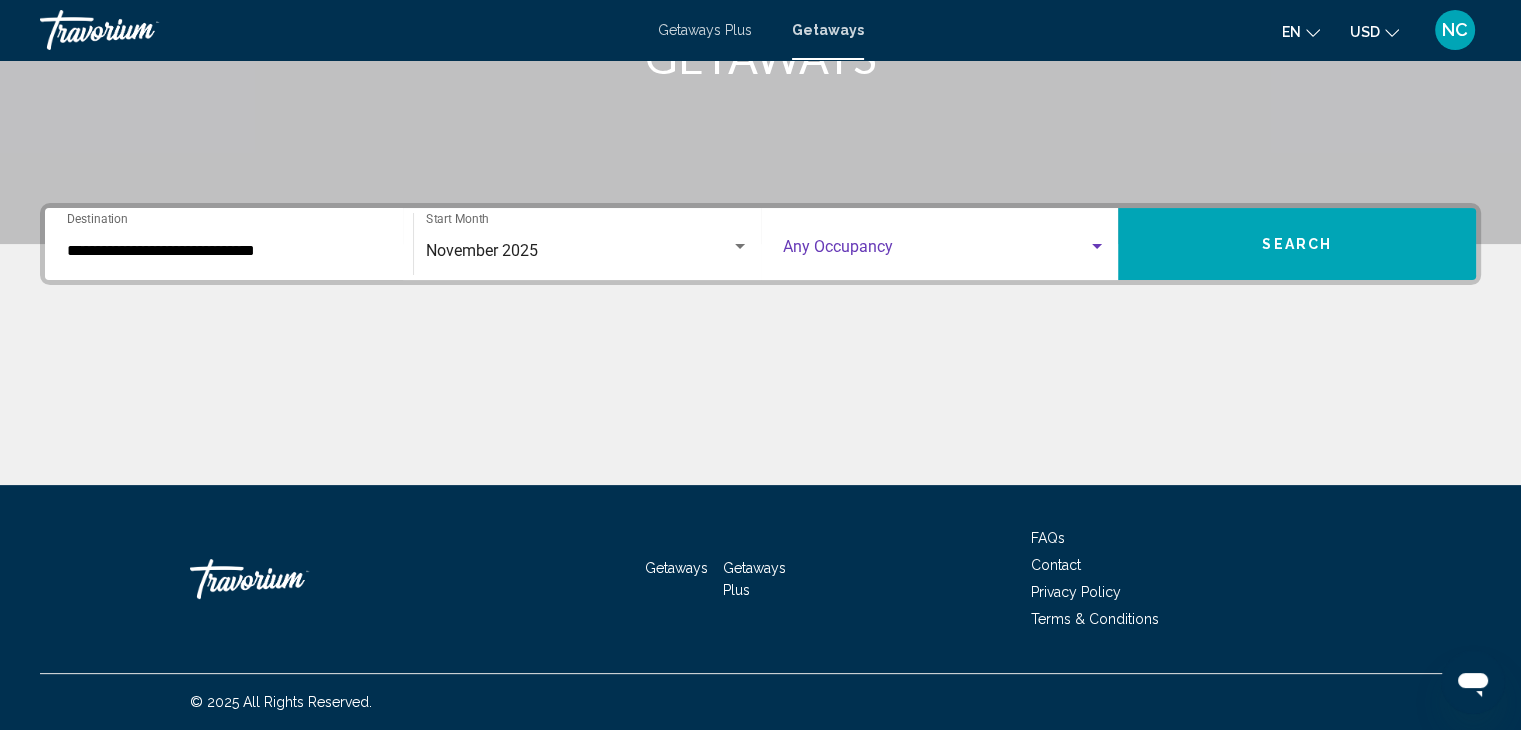 click at bounding box center [936, 251] 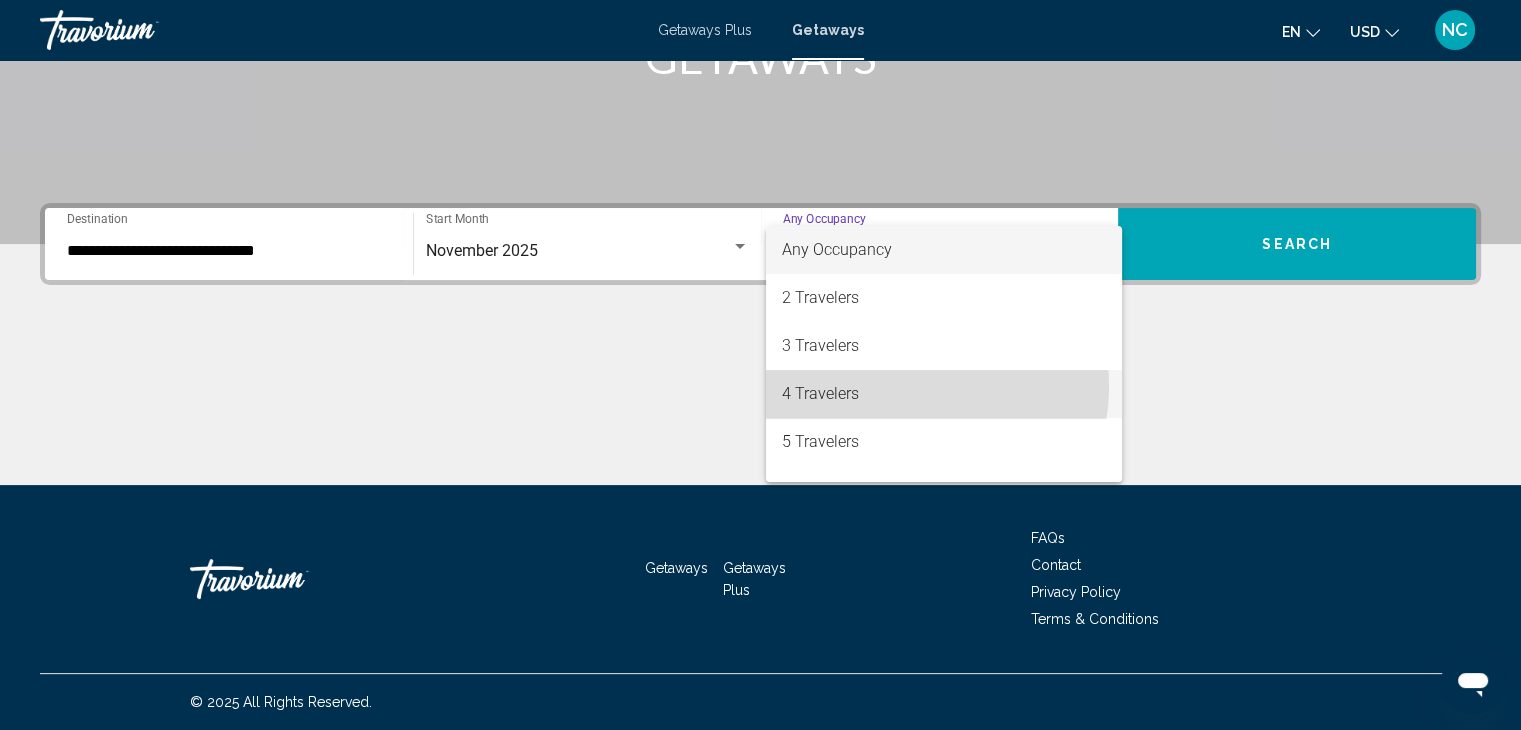 click on "4 Travelers" at bounding box center [944, 394] 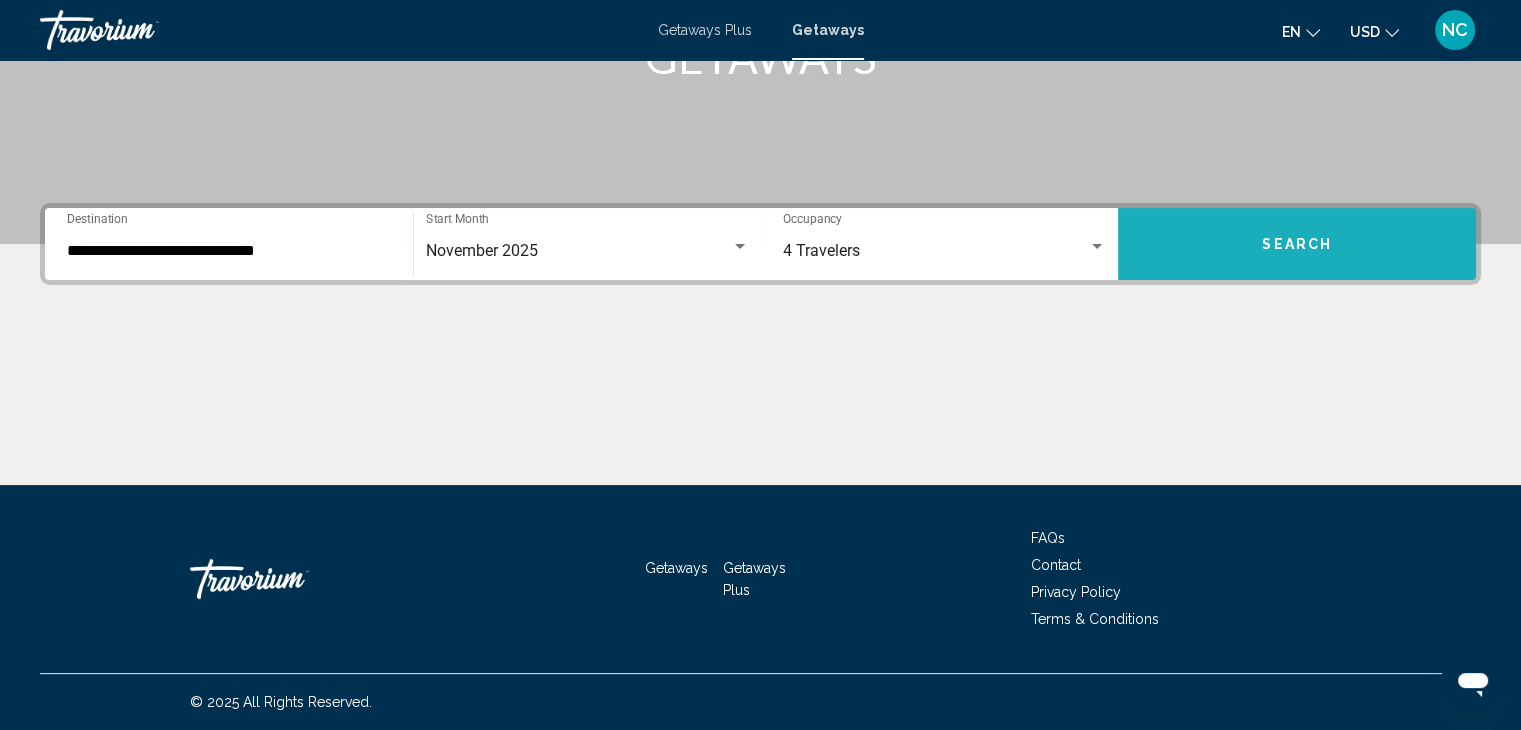 click on "Search" at bounding box center (1297, 244) 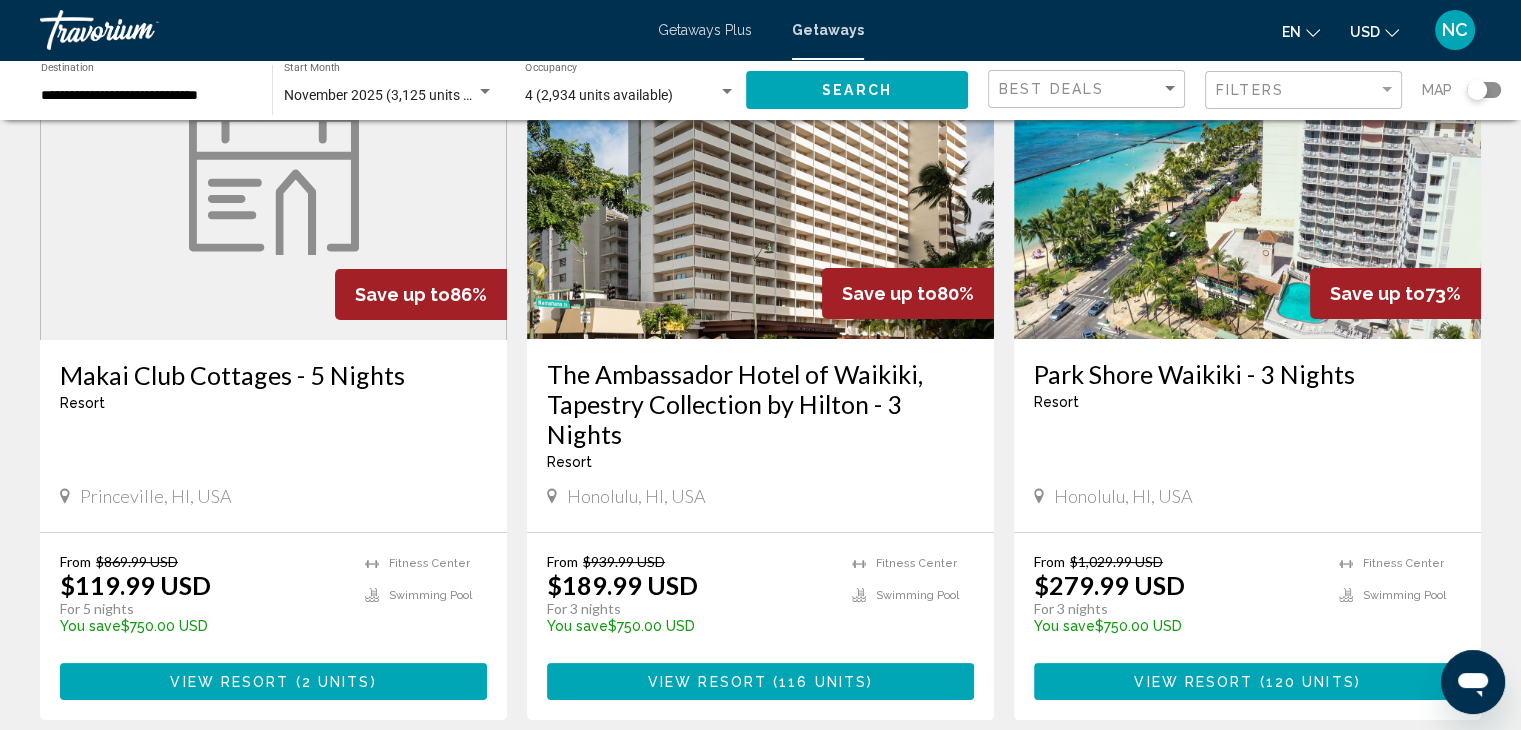 scroll, scrollTop: 218, scrollLeft: 0, axis: vertical 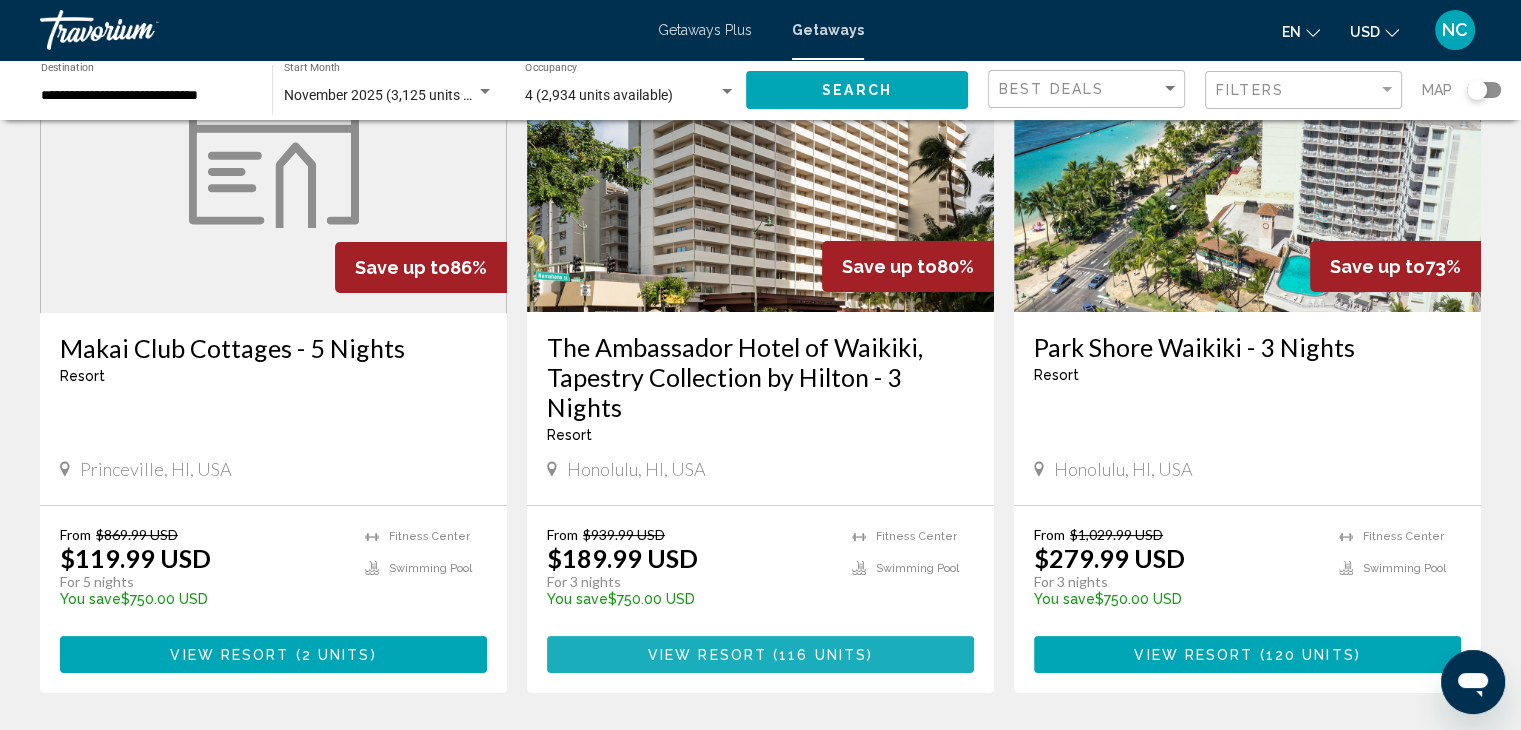 click on "View Resort    ( 116 units )" at bounding box center (760, 654) 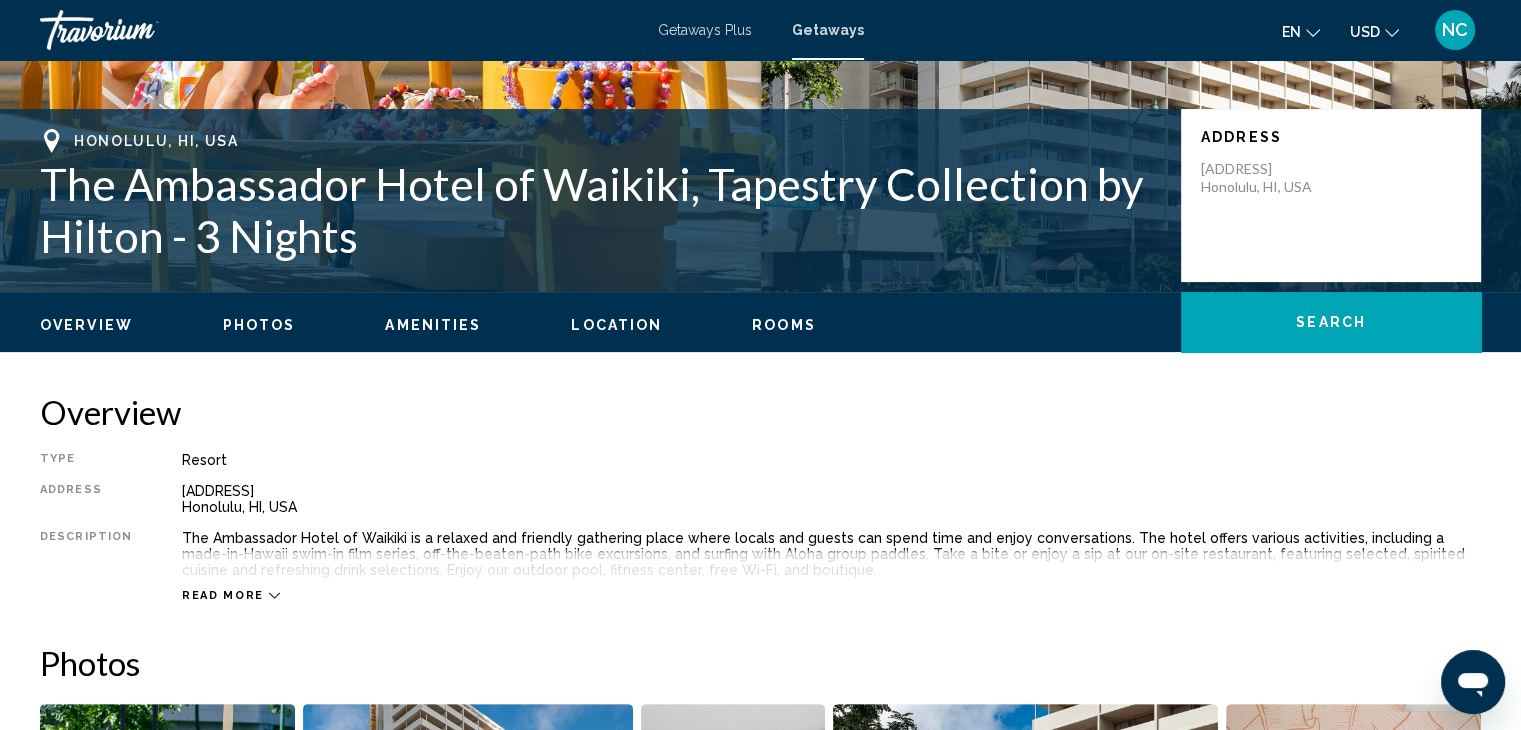 scroll, scrollTop: 376, scrollLeft: 0, axis: vertical 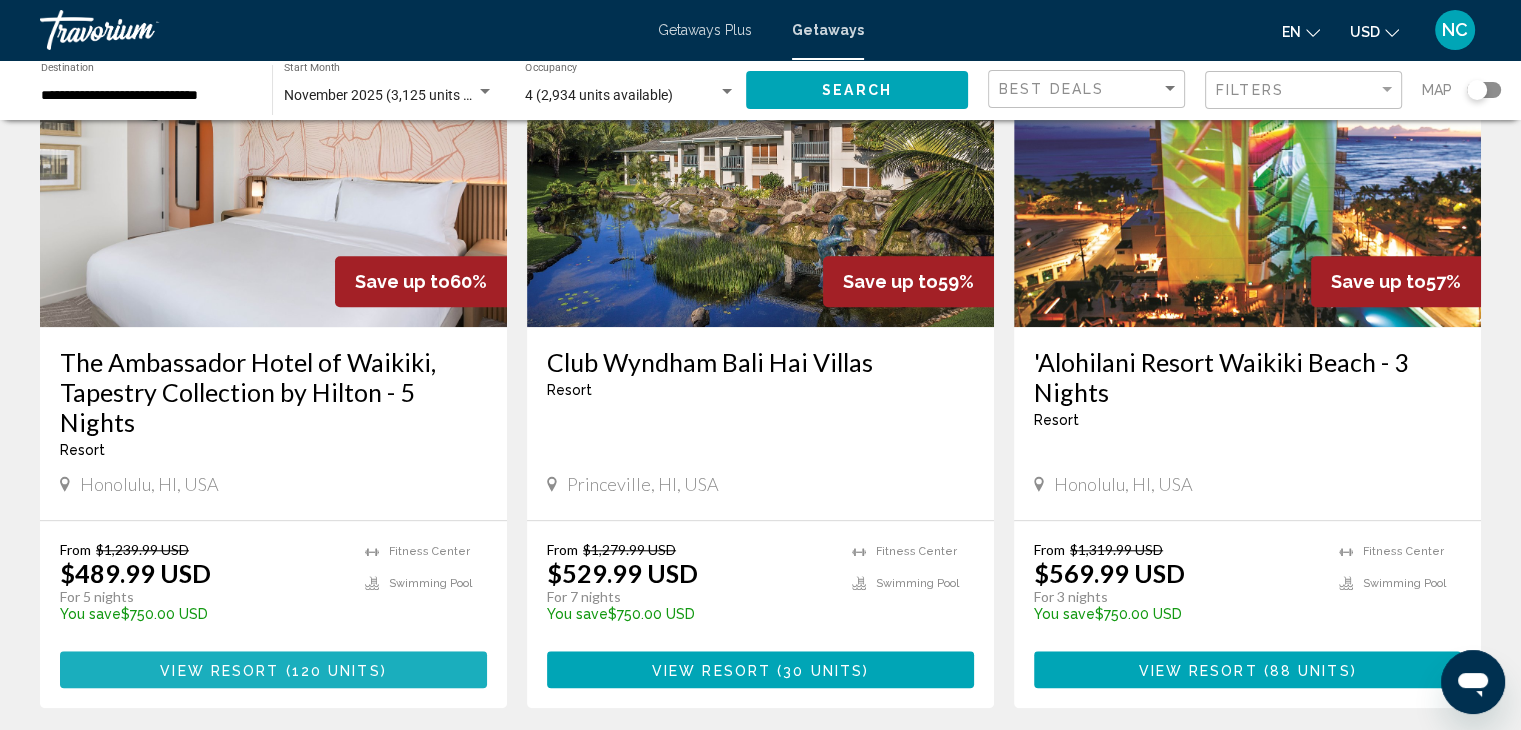 click on "View Resort    ( 120 units )" at bounding box center [273, 669] 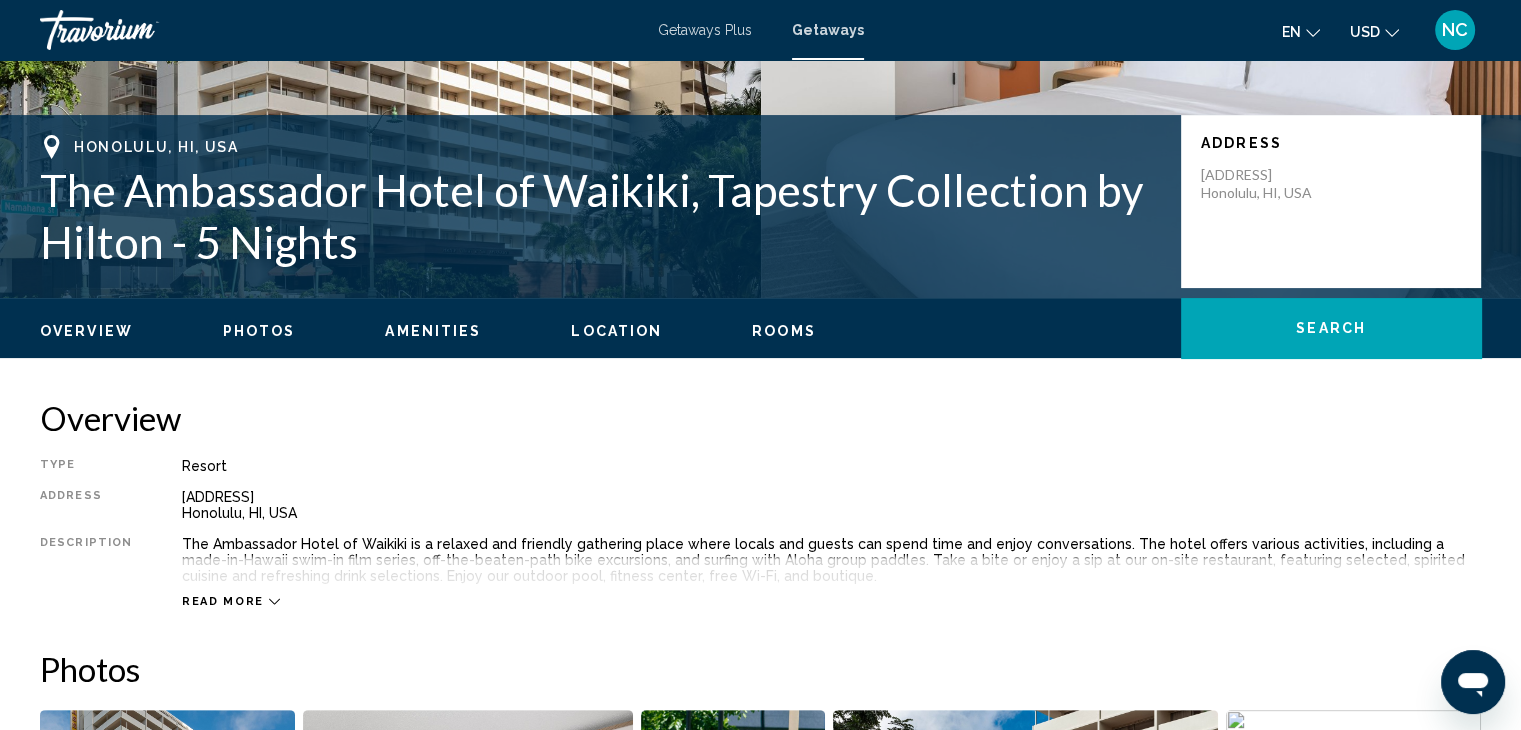 scroll, scrollTop: 0, scrollLeft: 0, axis: both 